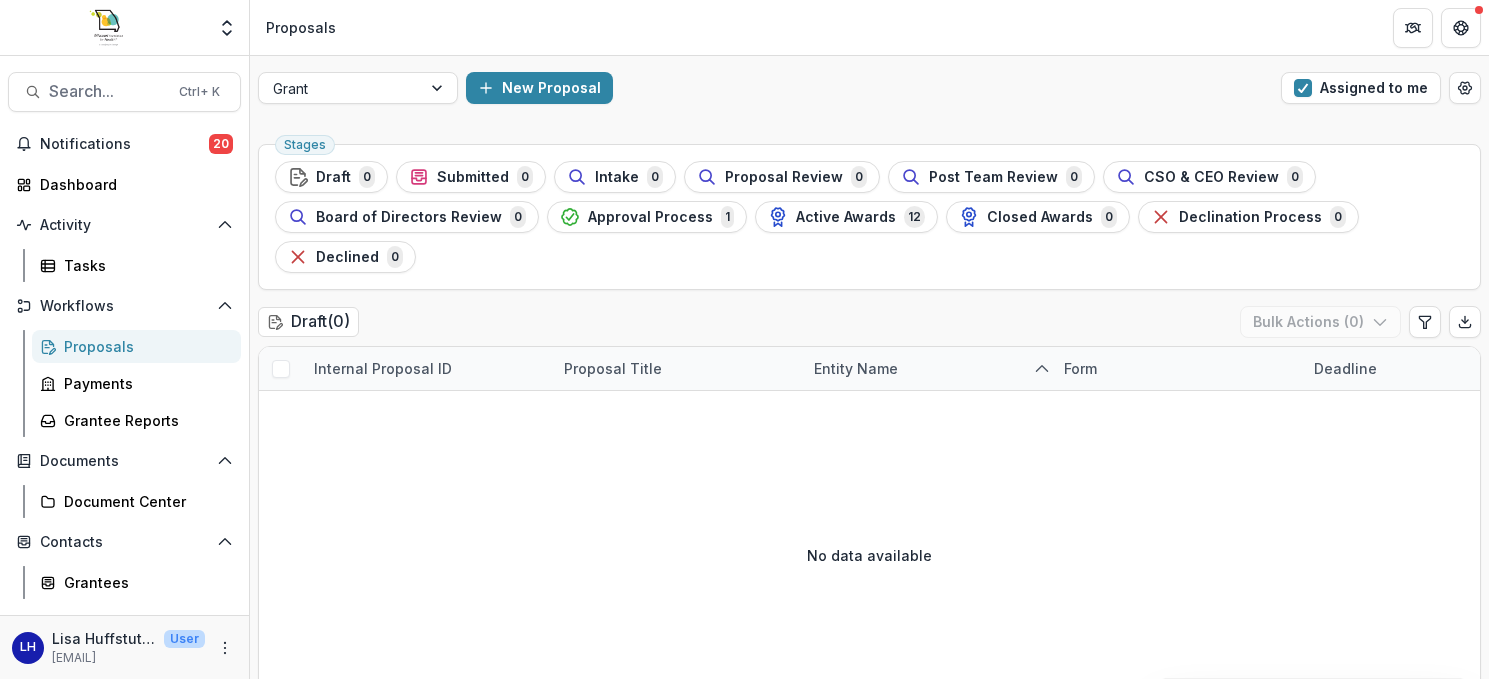 scroll, scrollTop: 0, scrollLeft: 0, axis: both 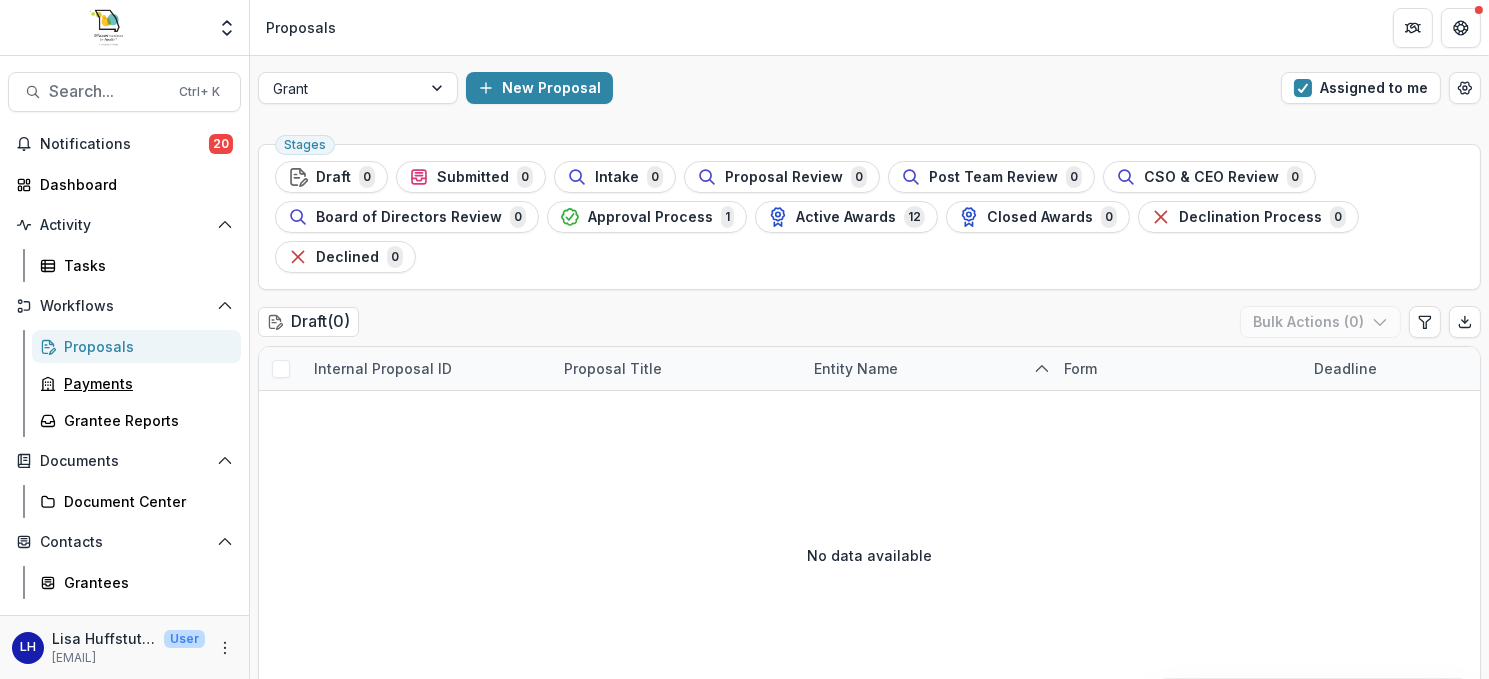 click on "Payments" at bounding box center [144, 383] 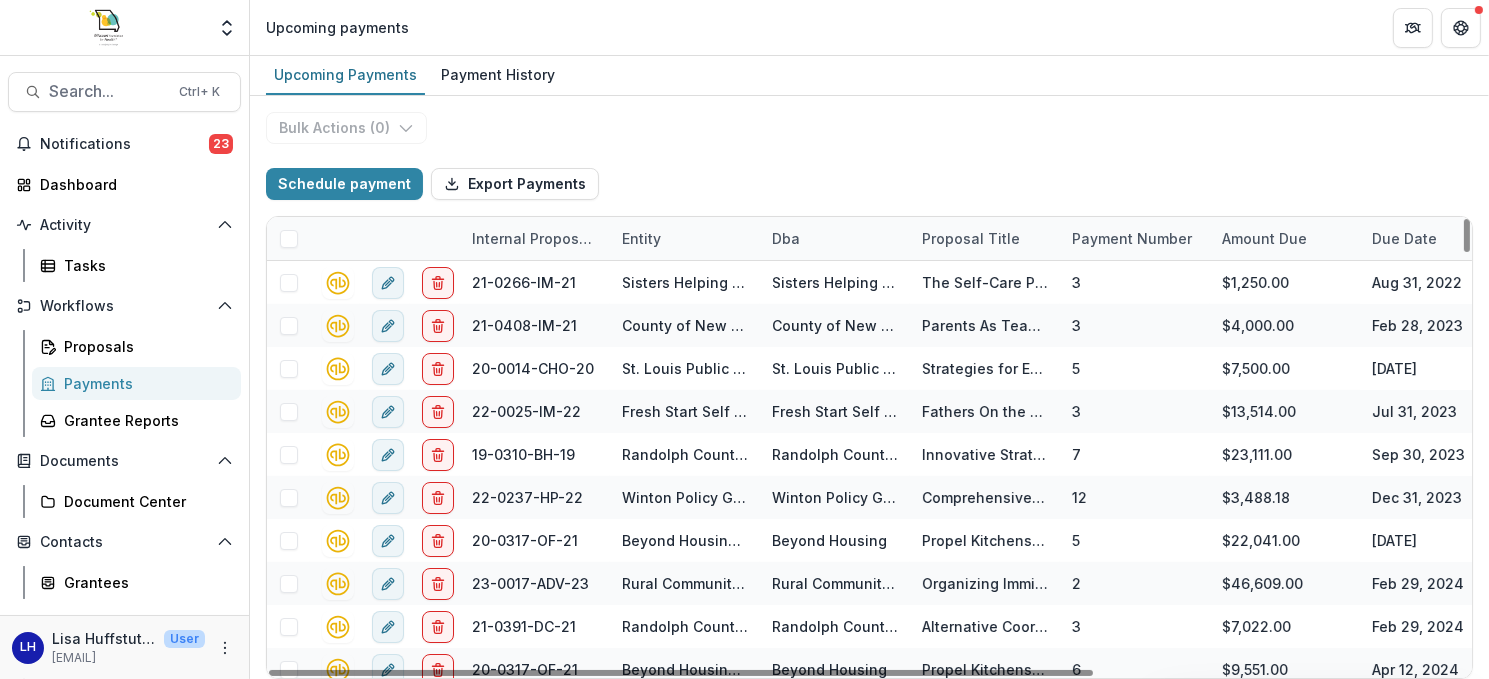 click on "Schedule payment" at bounding box center (344, 184) 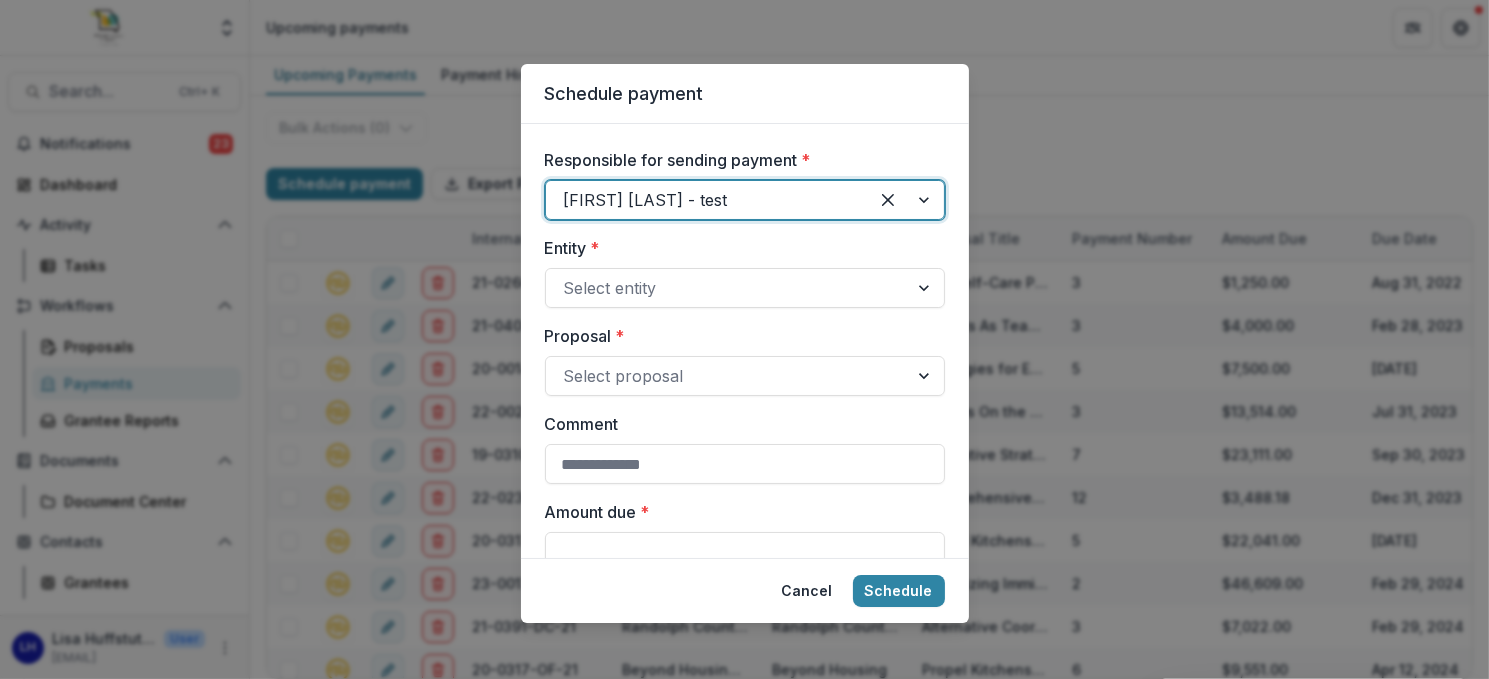 click on "Cancel" at bounding box center (807, 591) 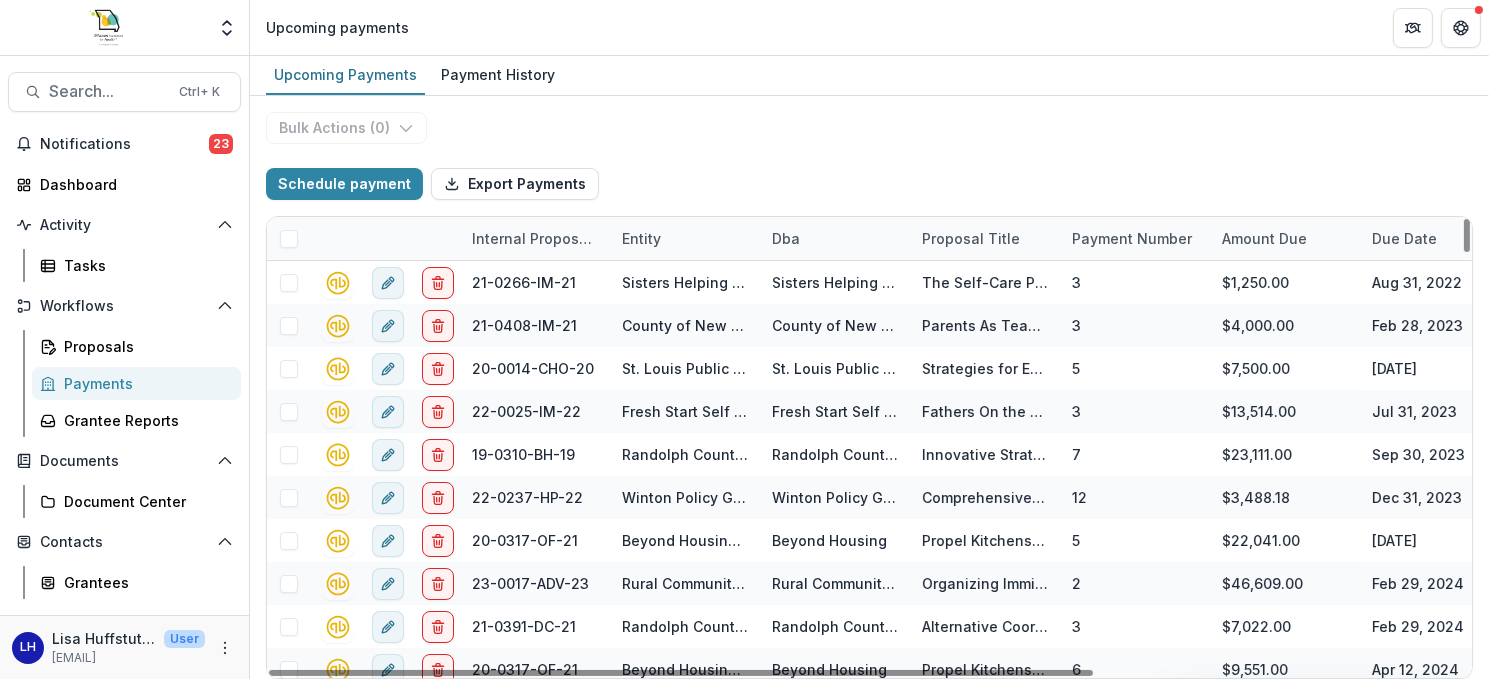 click on "Internal Proposal ID" at bounding box center [535, 238] 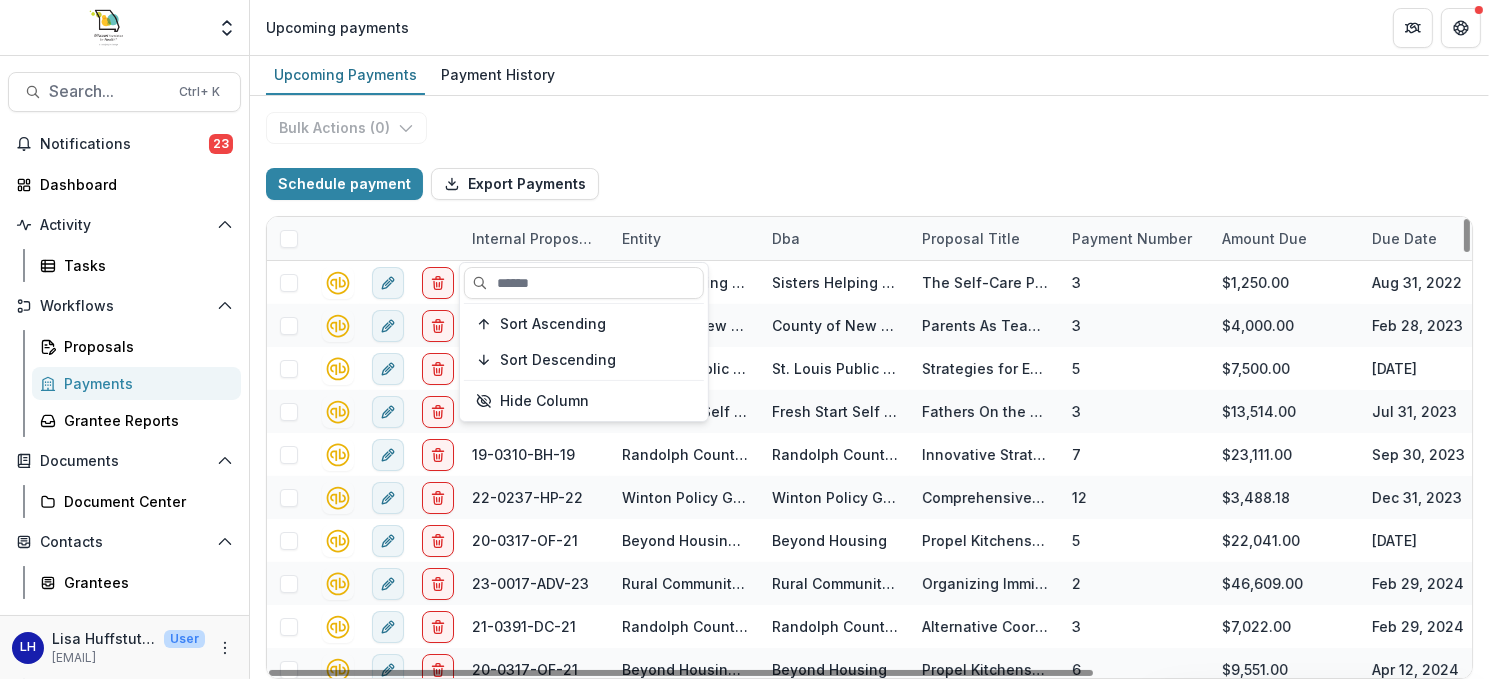 click at bounding box center (584, 283) 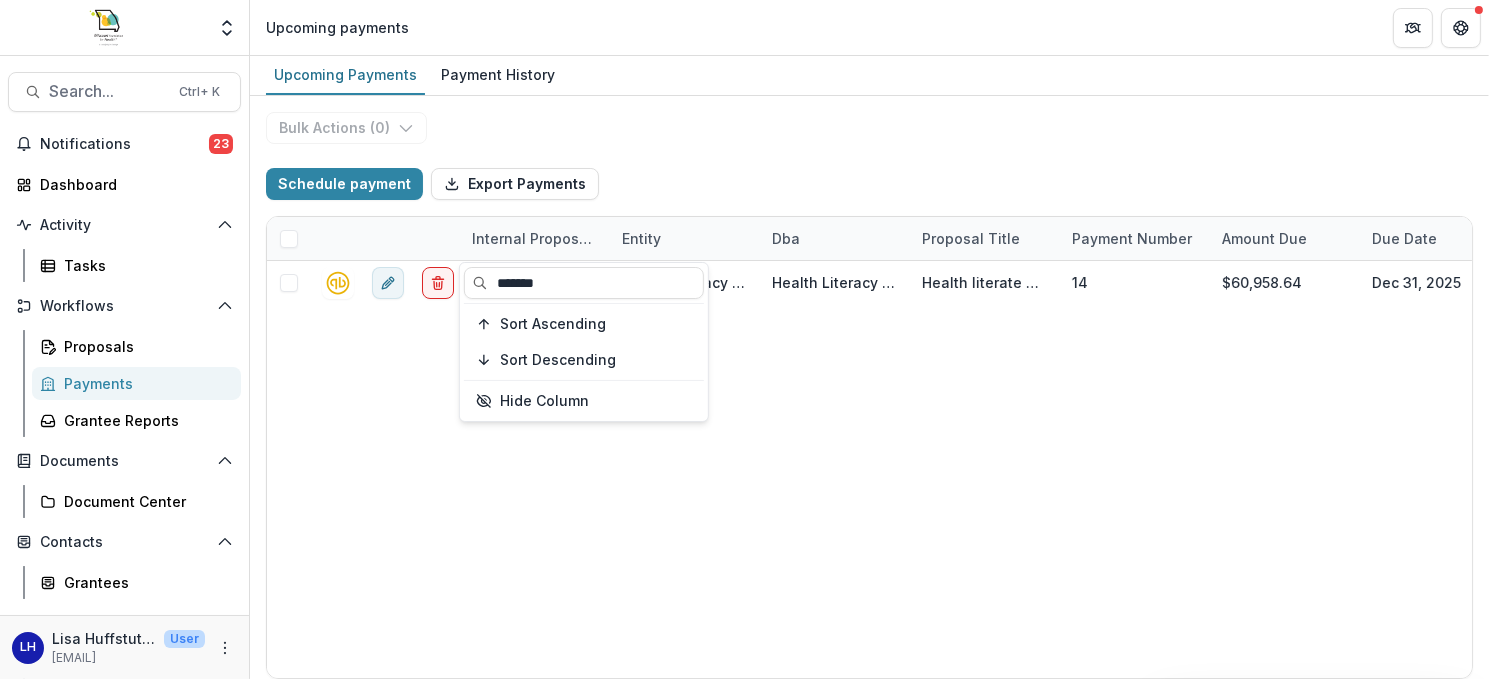 type on "*******" 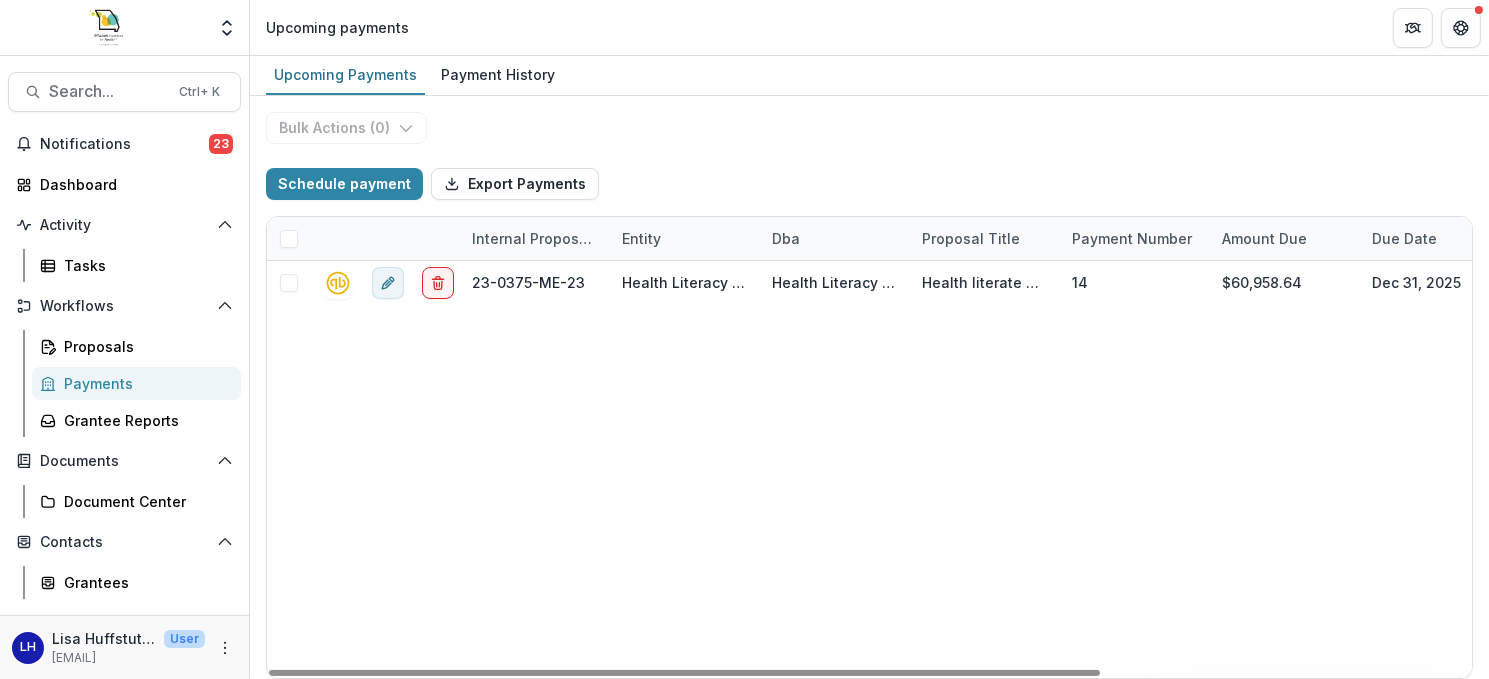 click 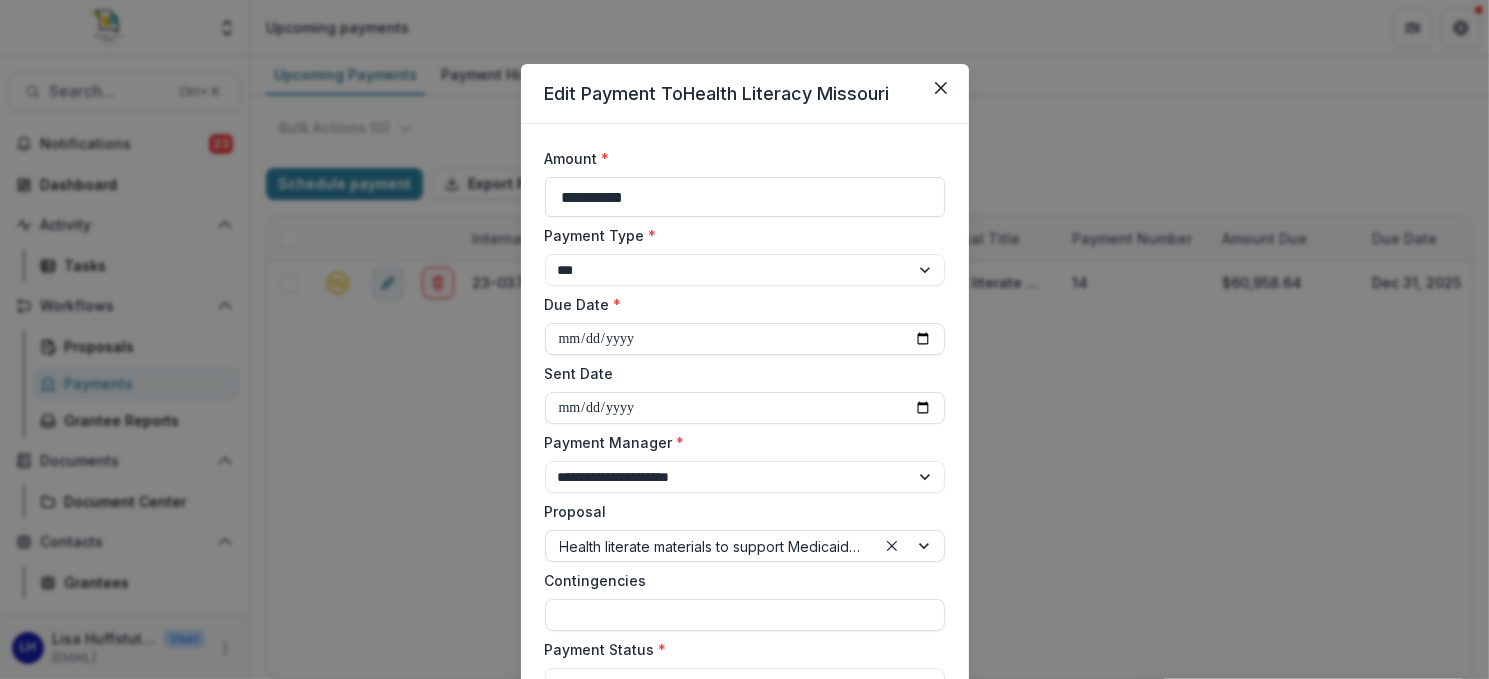 drag, startPoint x: 671, startPoint y: 198, endPoint x: 555, endPoint y: 201, distance: 116.03879 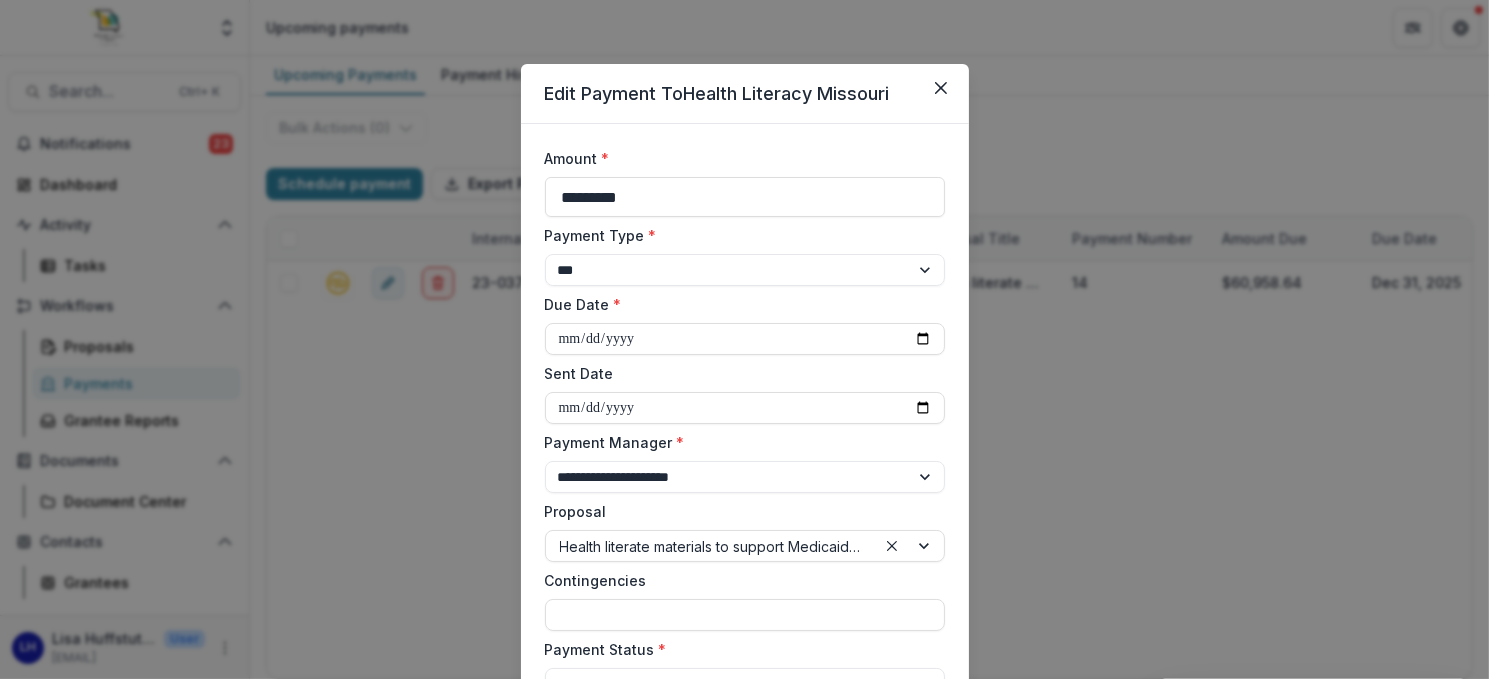 type on "*********" 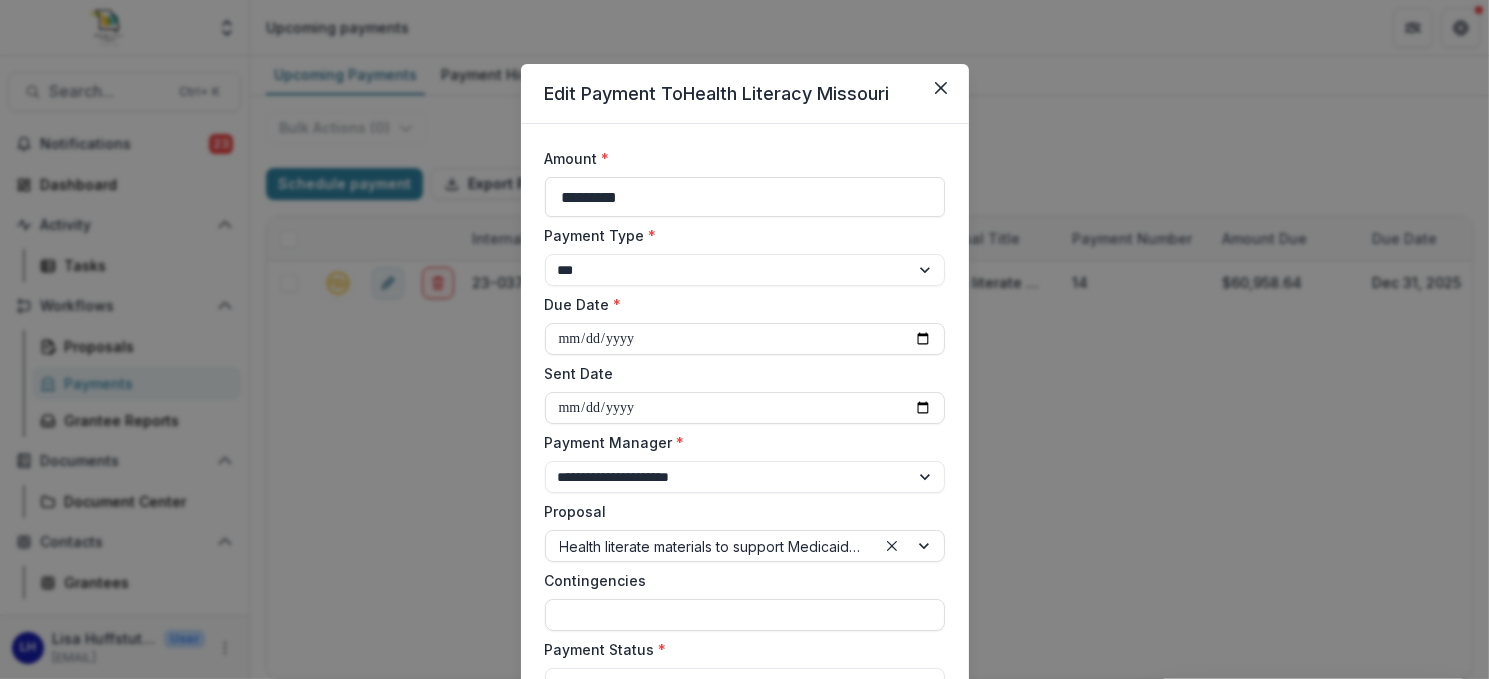 click on "Sent Date" at bounding box center (745, 408) 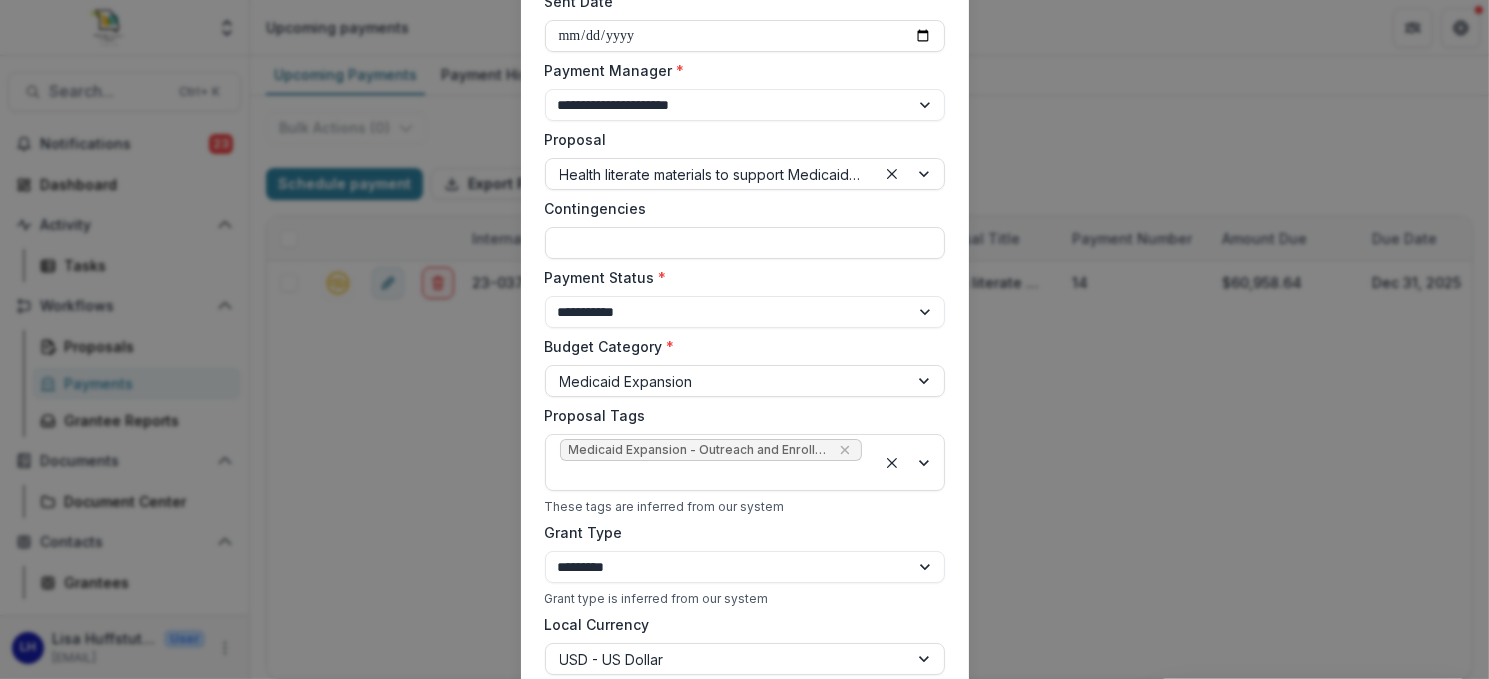 scroll, scrollTop: 400, scrollLeft: 0, axis: vertical 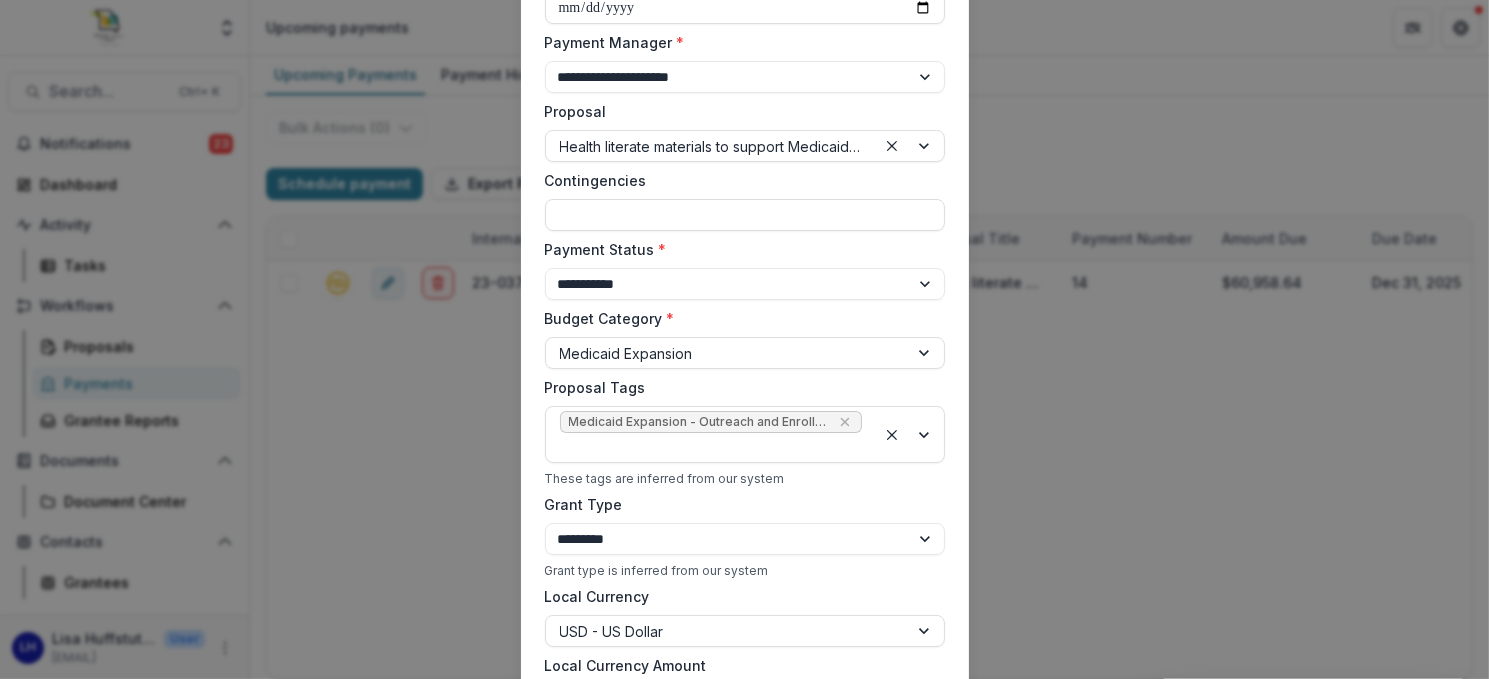 click on "**********" at bounding box center [745, 284] 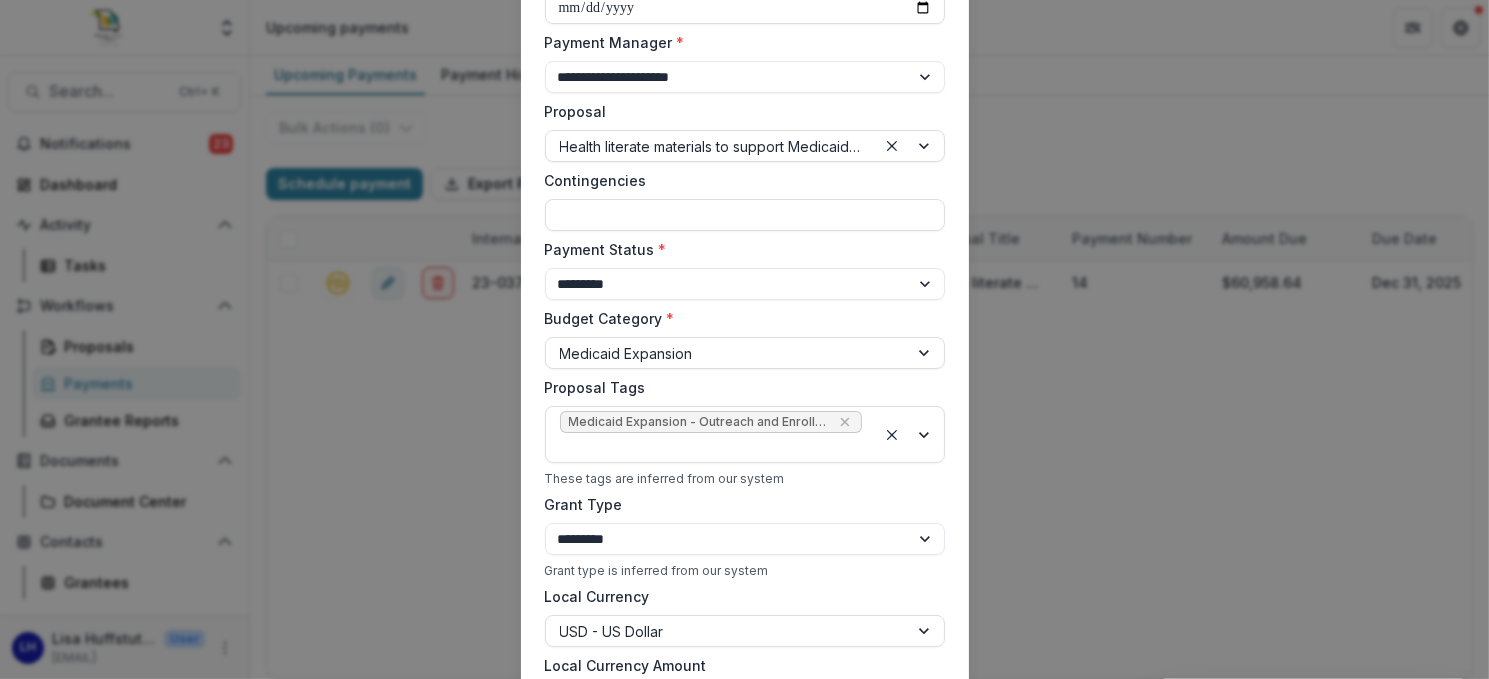 click on "**********" at bounding box center (745, 284) 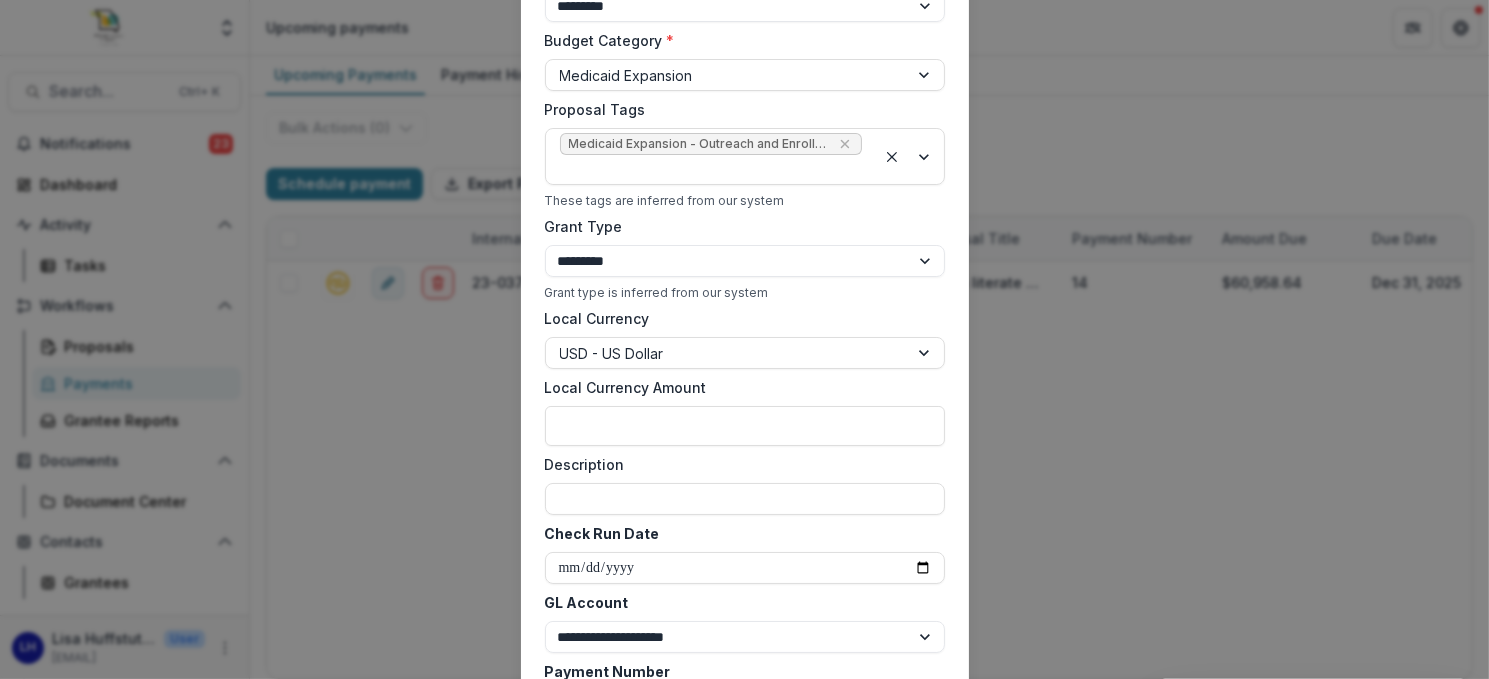 scroll, scrollTop: 700, scrollLeft: 0, axis: vertical 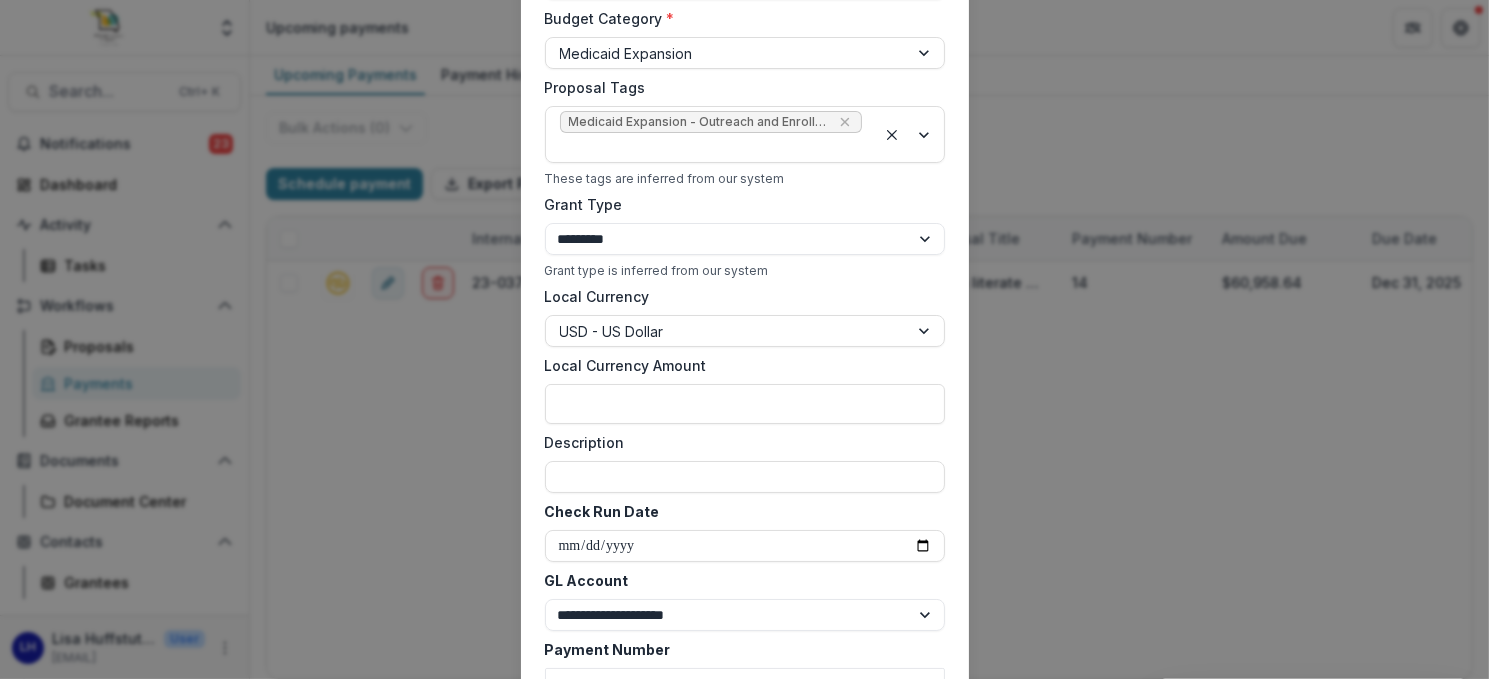 click on "Description" at bounding box center [745, 477] 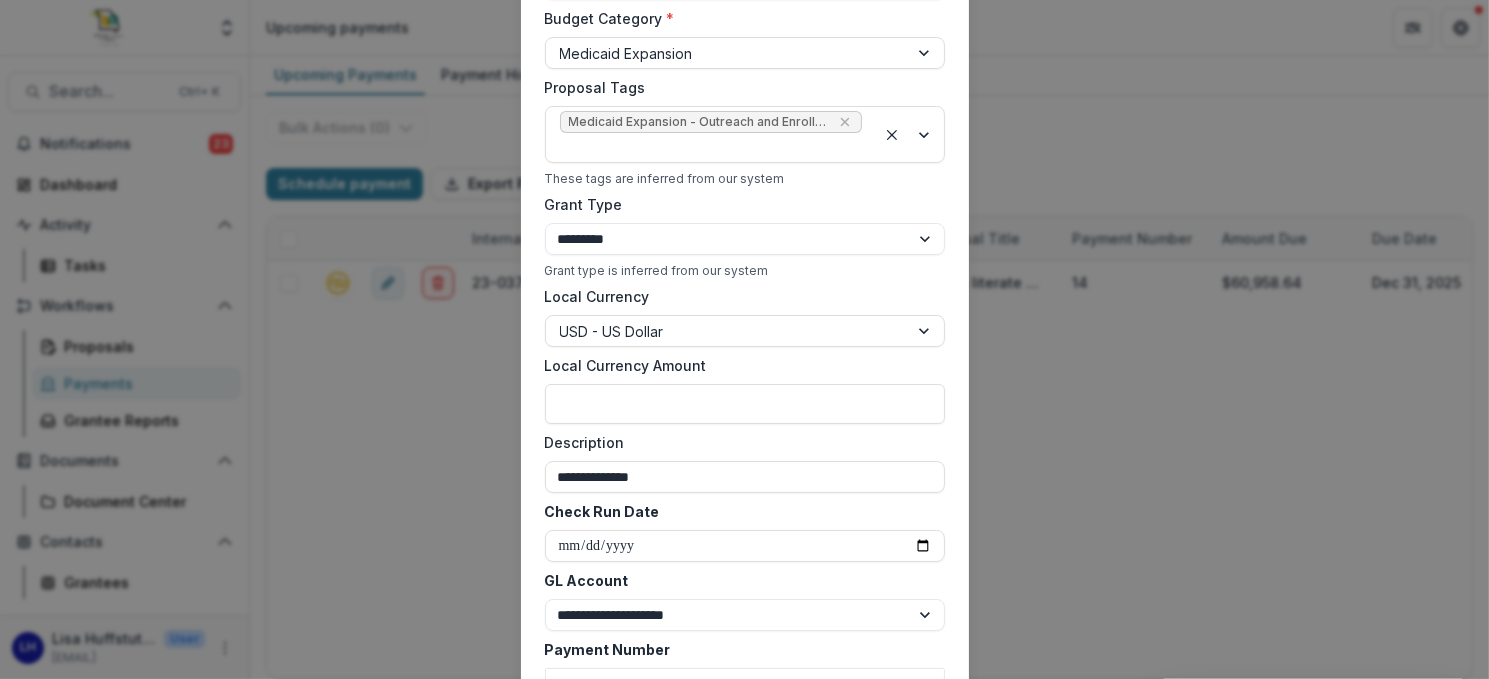 type on "**********" 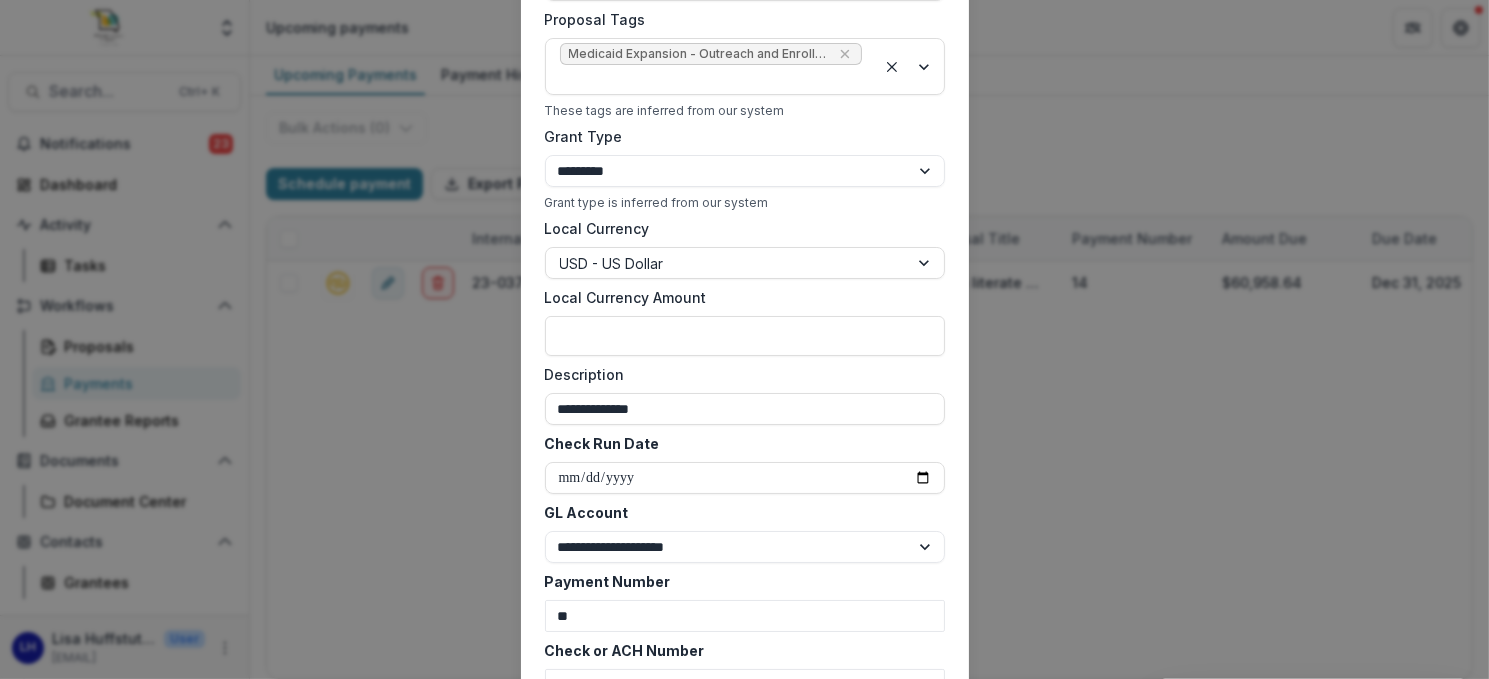 scroll, scrollTop: 800, scrollLeft: 0, axis: vertical 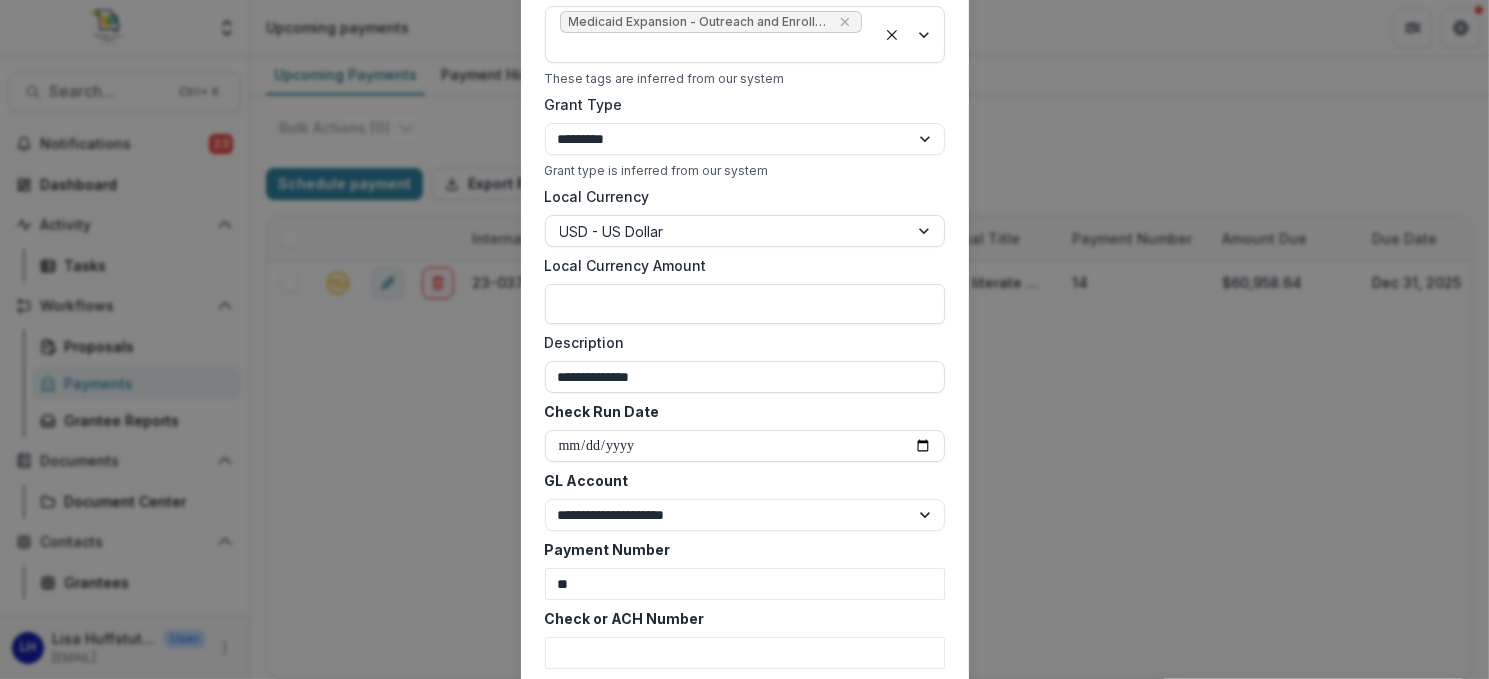 drag, startPoint x: 687, startPoint y: 378, endPoint x: 548, endPoint y: 370, distance: 139.23003 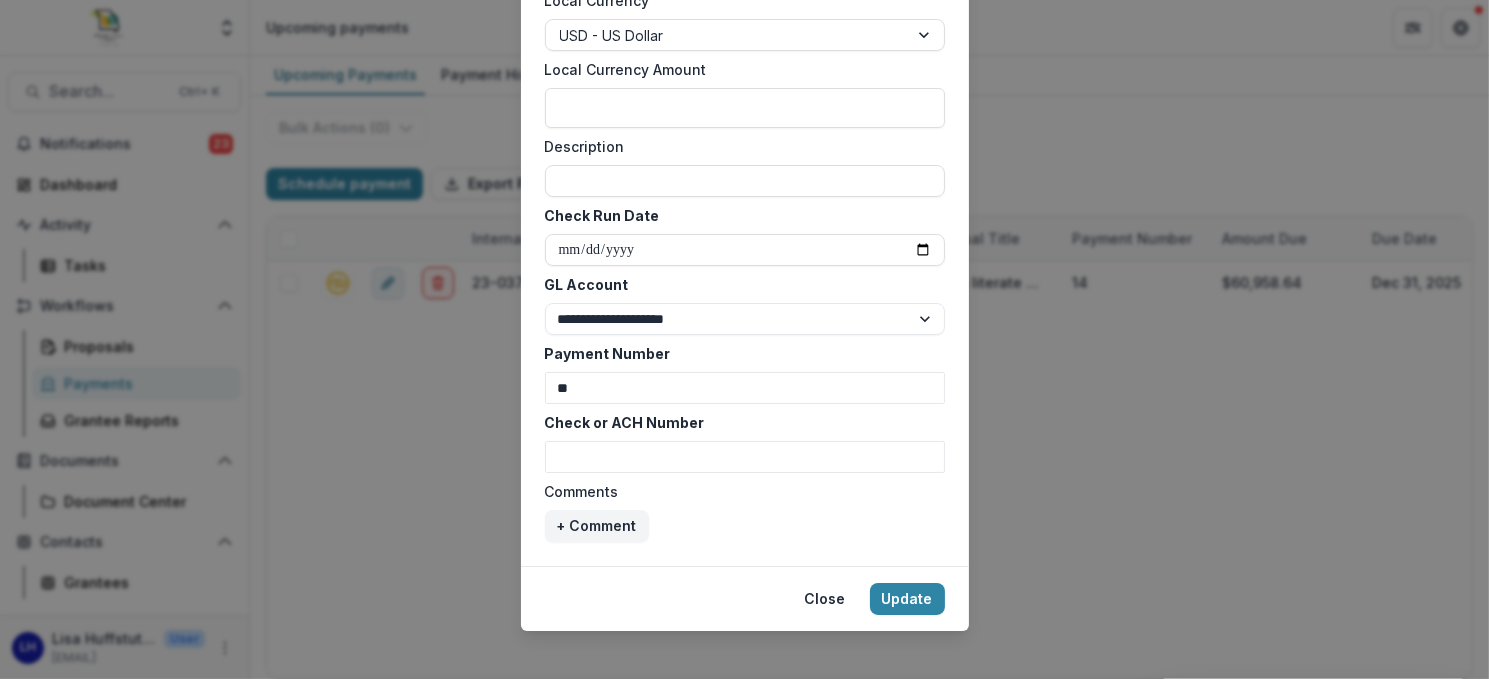 scroll, scrollTop: 1009, scrollLeft: 0, axis: vertical 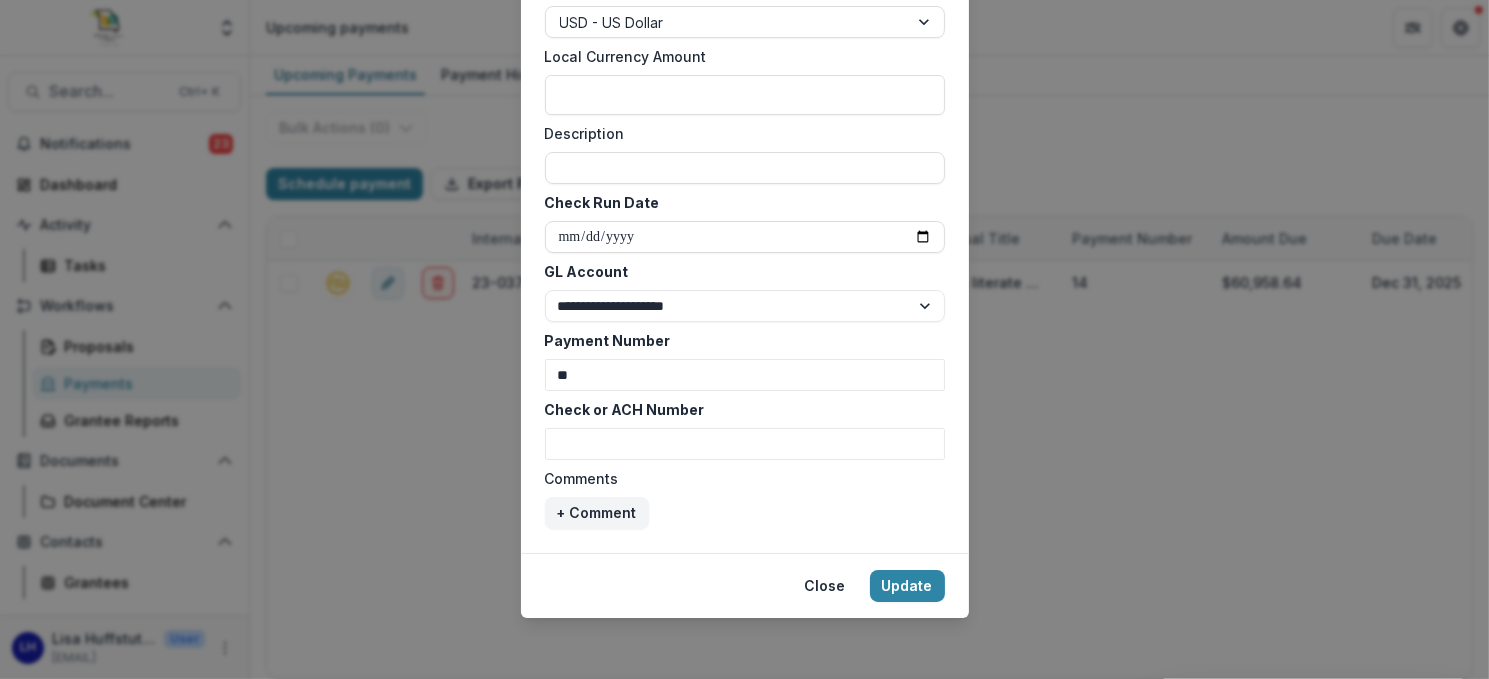 type 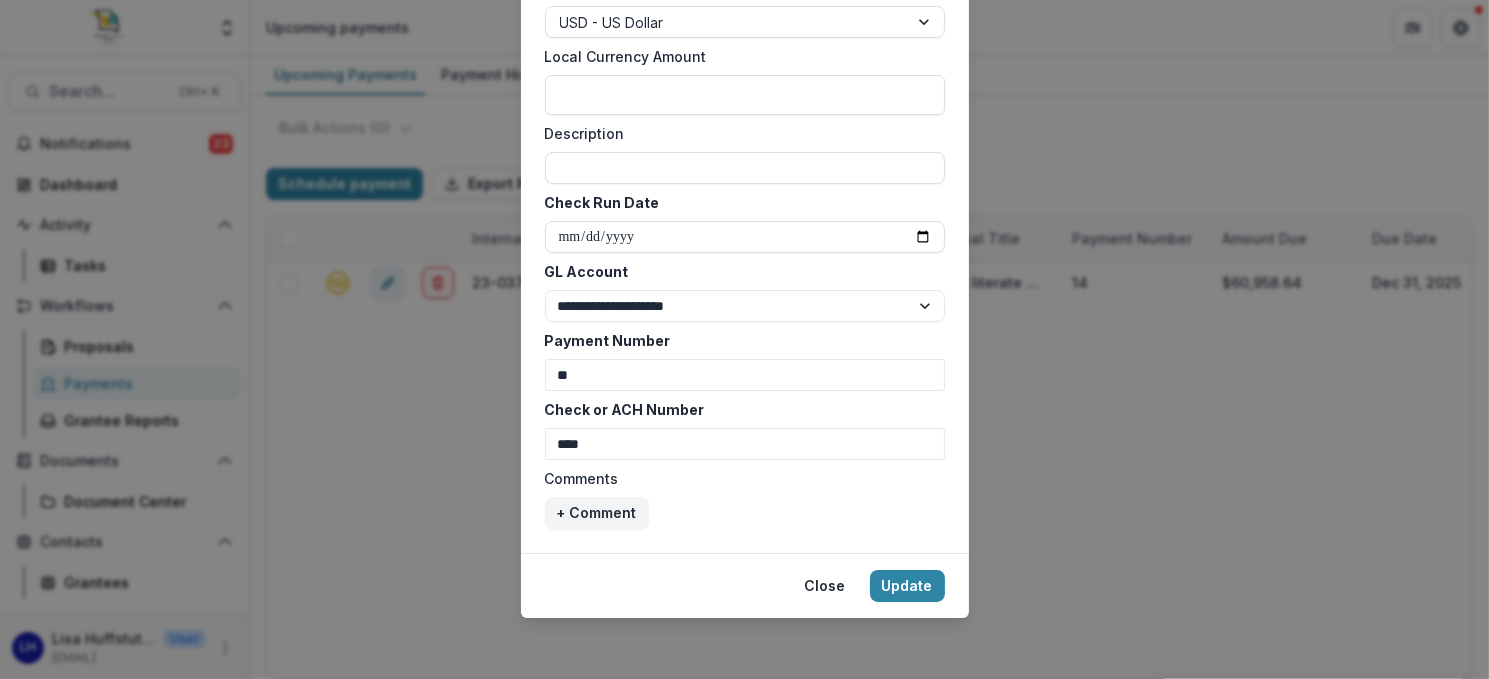 type on "****" 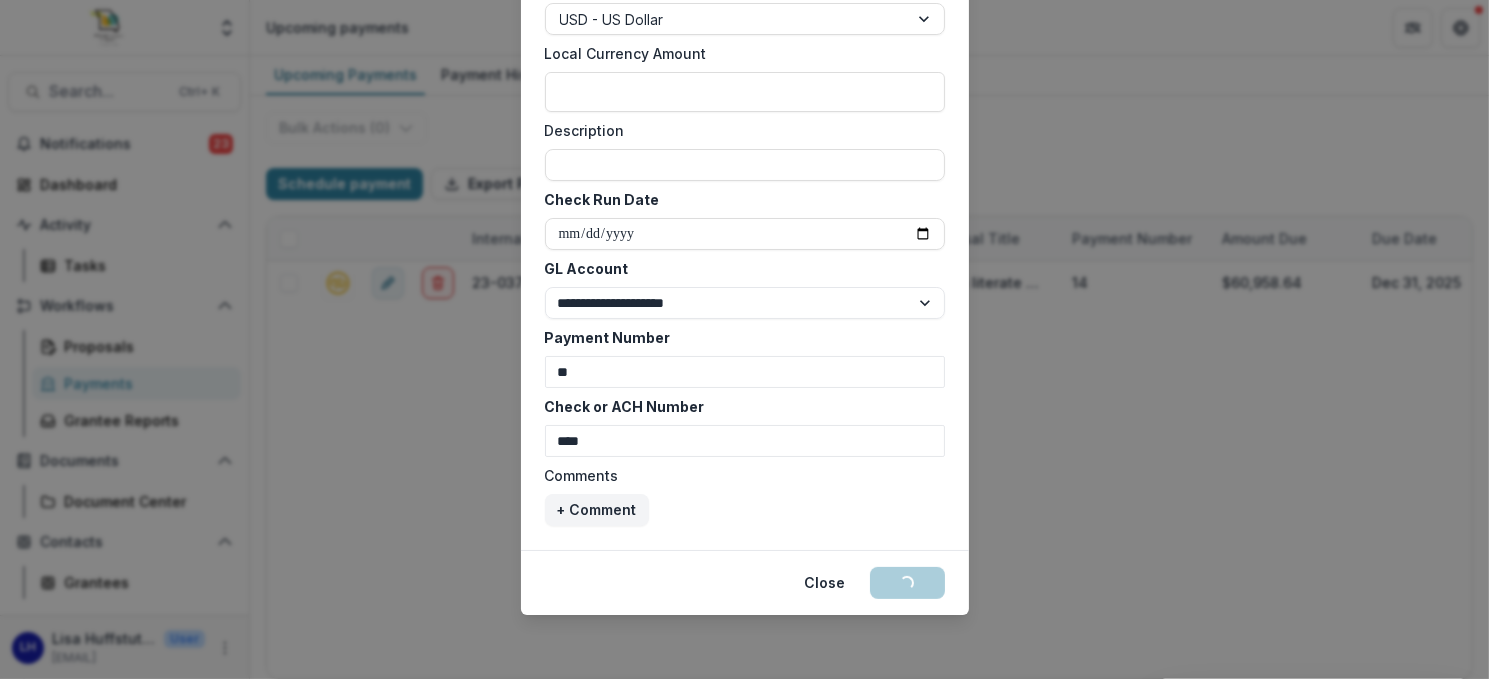 scroll, scrollTop: 985, scrollLeft: 0, axis: vertical 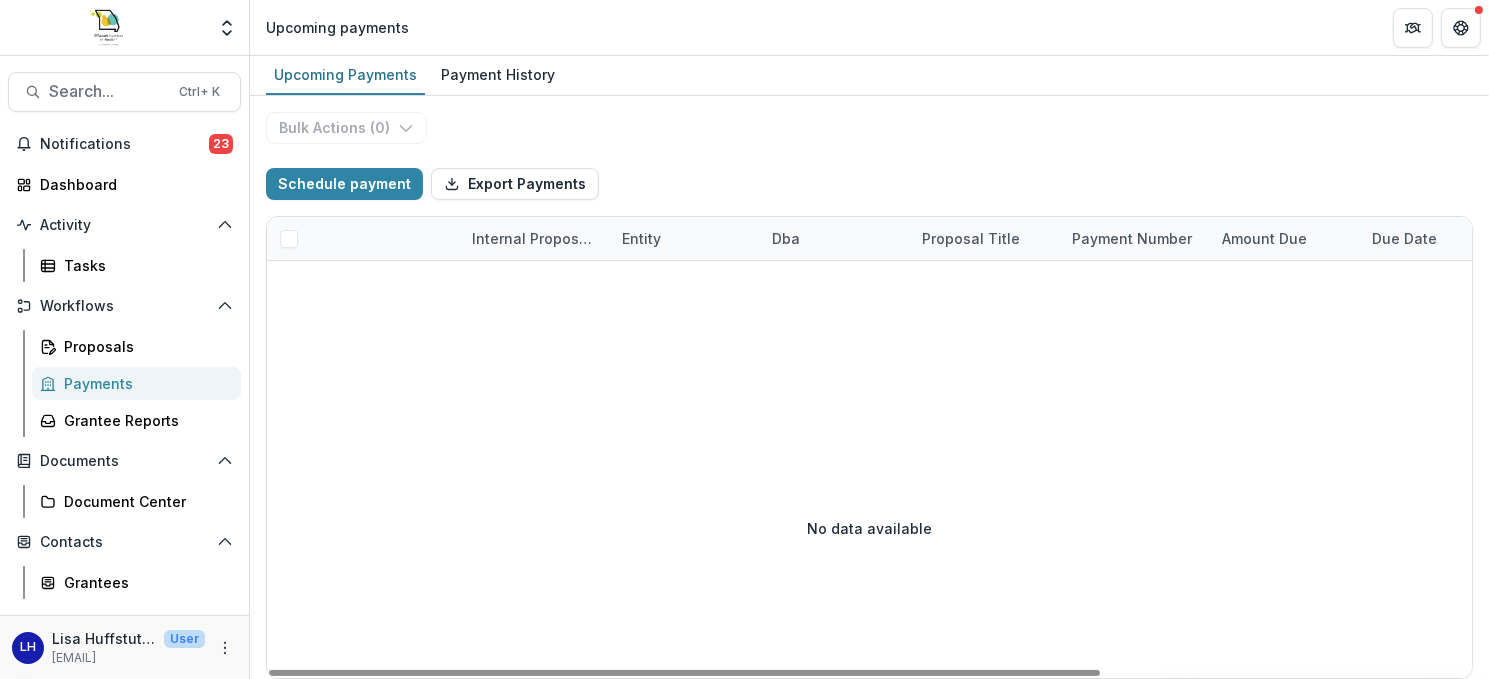 click on "Internal Proposal ID" at bounding box center [535, 238] 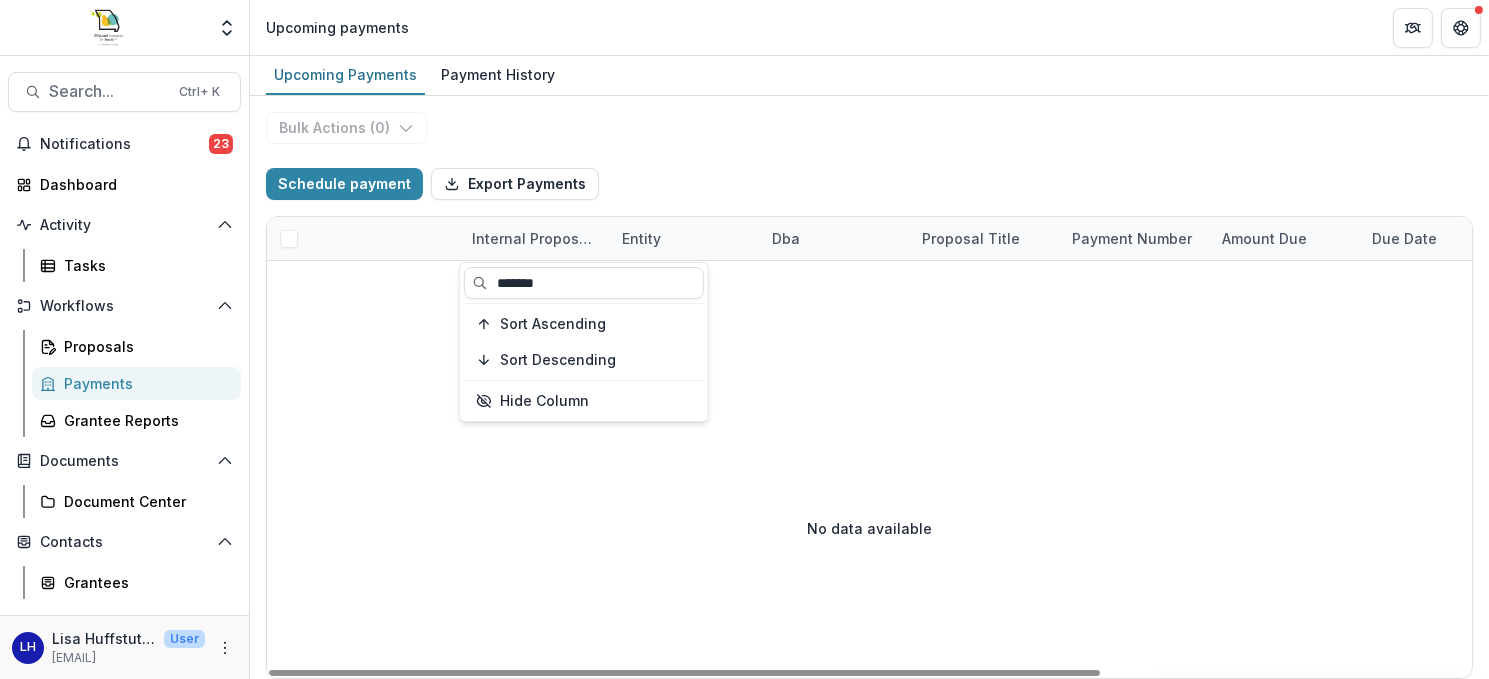 click on "*******" at bounding box center (584, 283) 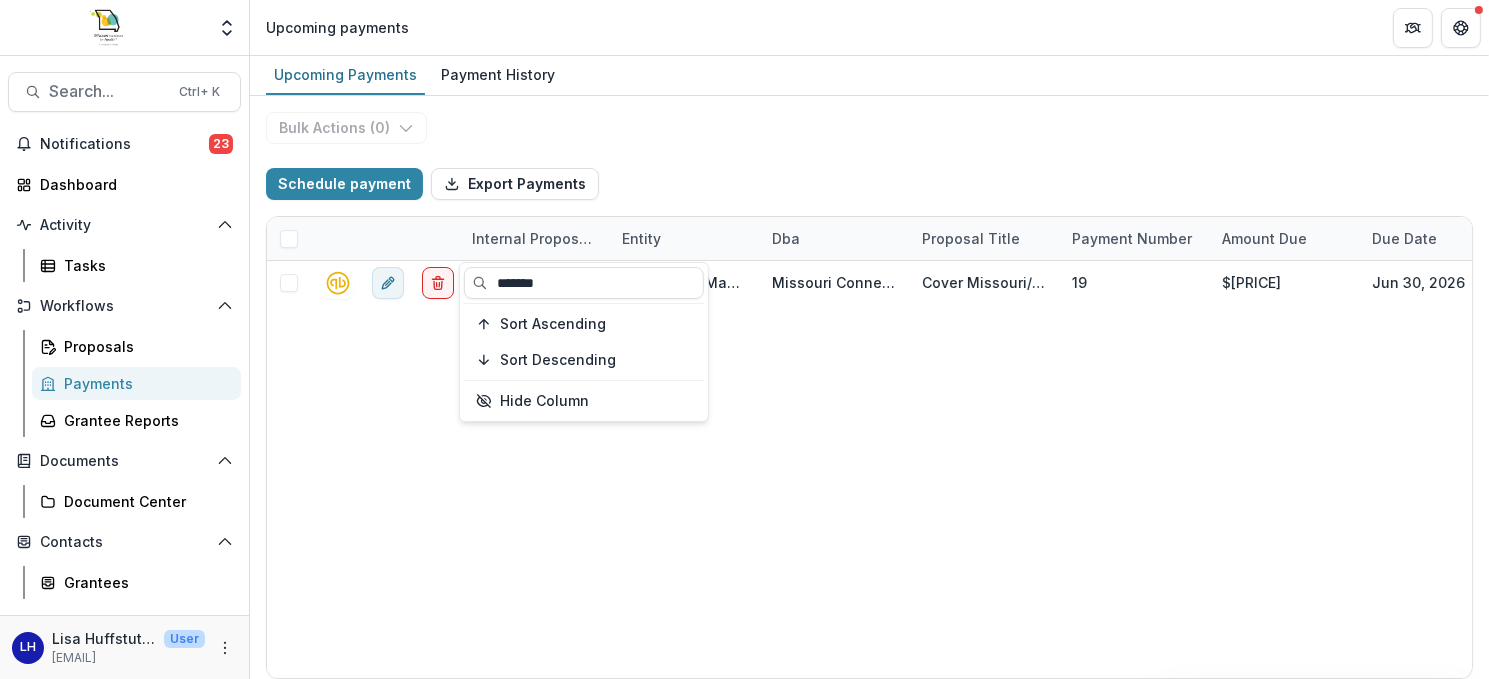 type on "*******" 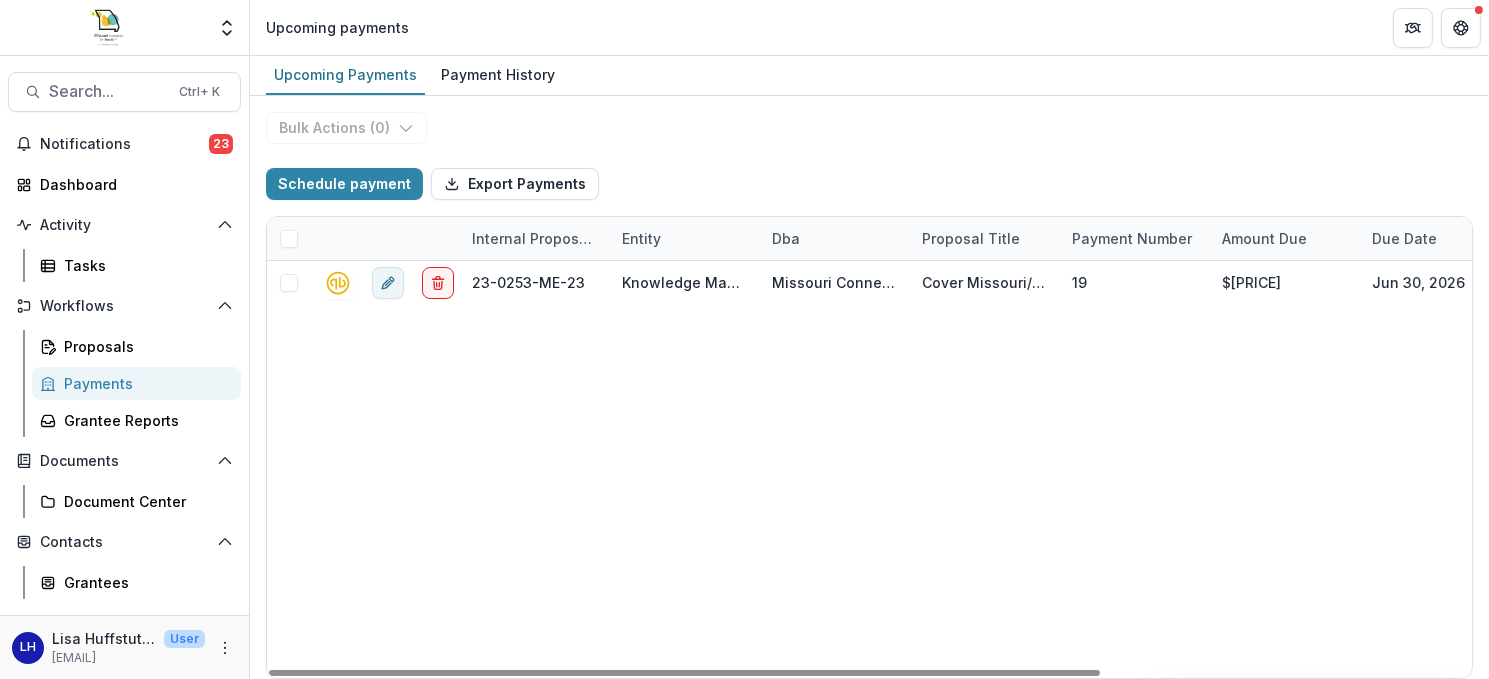 click 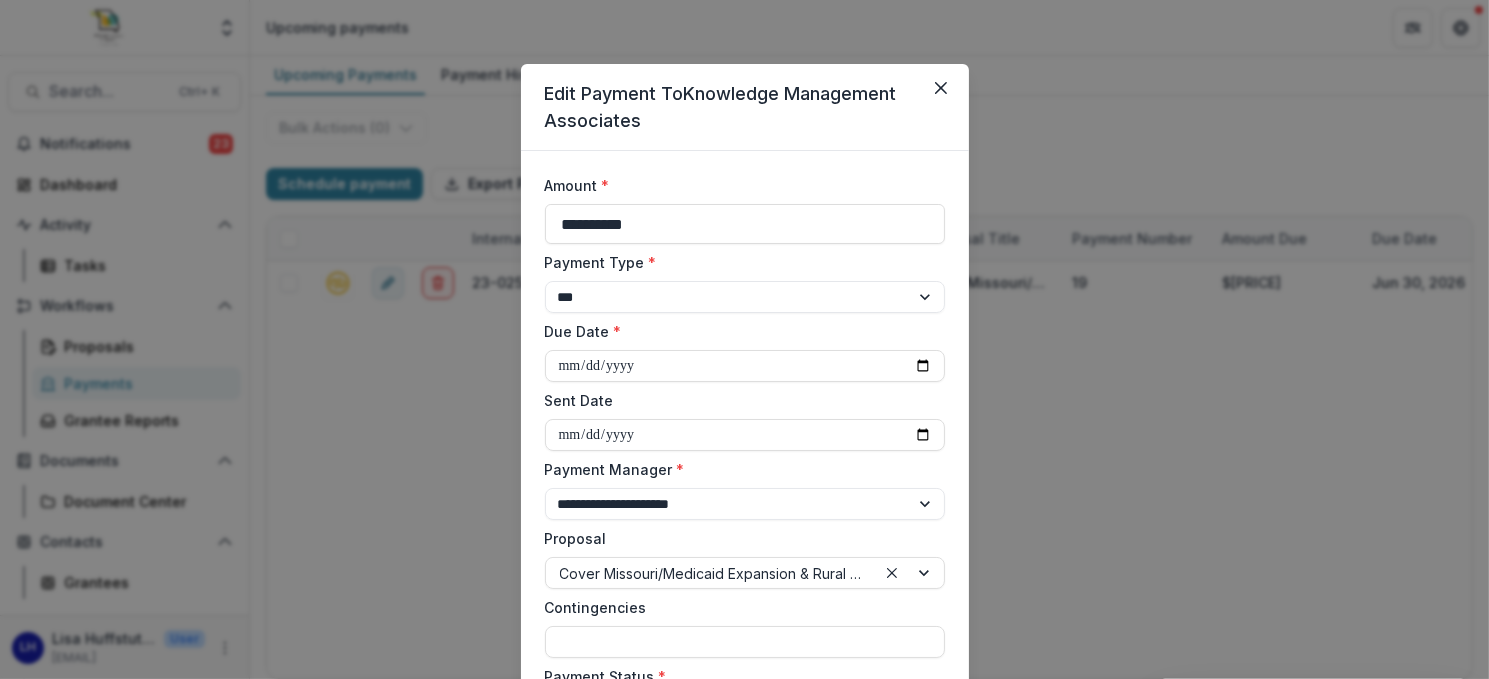 click on "Sent Date" at bounding box center (745, 435) 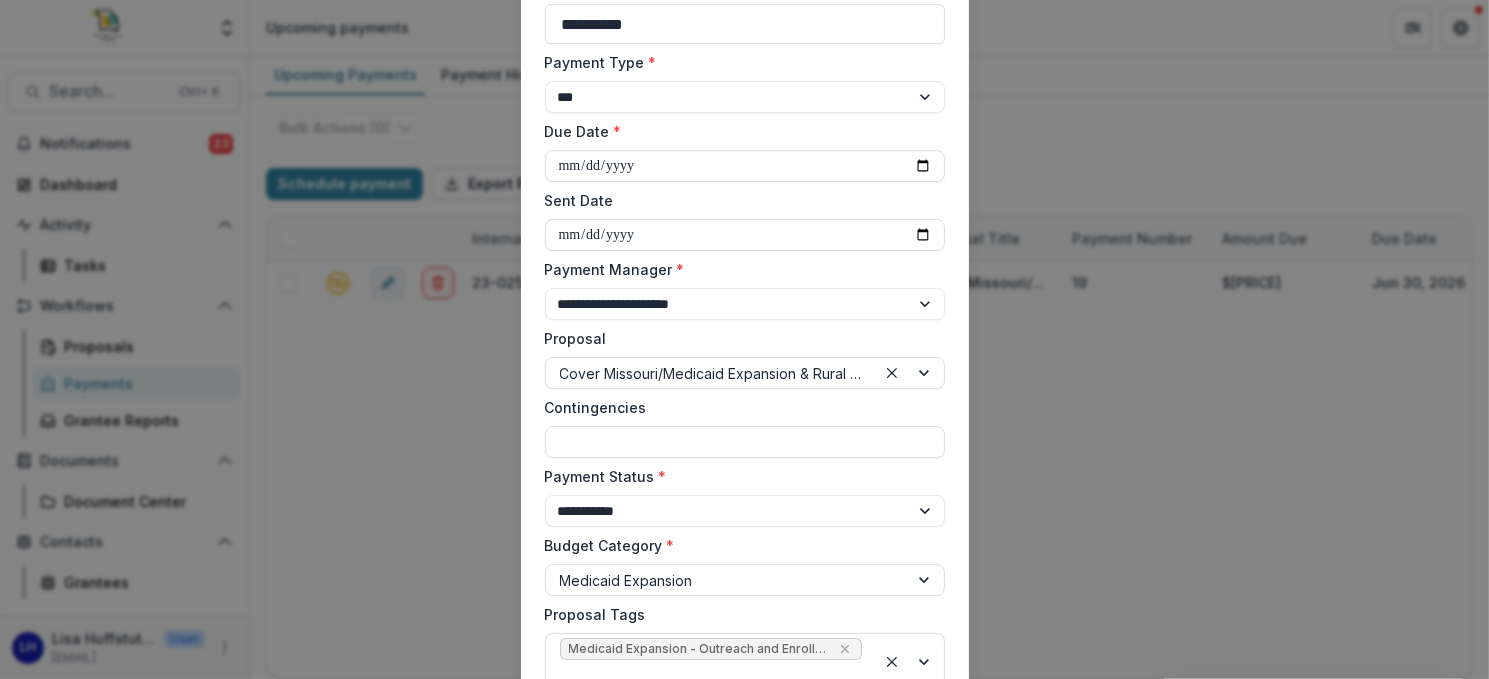 scroll, scrollTop: 300, scrollLeft: 0, axis: vertical 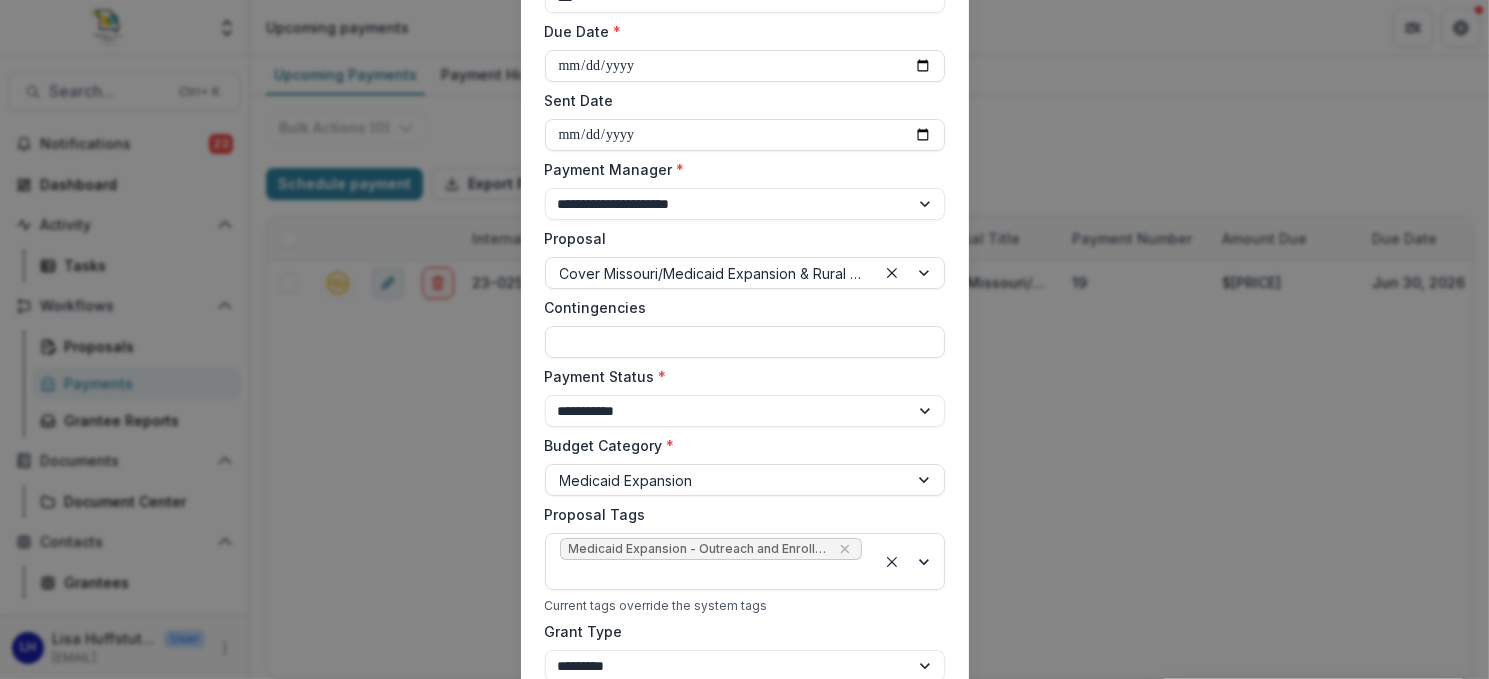 click on "**********" at bounding box center (745, 411) 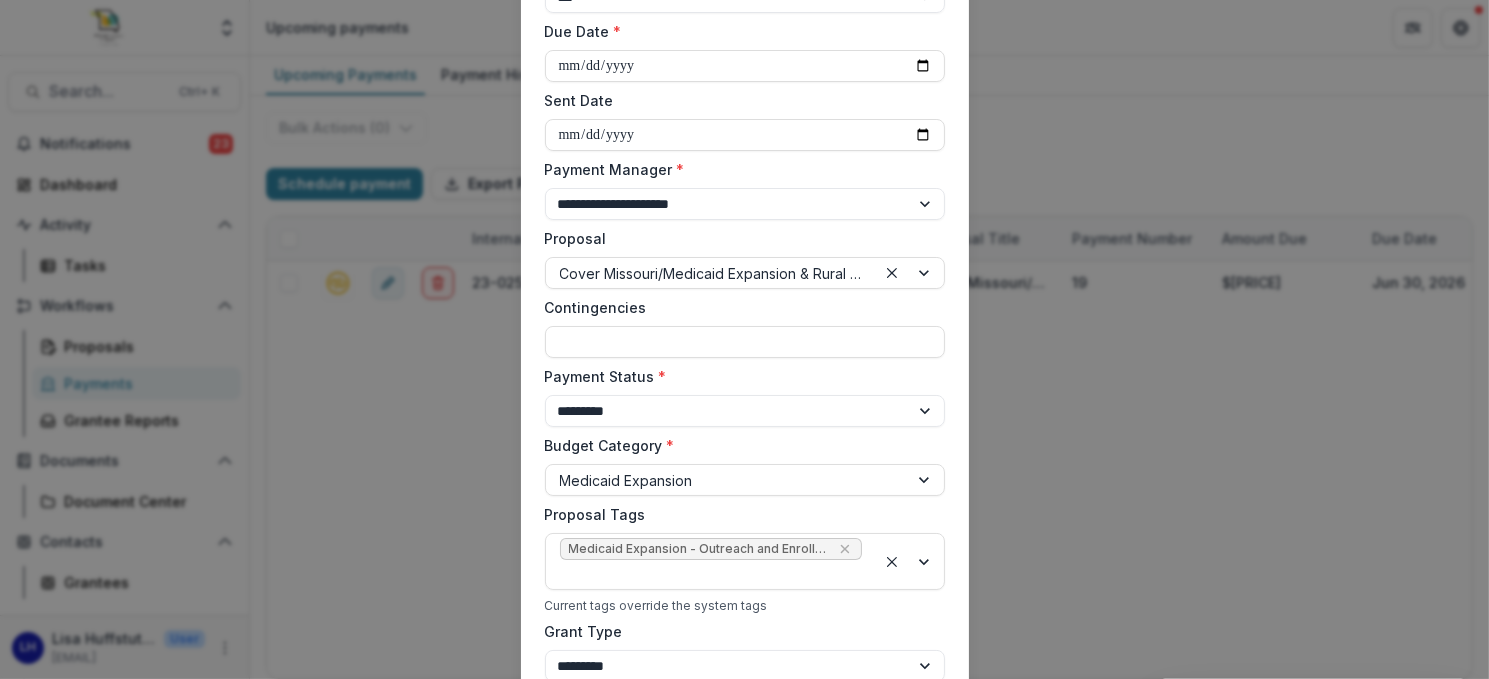 click on "**********" at bounding box center [745, 411] 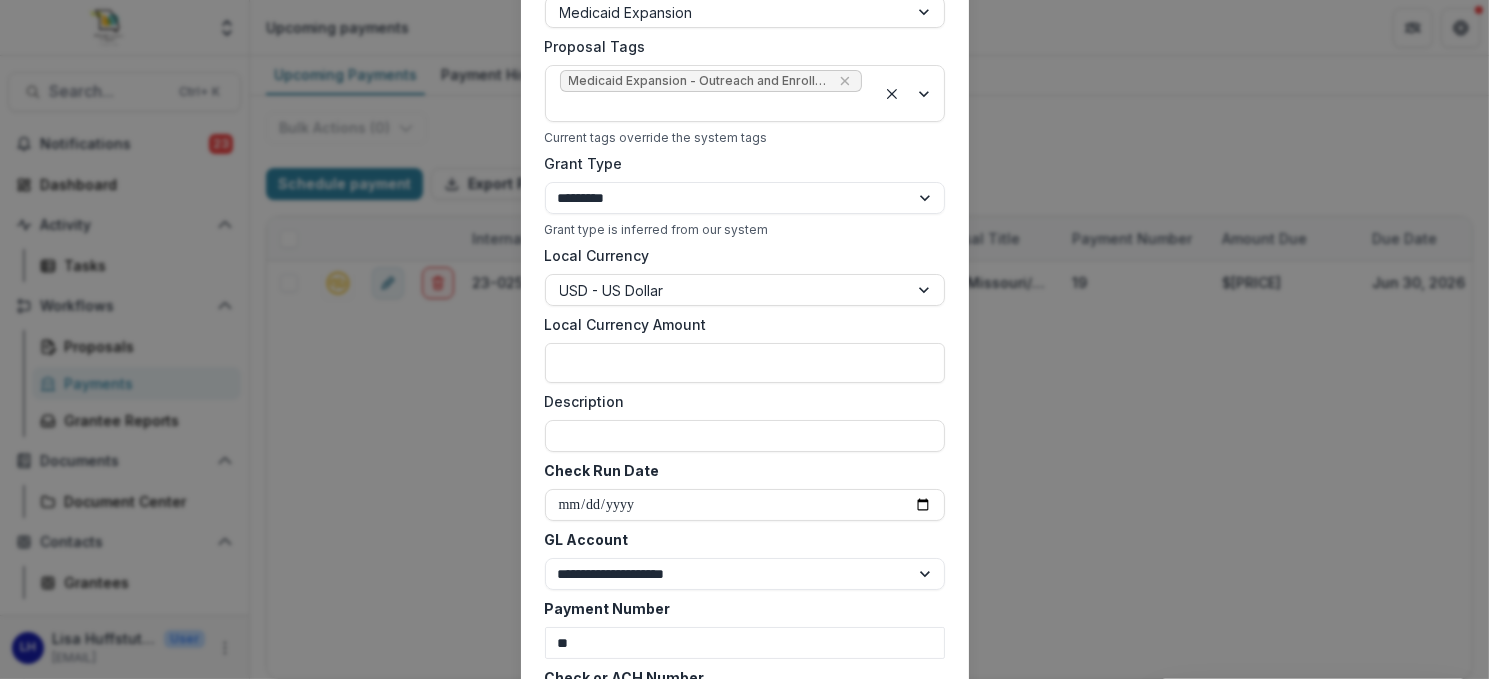 scroll, scrollTop: 800, scrollLeft: 0, axis: vertical 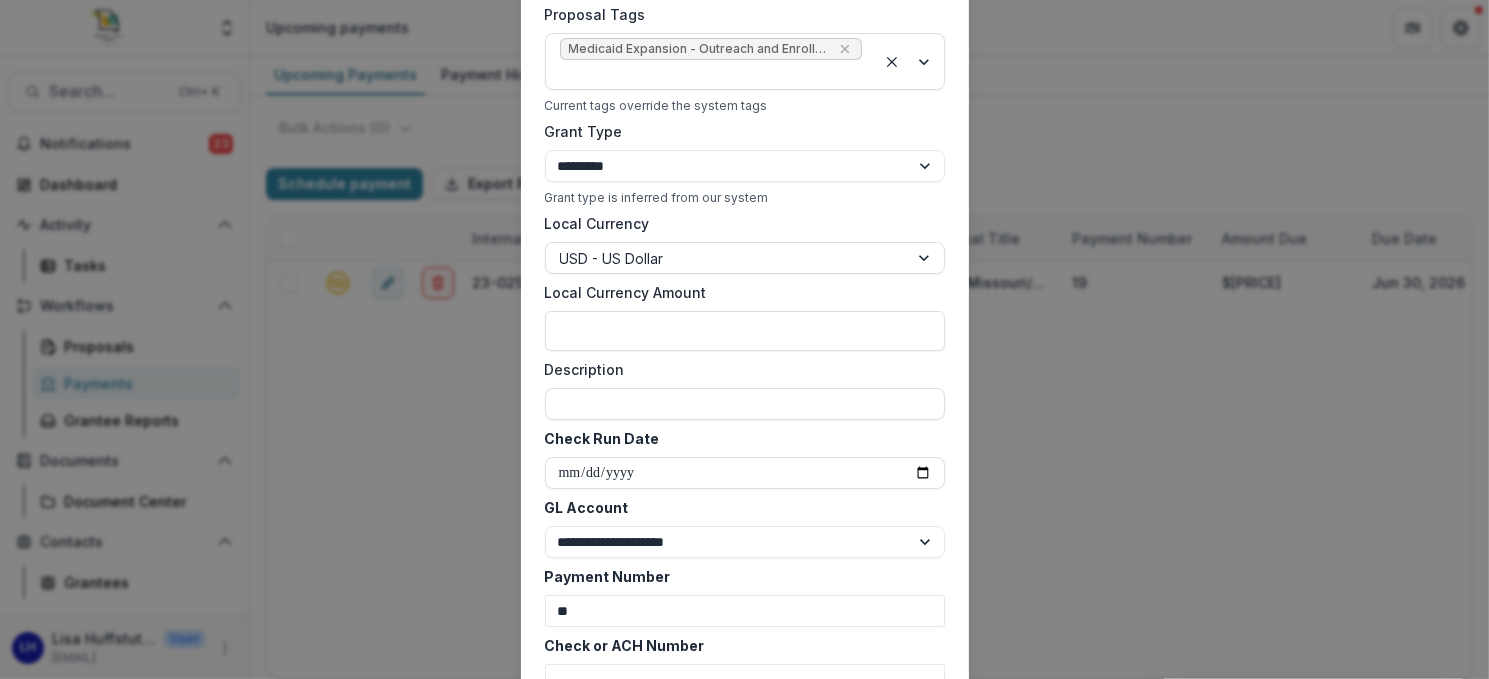 click on "Check Run Date" at bounding box center (745, 473) 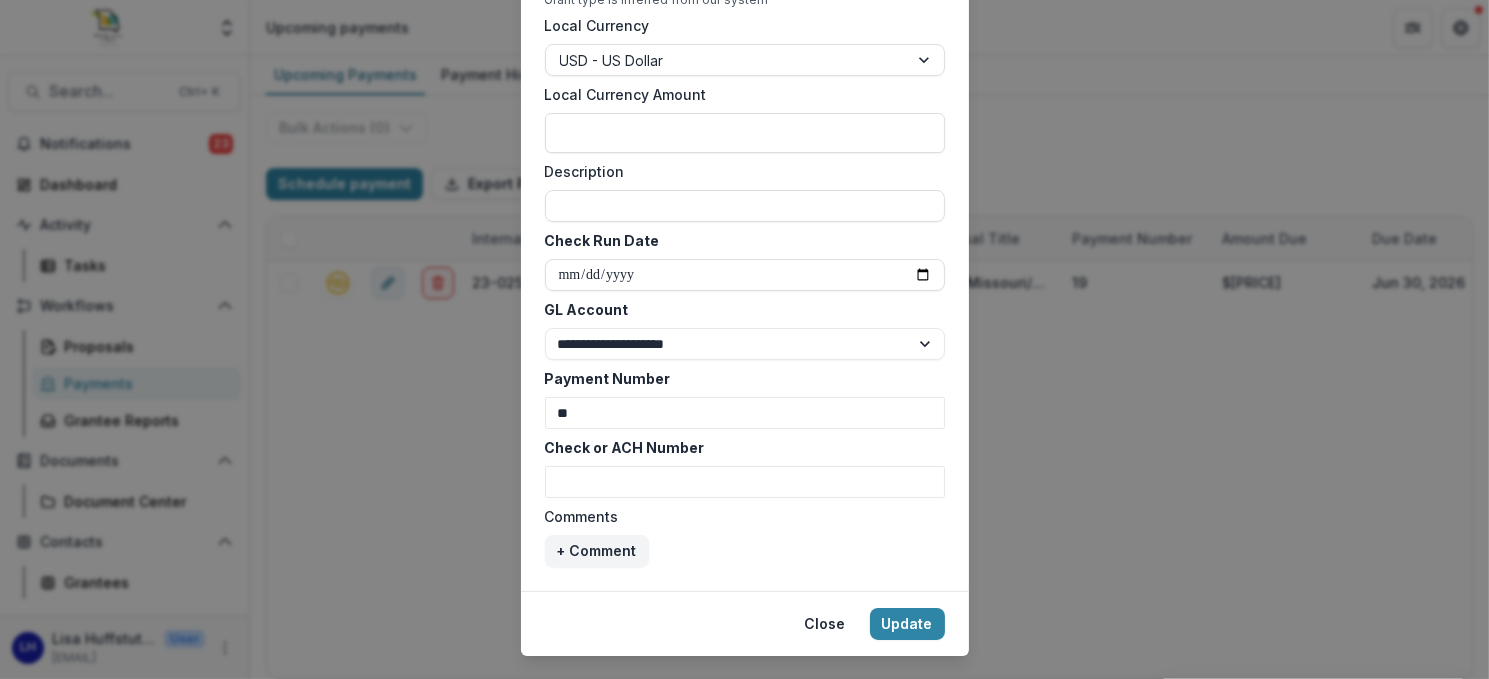 scroll, scrollTop: 1000, scrollLeft: 0, axis: vertical 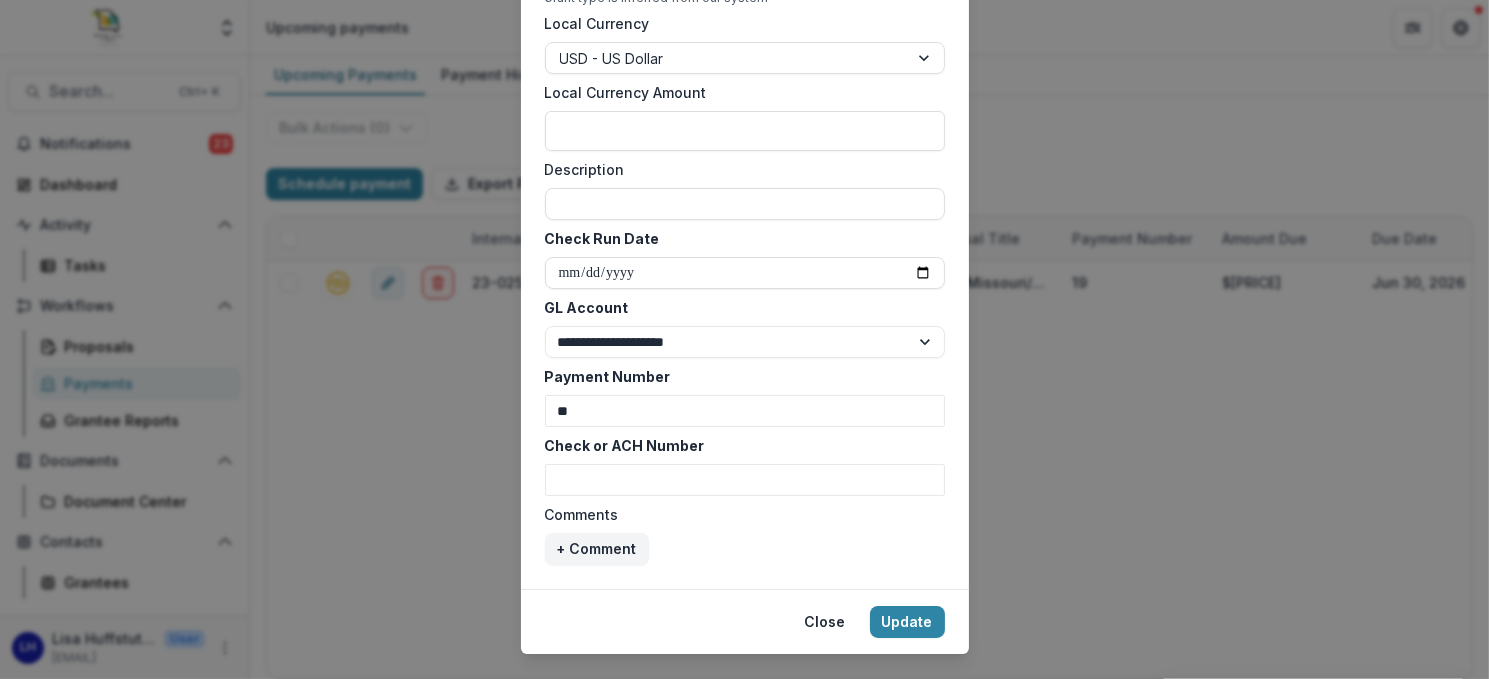 click on "Check or ACH Number" at bounding box center [745, 480] 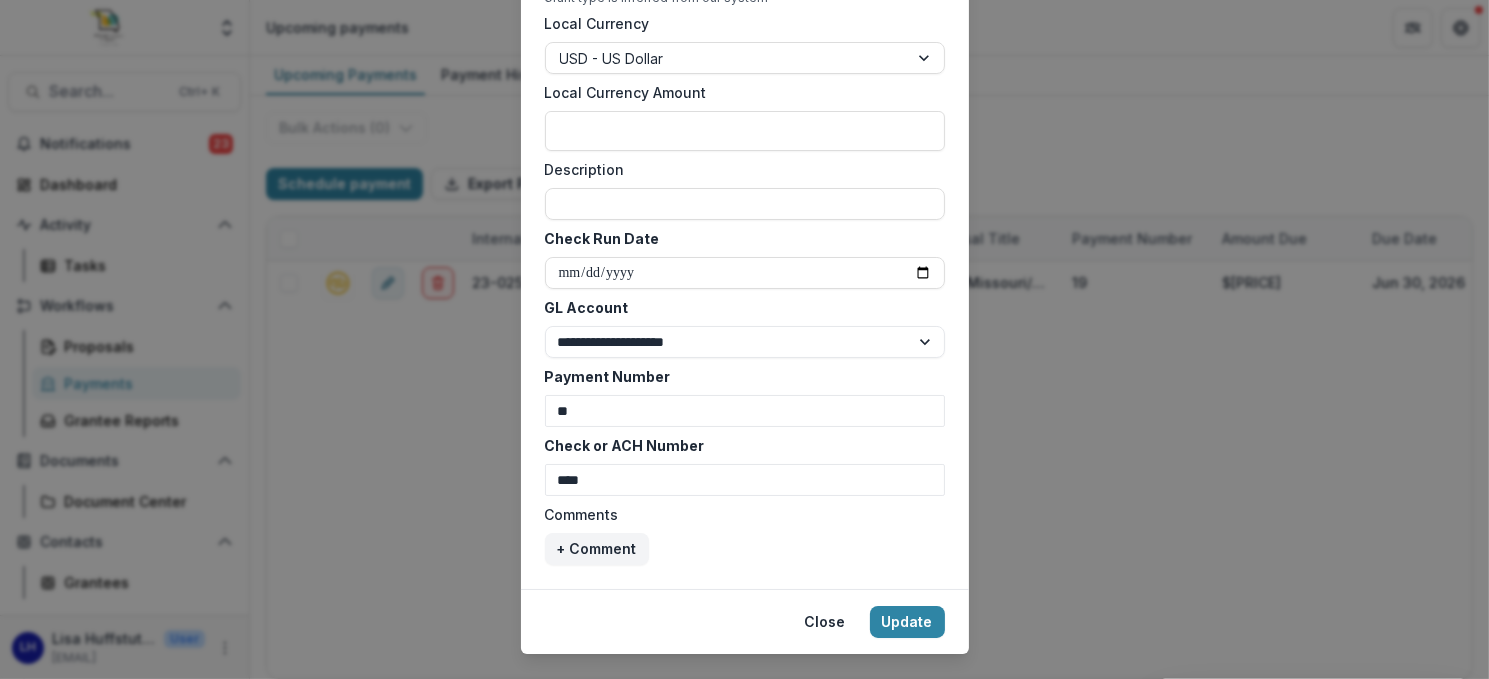 type on "****" 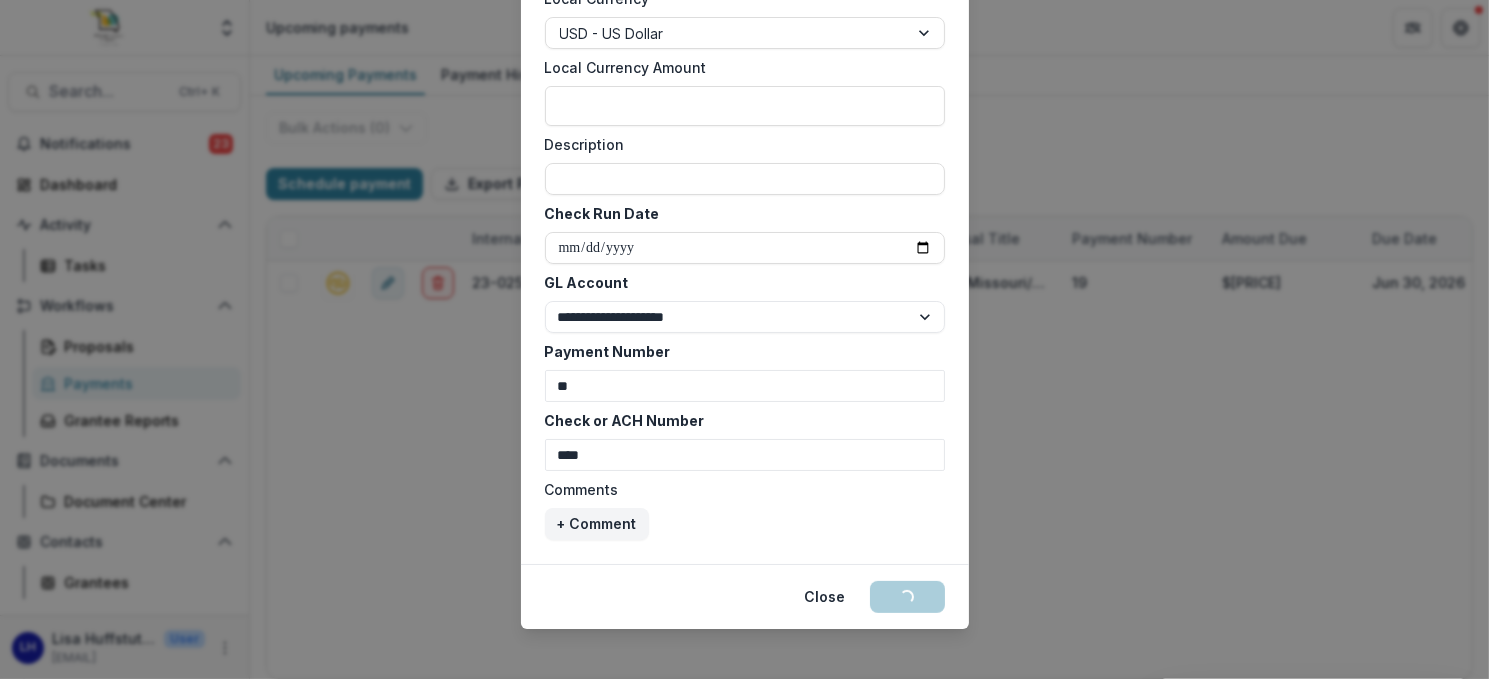 scroll, scrollTop: 975, scrollLeft: 0, axis: vertical 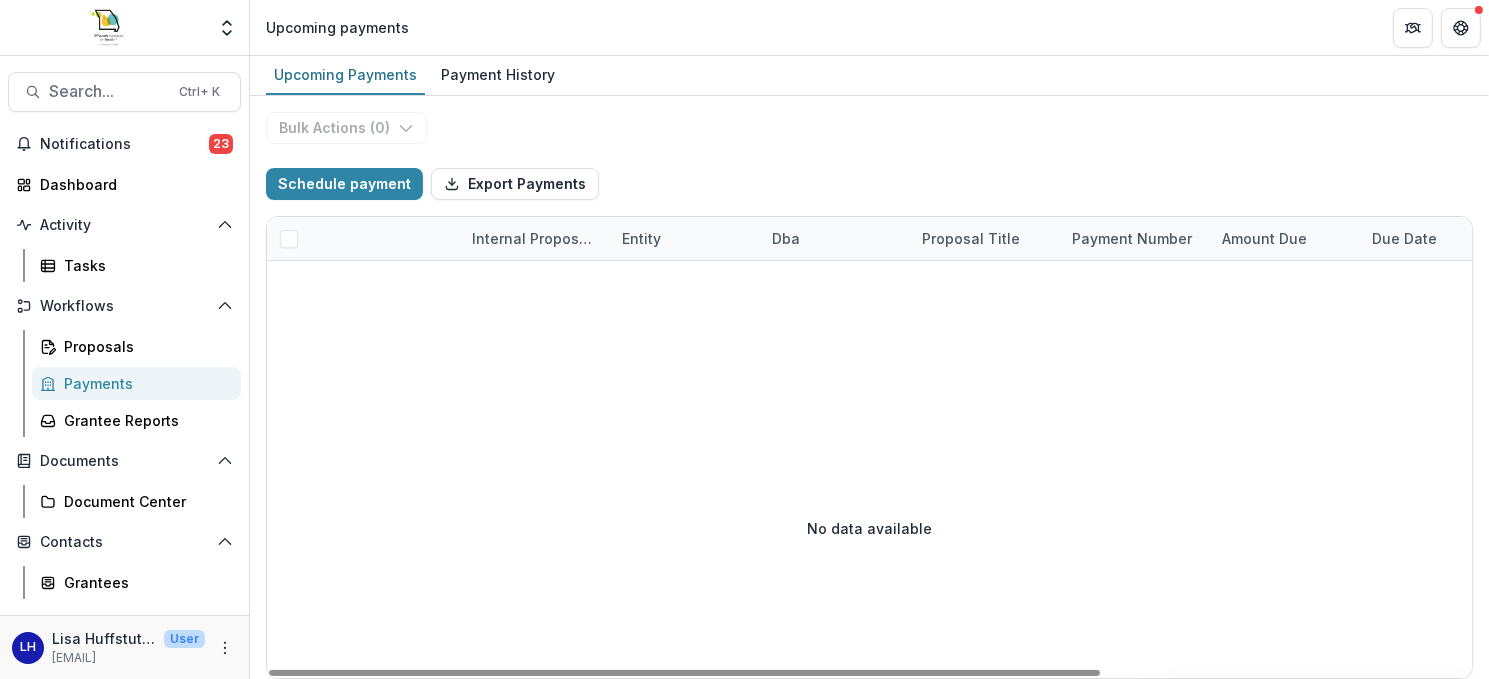 click on "Internal Proposal ID" at bounding box center [535, 238] 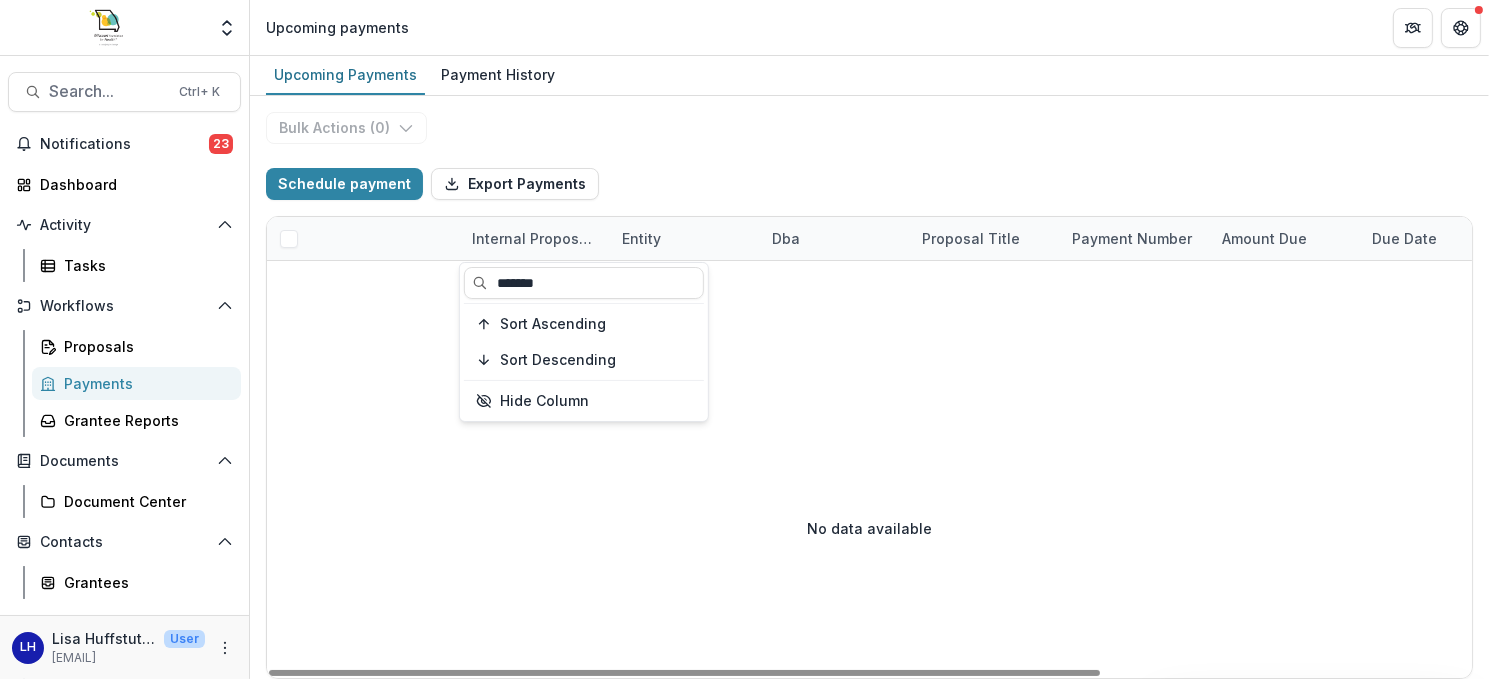 click on "*******" at bounding box center (584, 283) 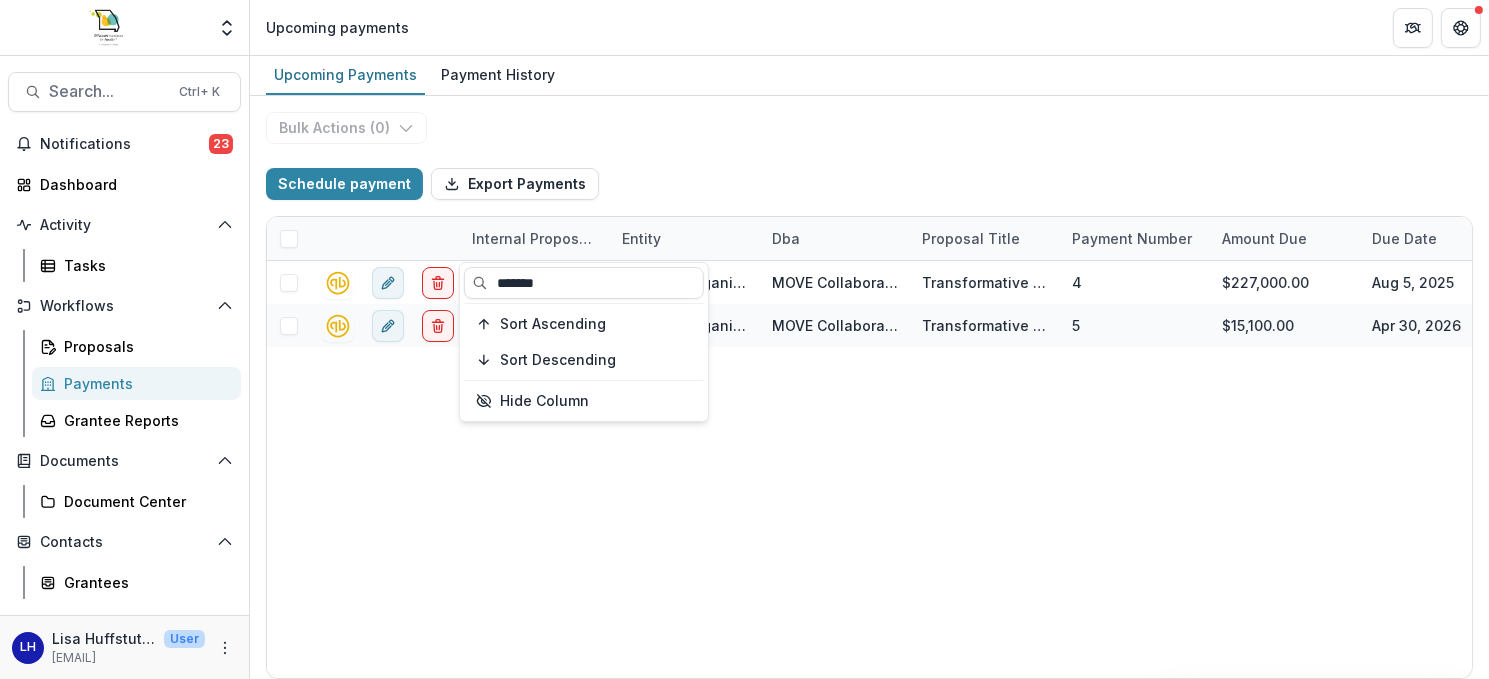 type on "*******" 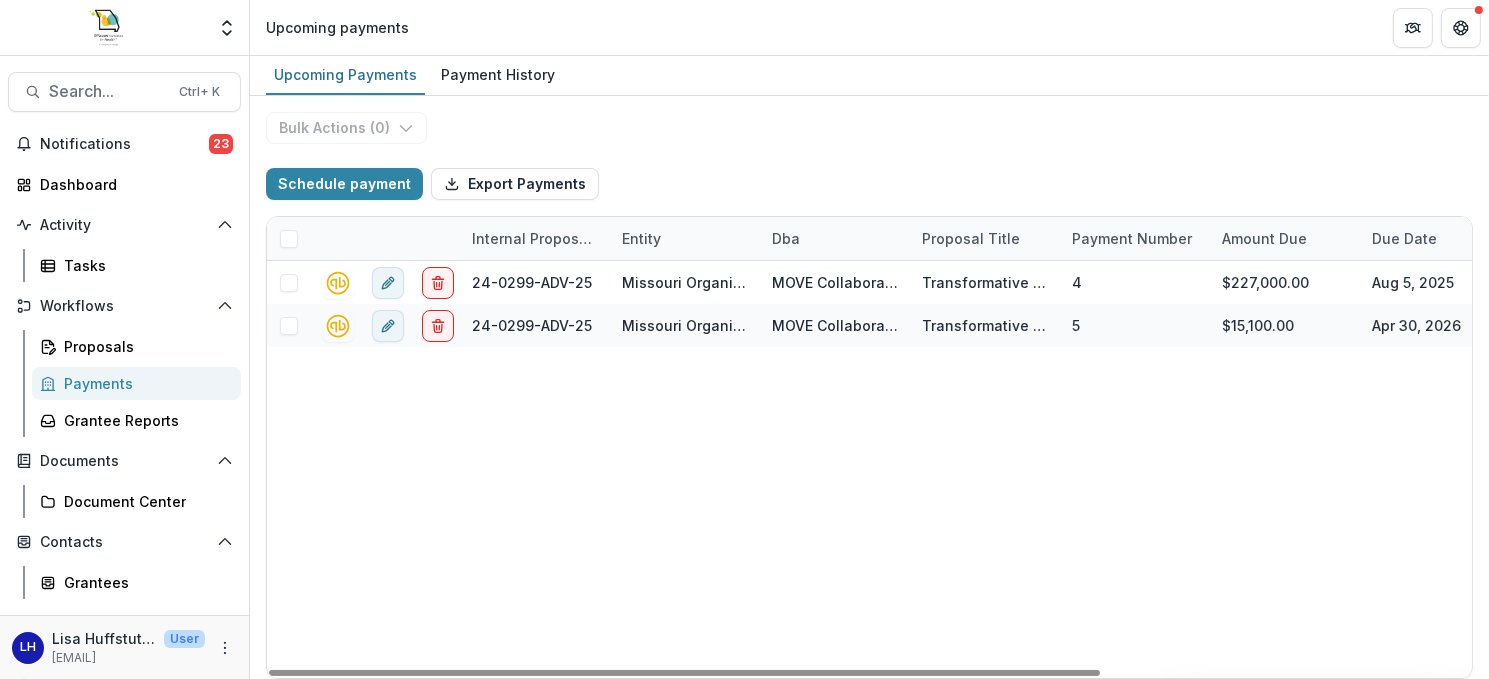 click 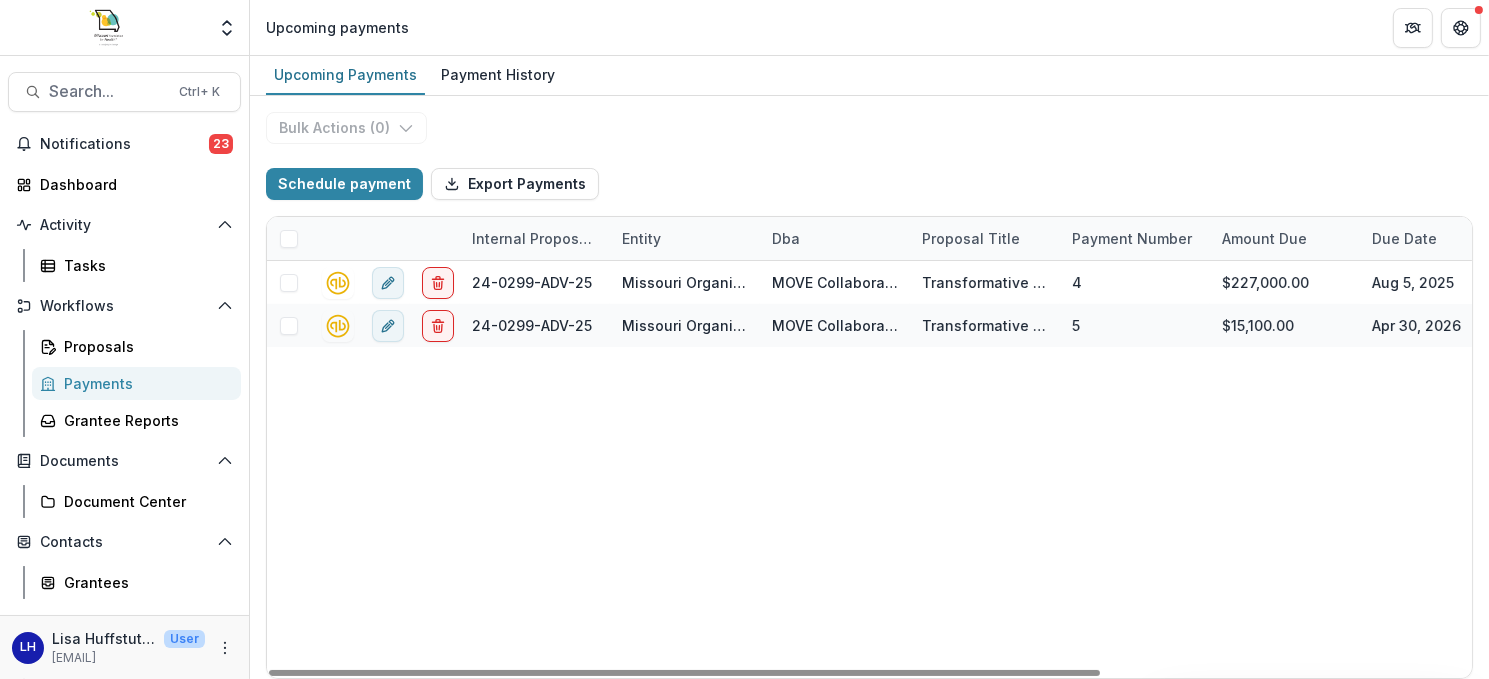 select on "**********" 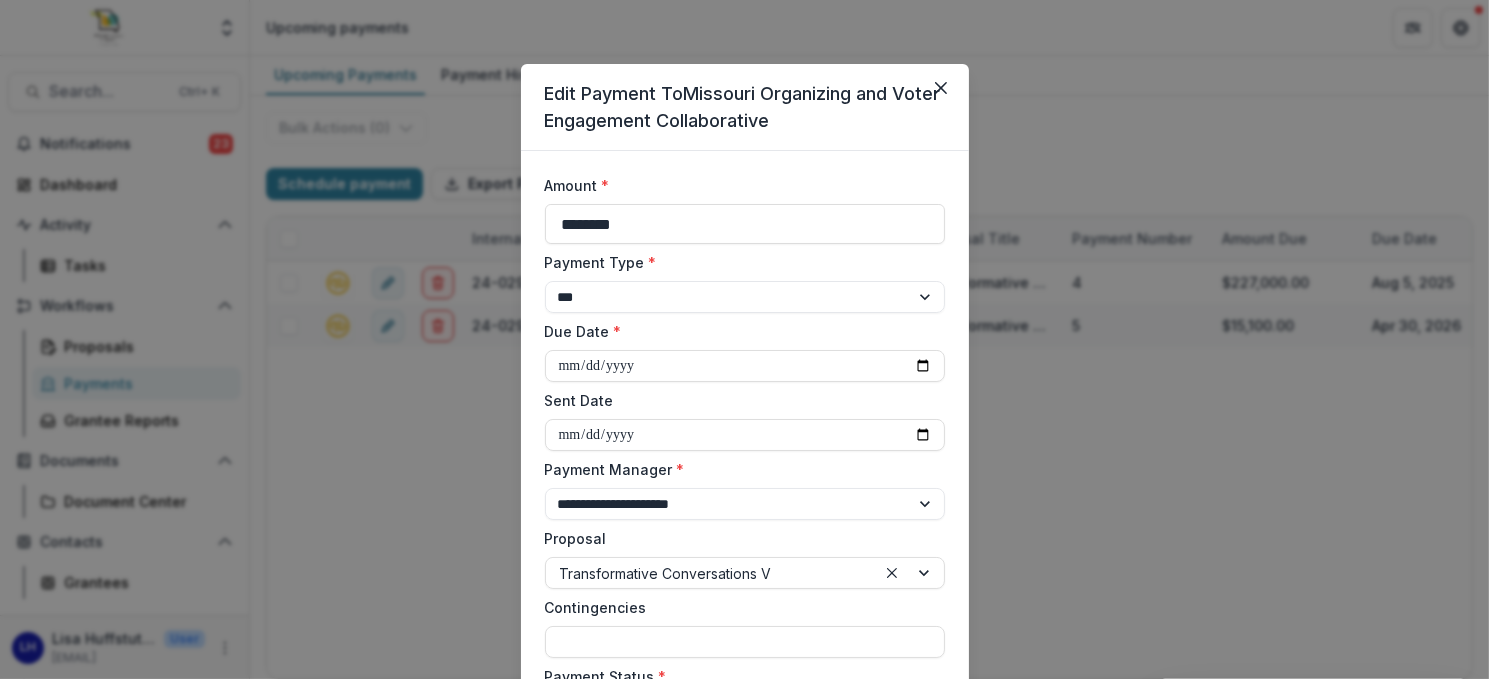 click on "Sent Date" at bounding box center [745, 435] 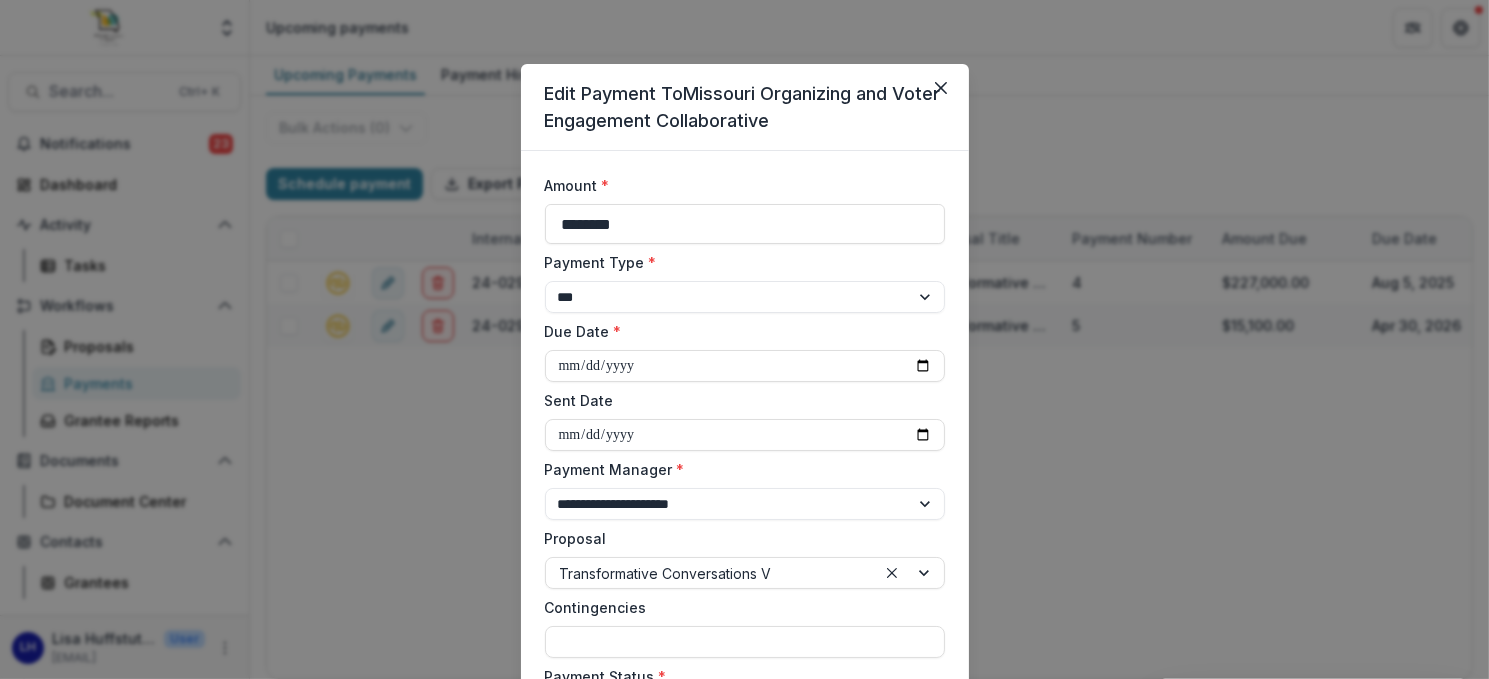 click on "Sent Date" at bounding box center [745, 435] 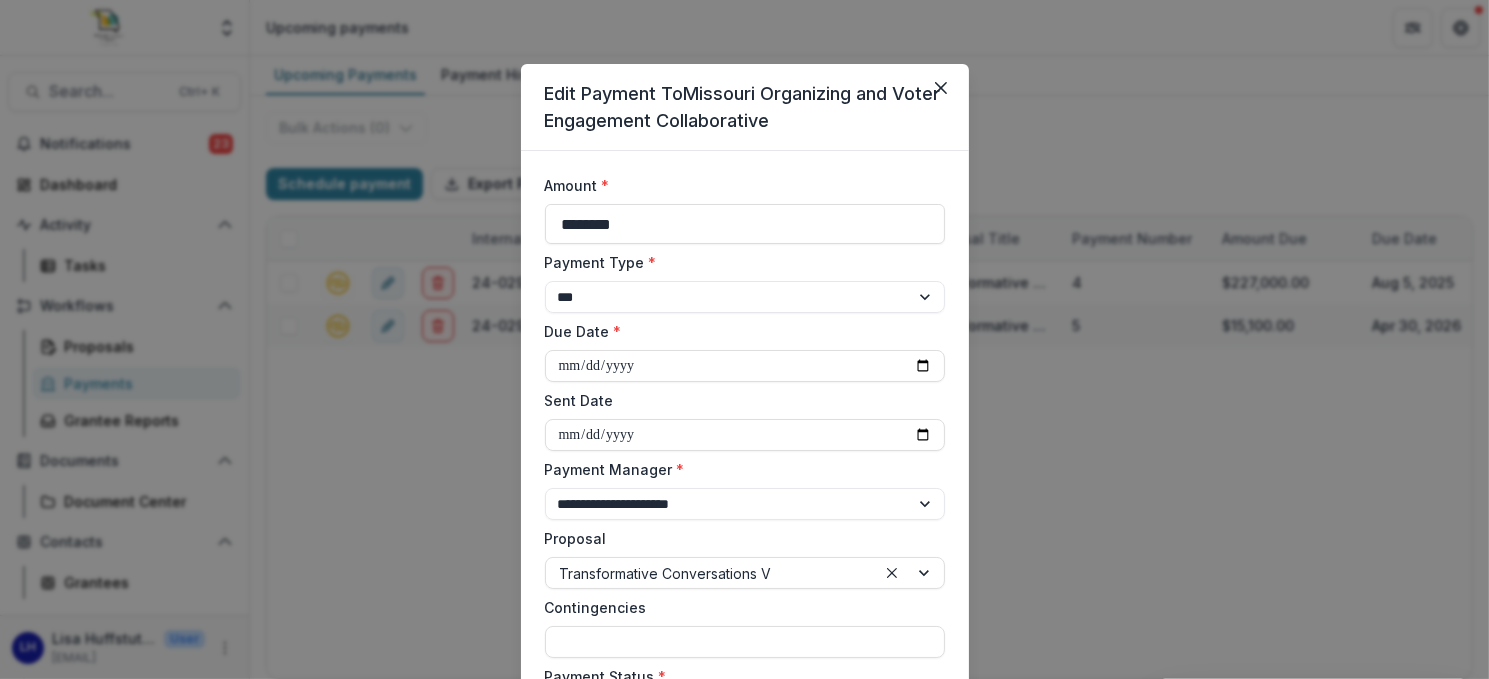 type on "**********" 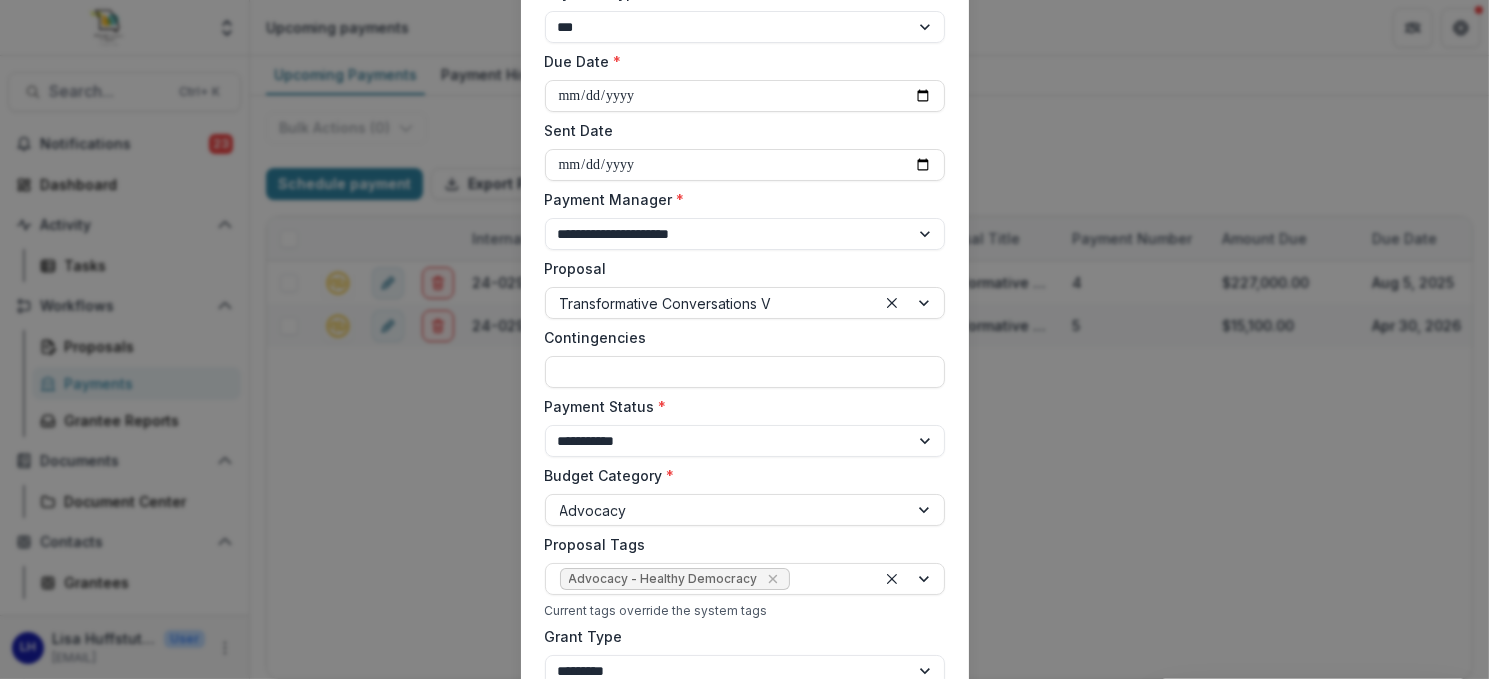 scroll, scrollTop: 300, scrollLeft: 0, axis: vertical 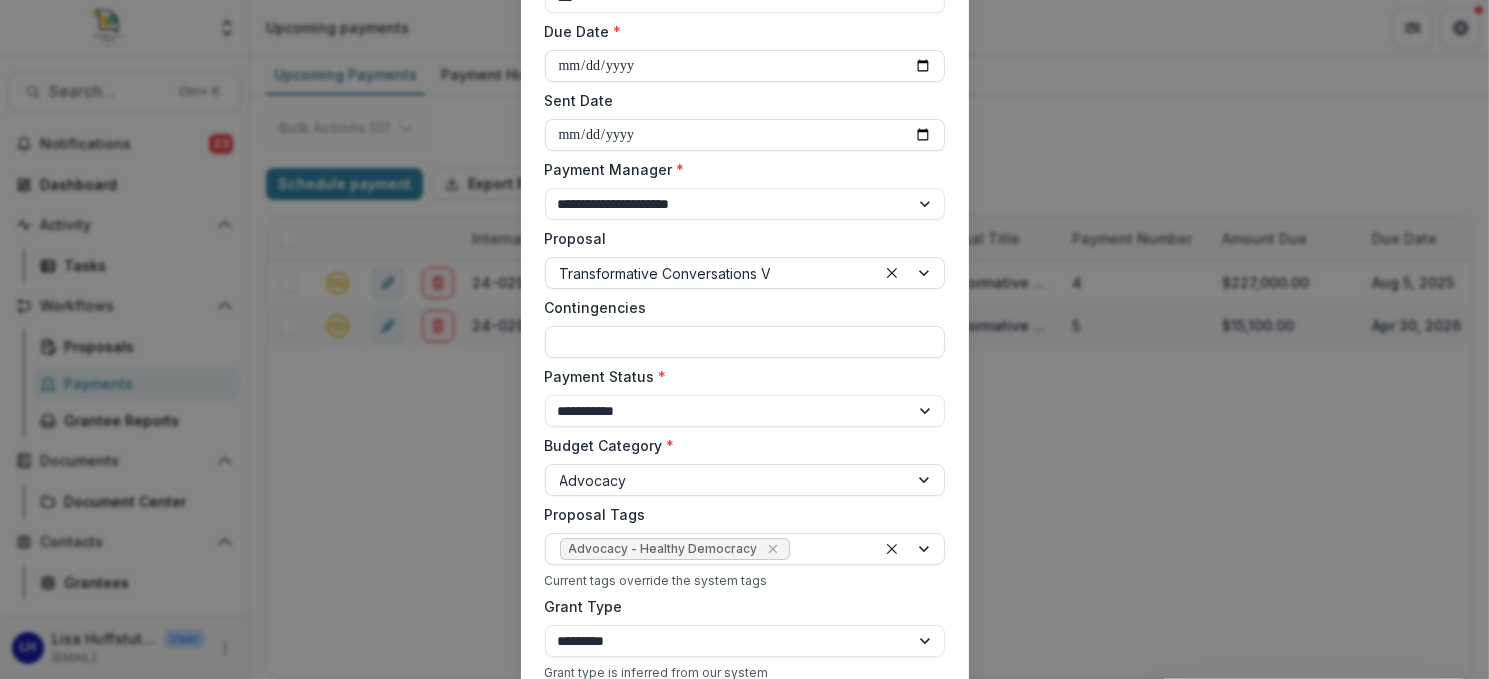click on "**********" at bounding box center (745, 411) 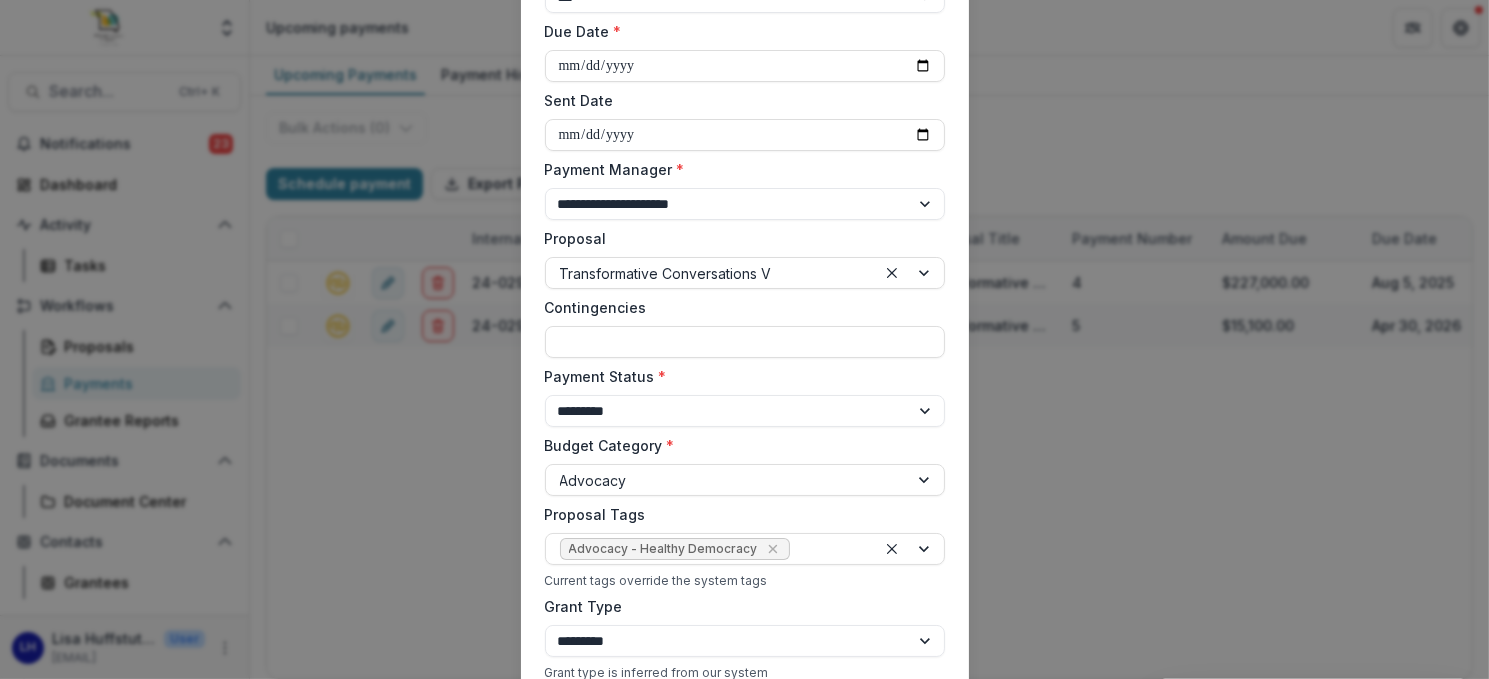 click on "**********" at bounding box center [745, 411] 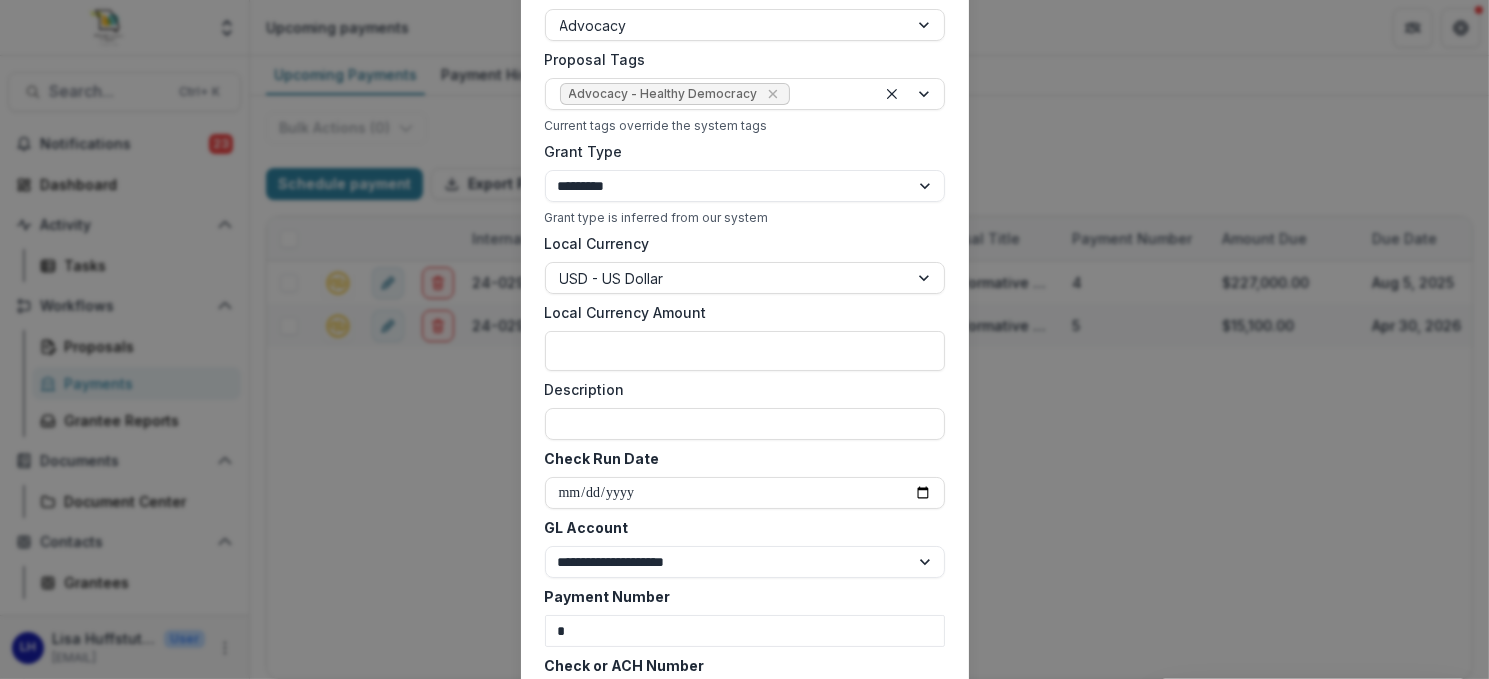 scroll, scrollTop: 800, scrollLeft: 0, axis: vertical 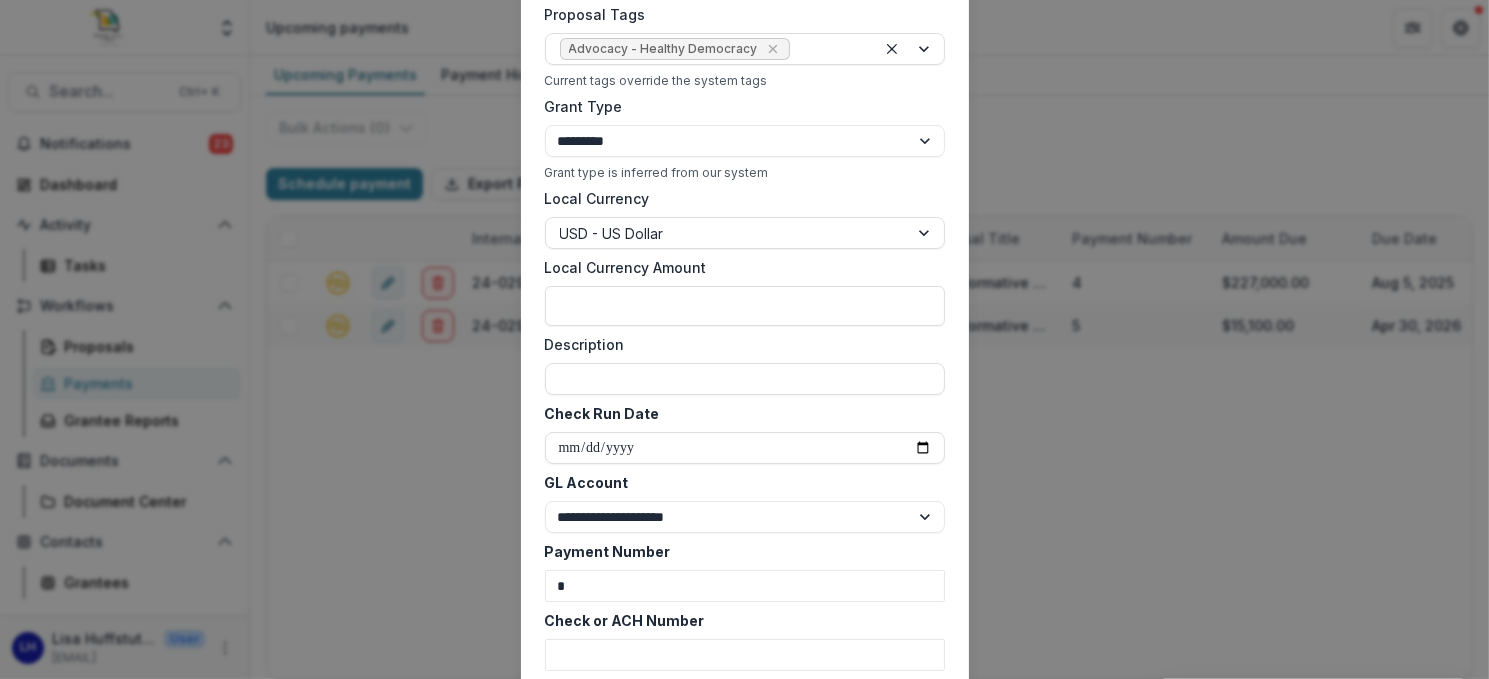 click on "Check Run Date" at bounding box center (745, 448) 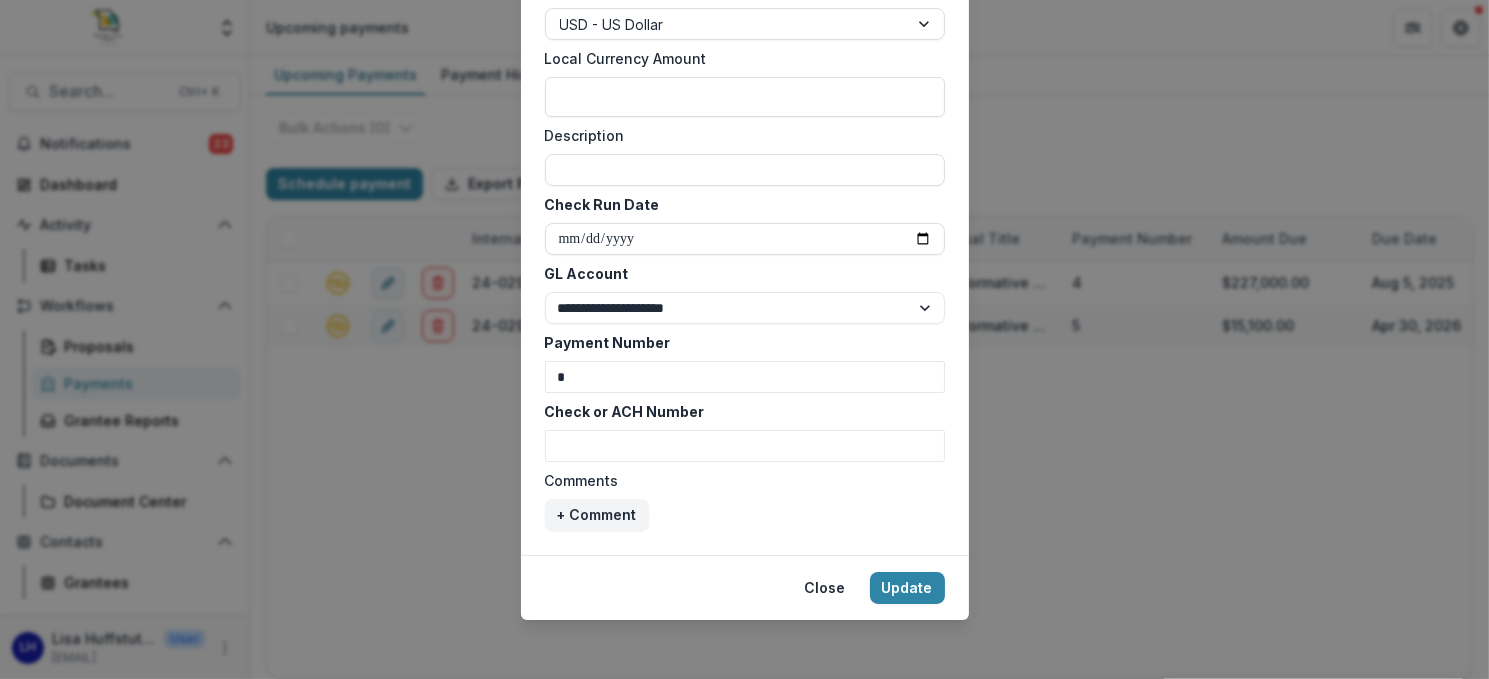 scroll, scrollTop: 1012, scrollLeft: 0, axis: vertical 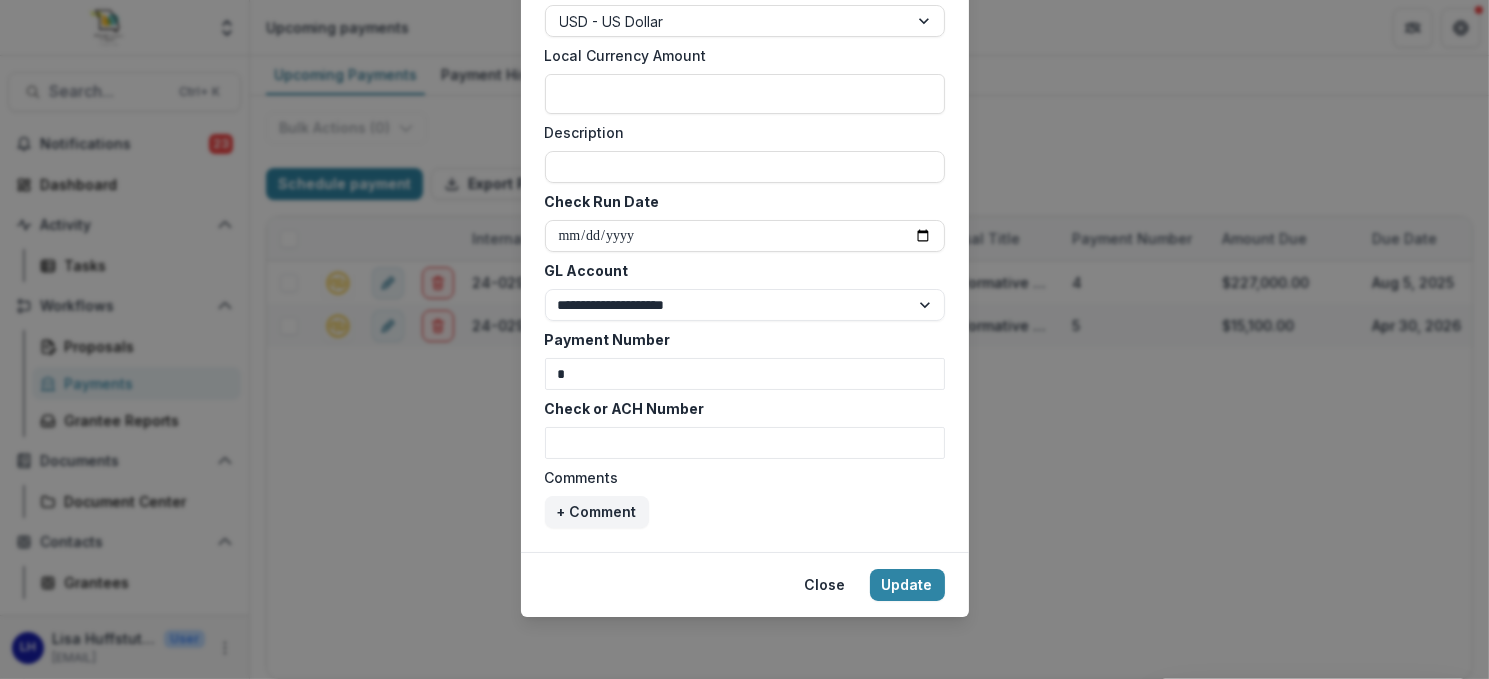 click on "Check or ACH Number" at bounding box center (745, 443) 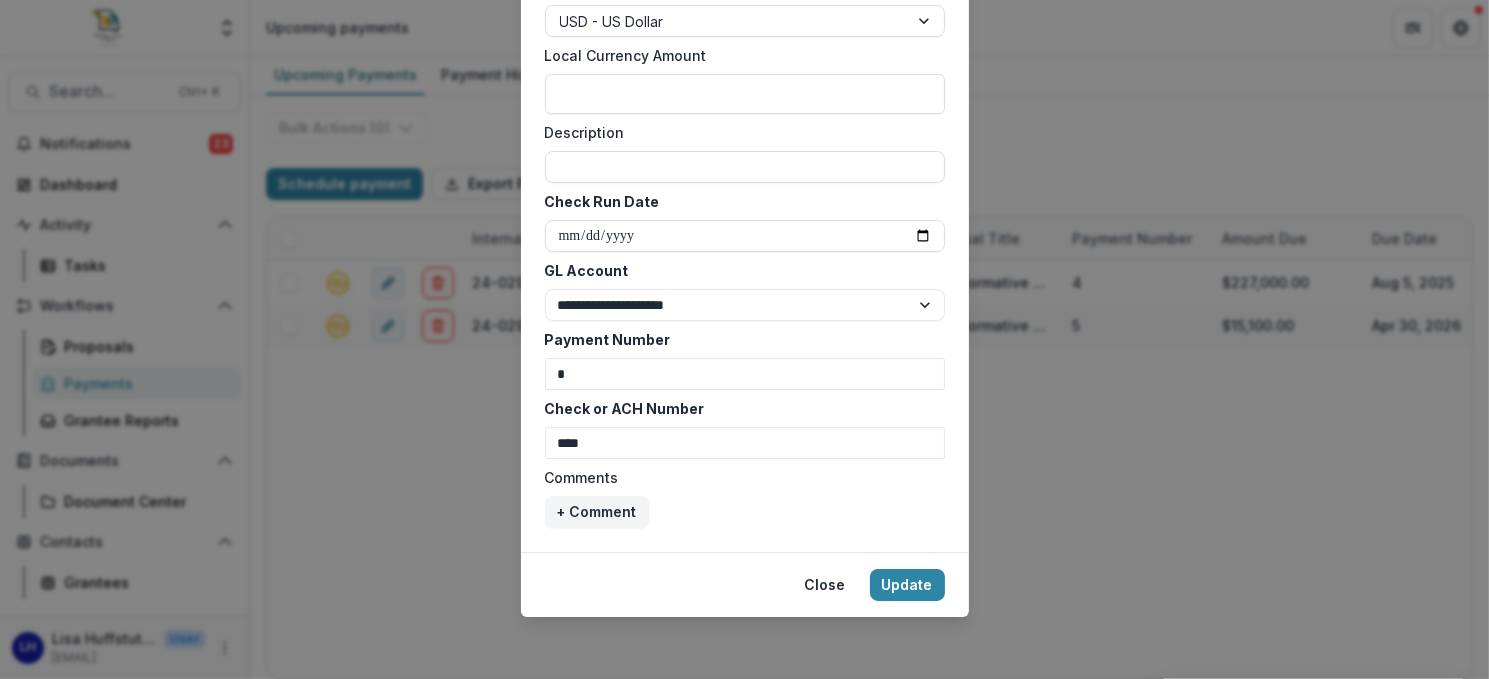 type on "****" 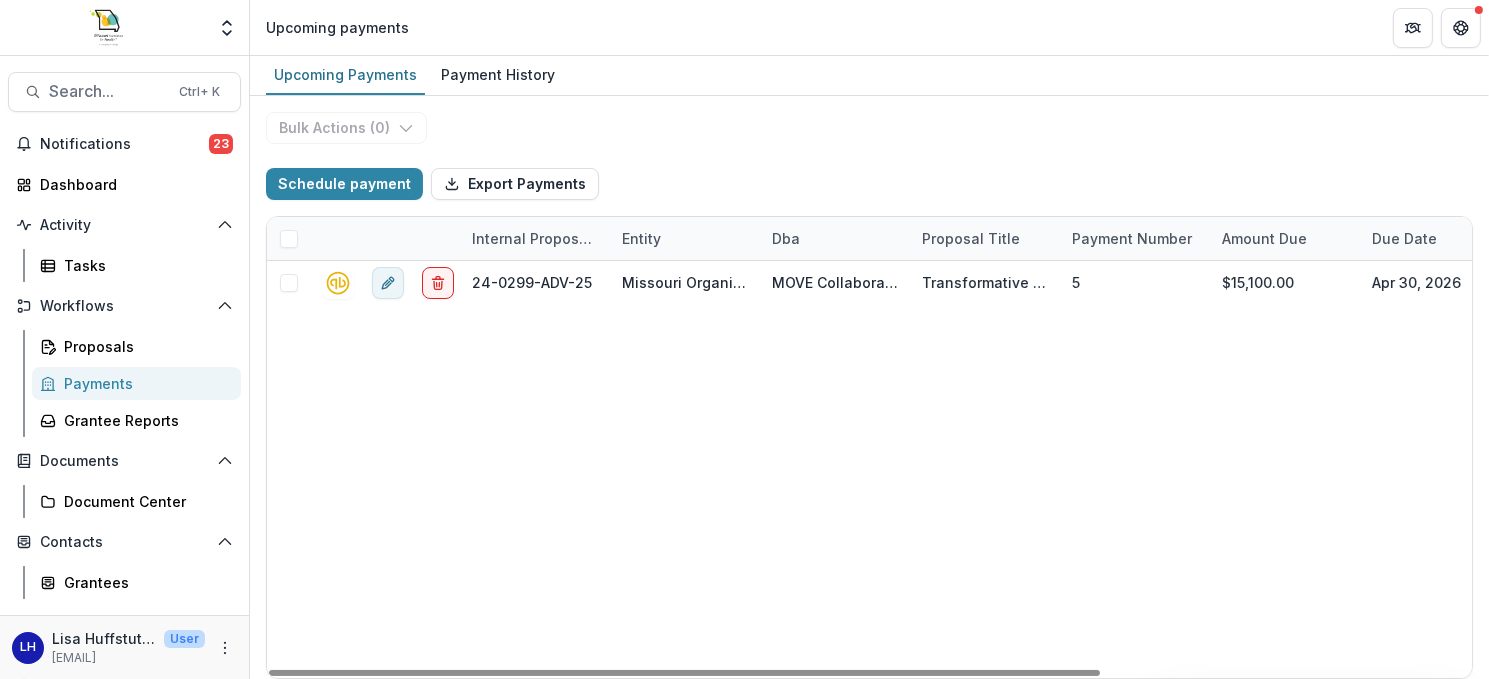 click on "Internal Proposal ID" at bounding box center [535, 238] 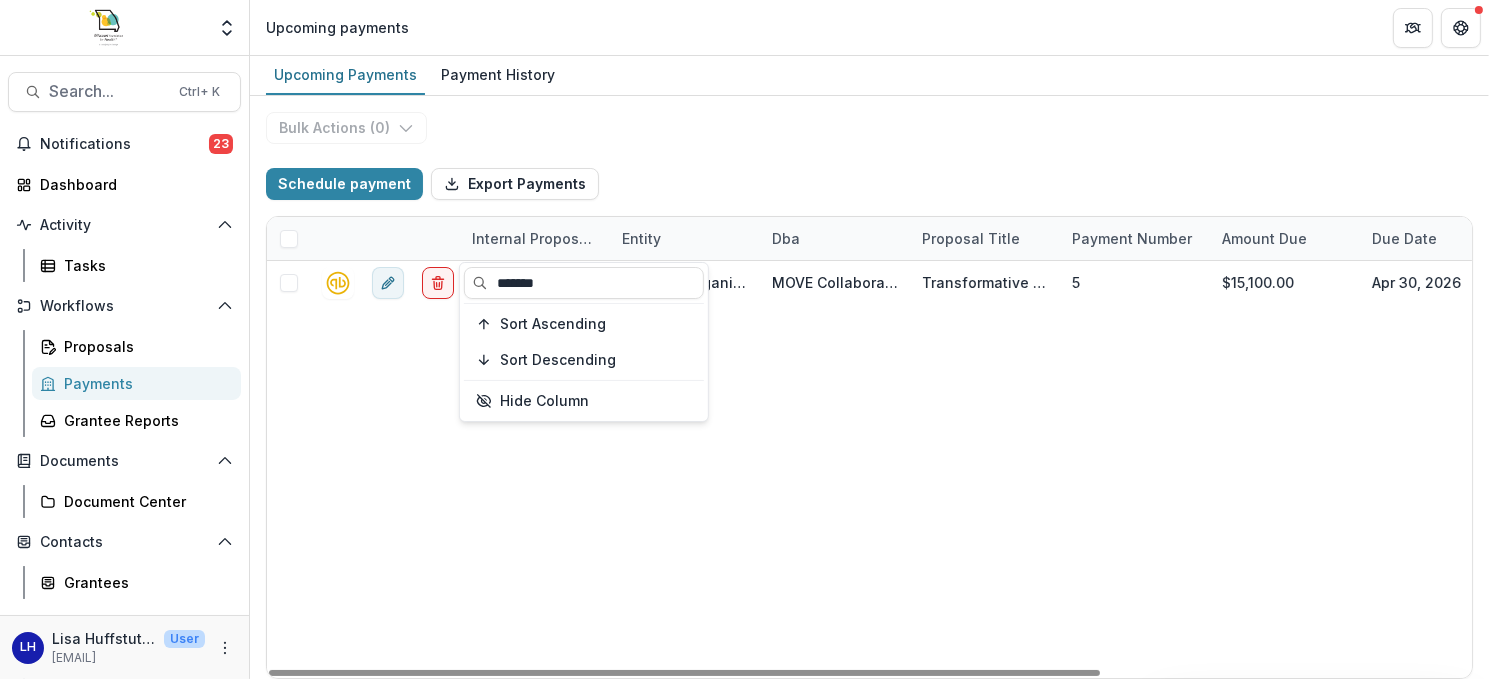 click on "*******" at bounding box center [584, 283] 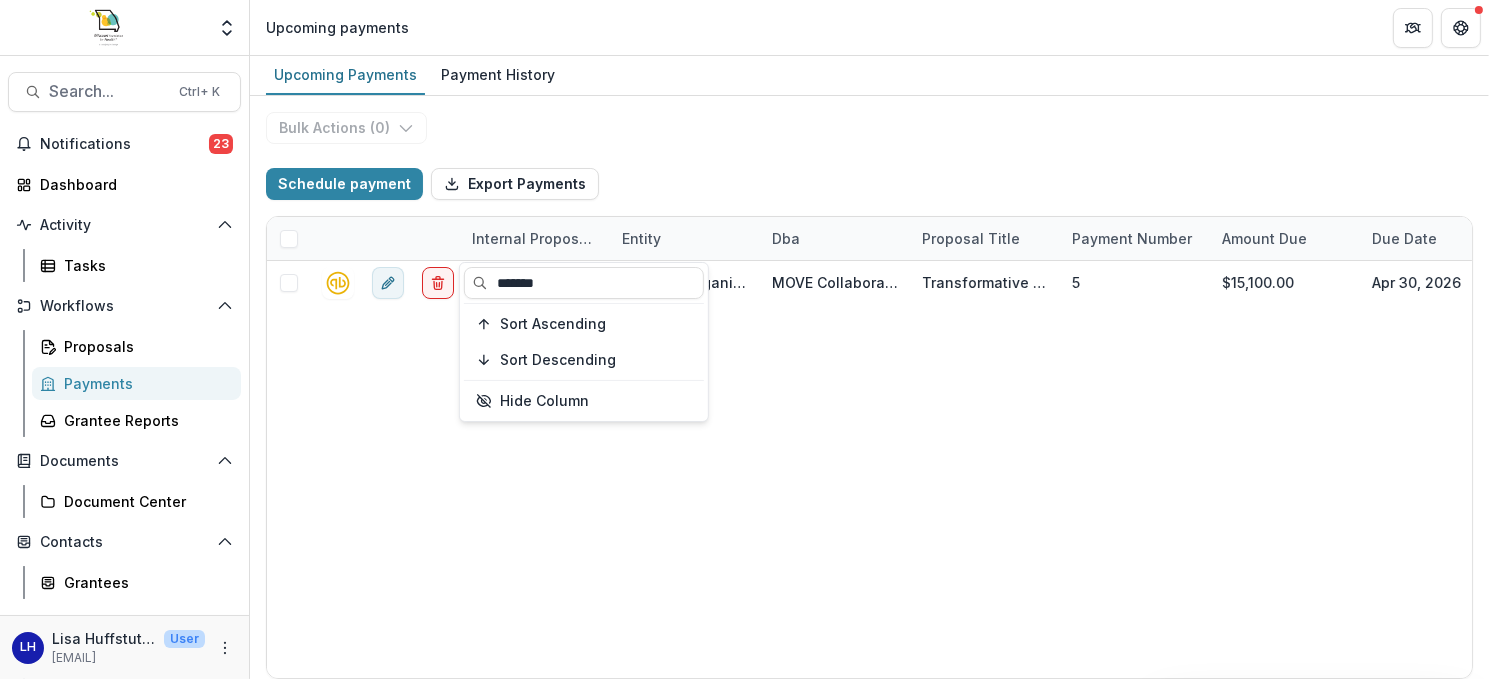 click on "*******" at bounding box center [584, 283] 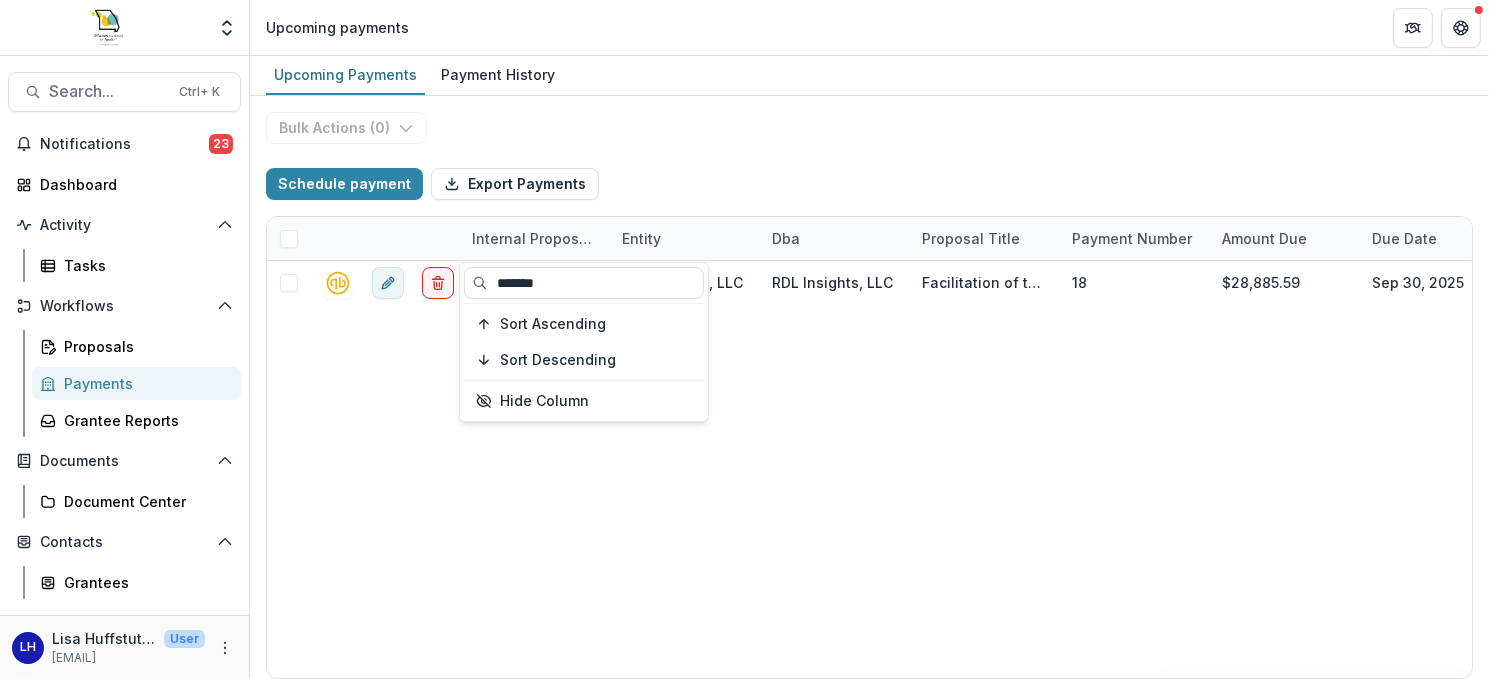 type on "*******" 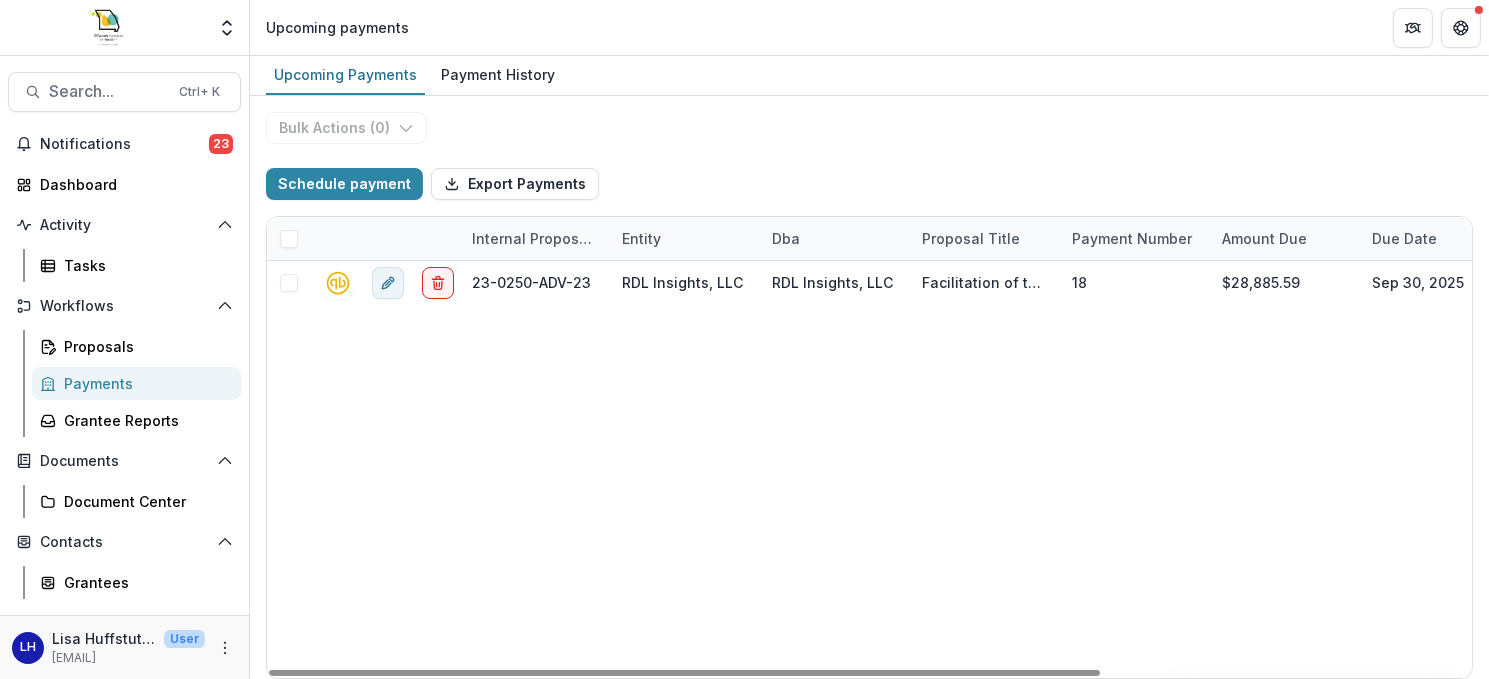 click 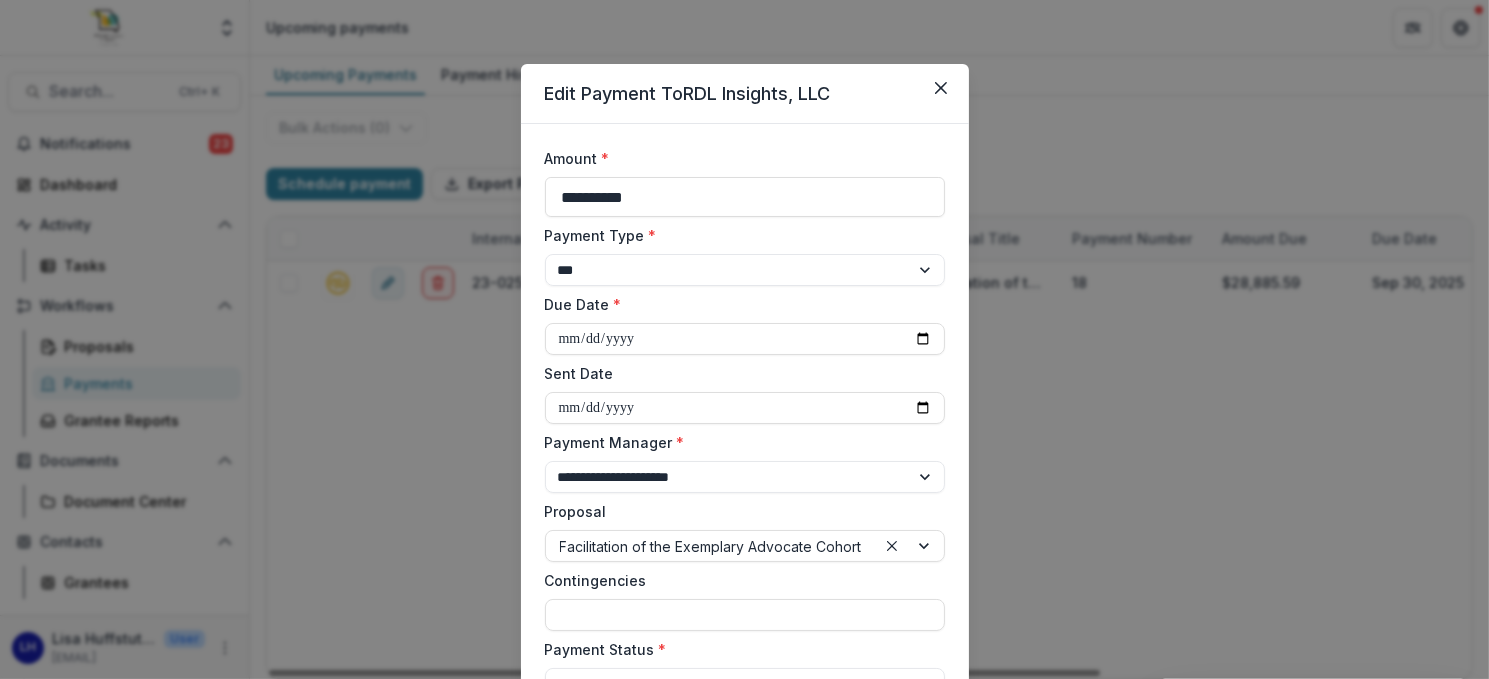 click on "**********" at bounding box center (745, 197) 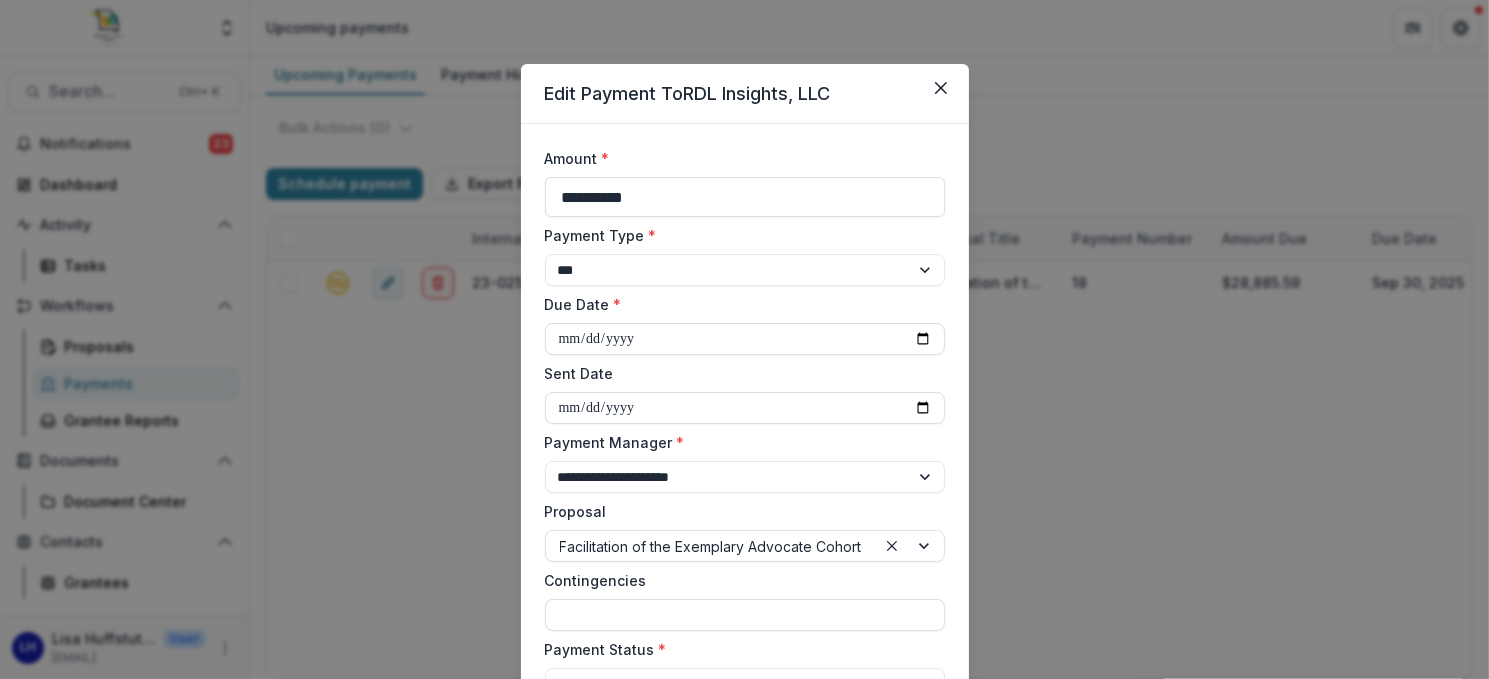 click on "**********" at bounding box center (745, 197) 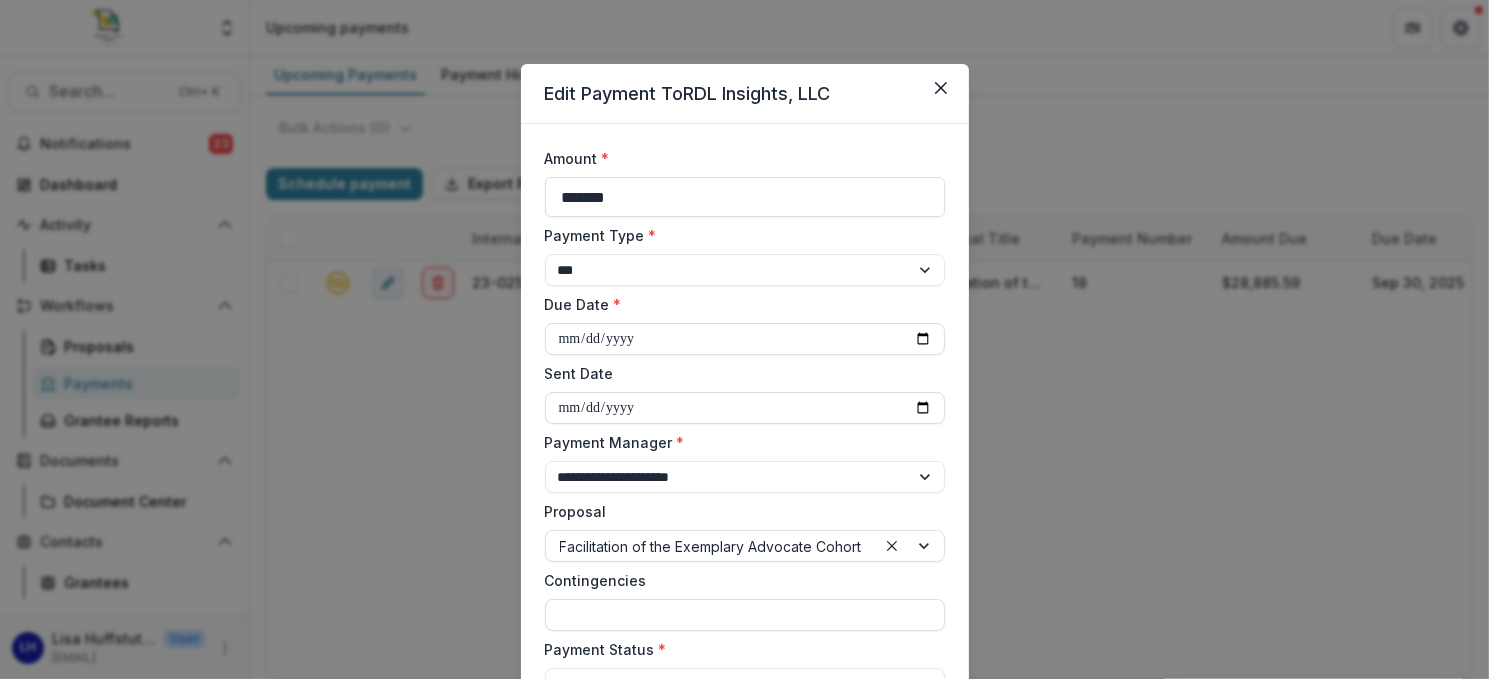 type on "*******" 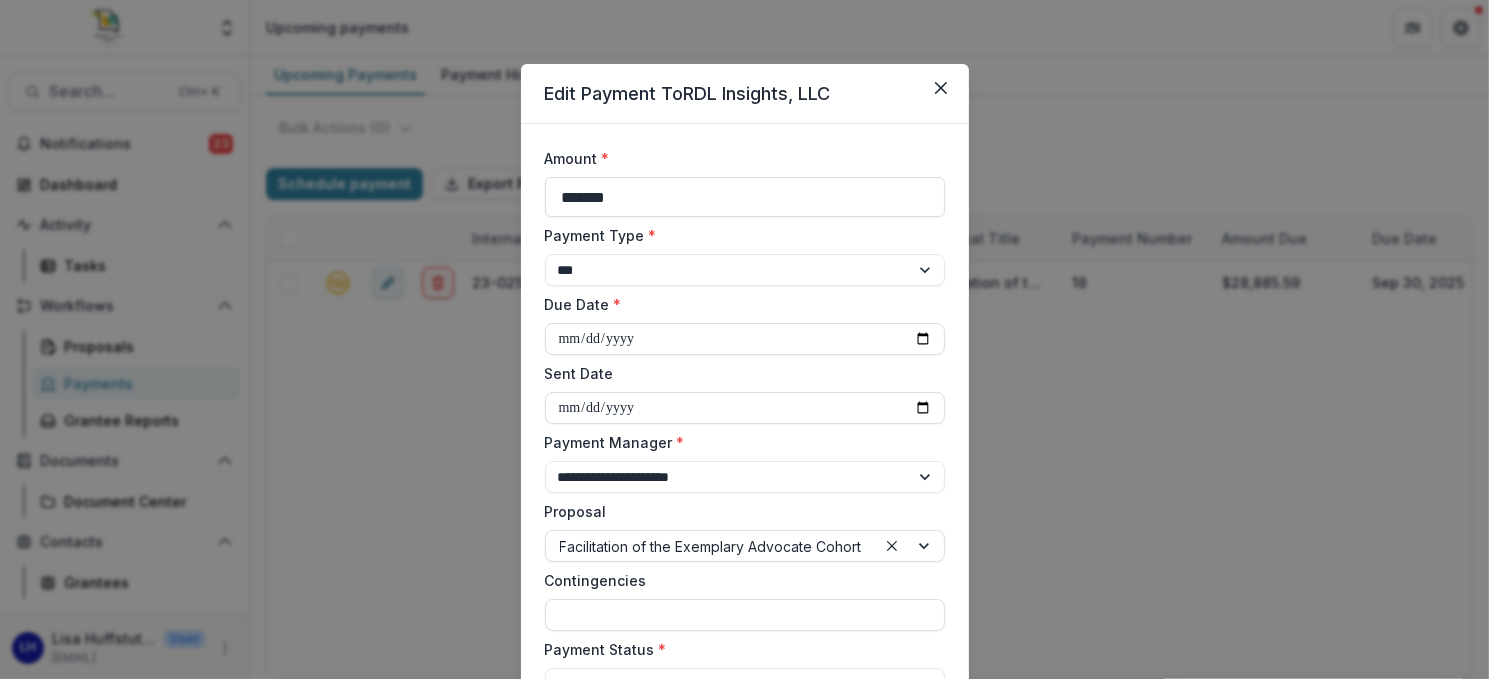type on "**********" 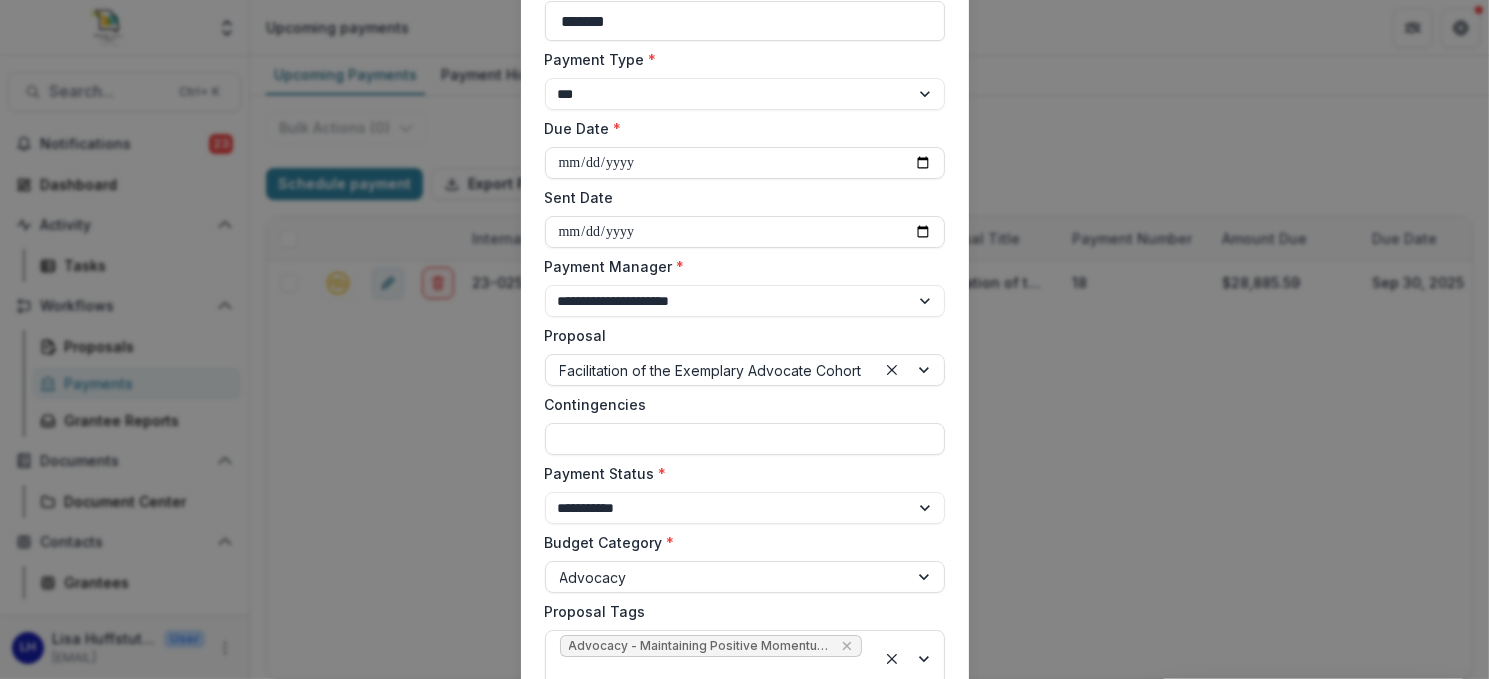 scroll, scrollTop: 200, scrollLeft: 0, axis: vertical 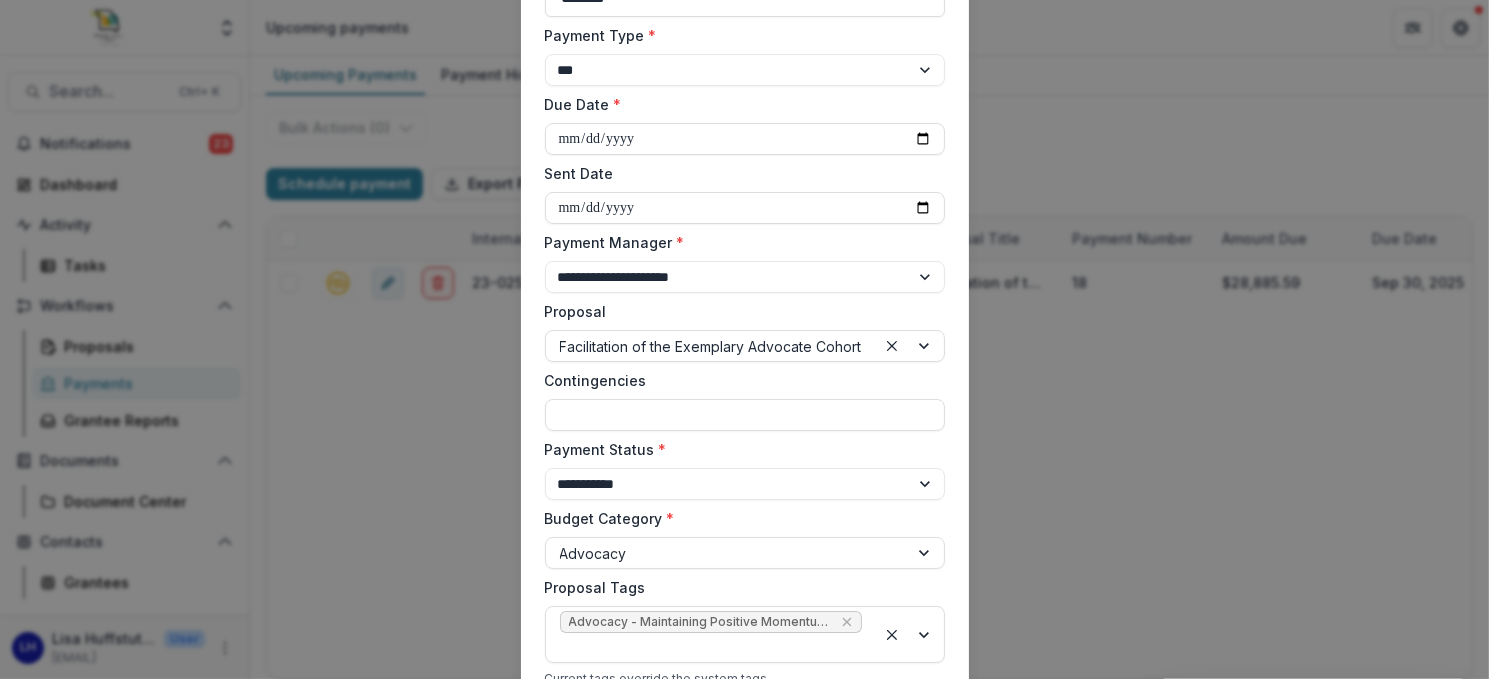 click on "**********" at bounding box center [745, 484] 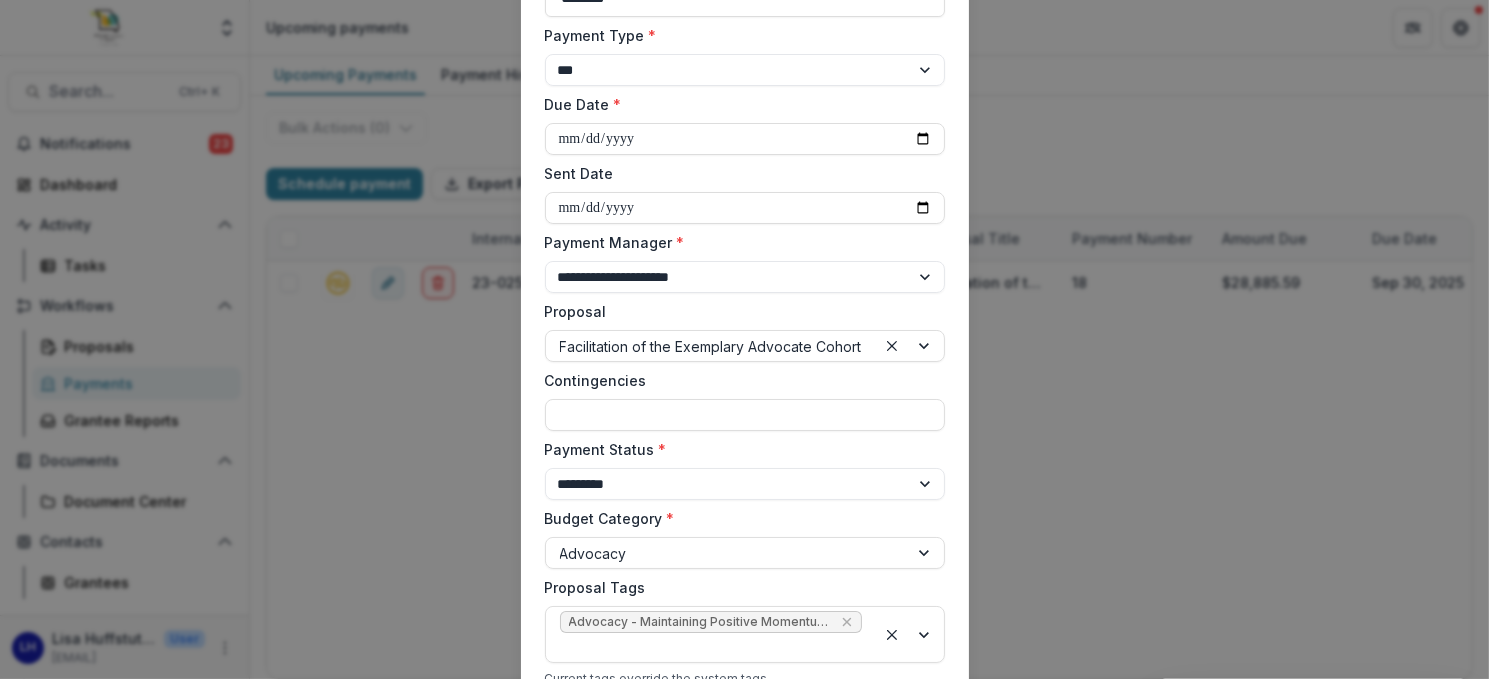 click on "**********" at bounding box center [745, 484] 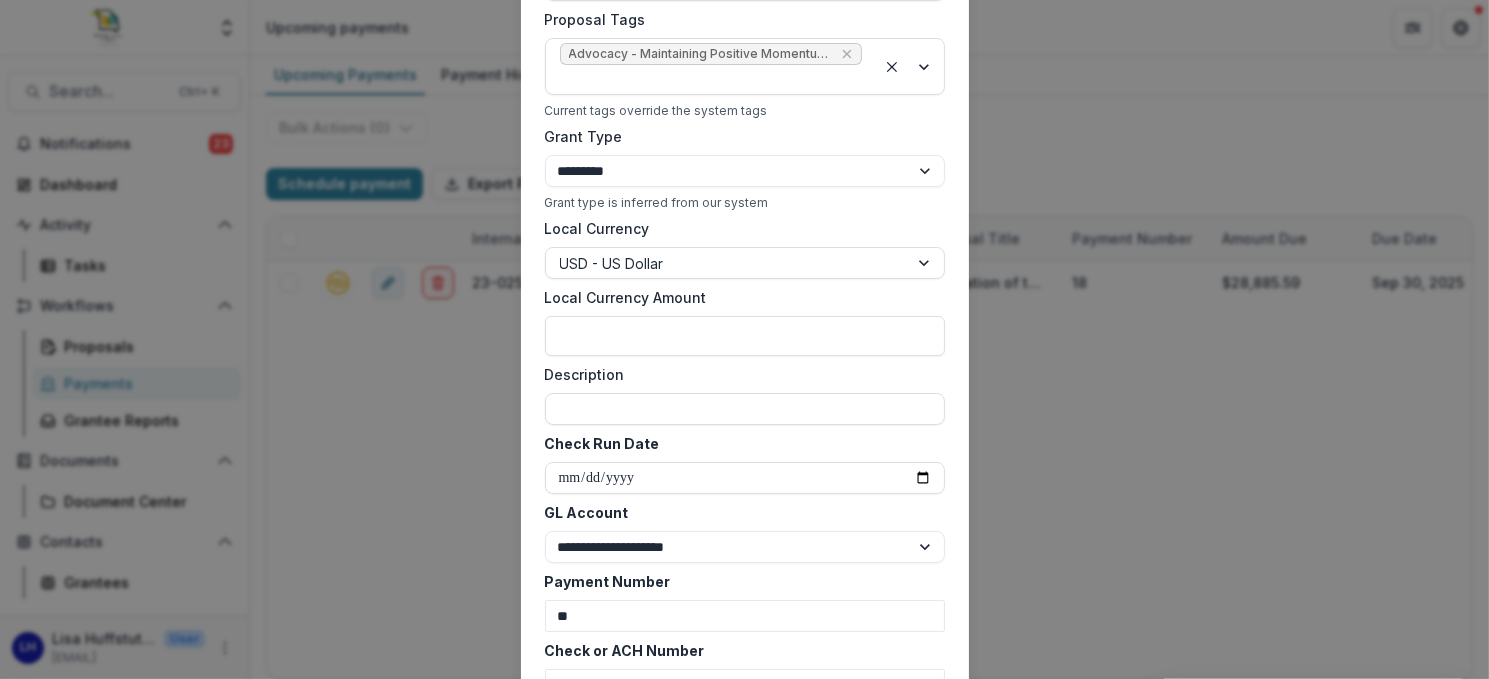 scroll, scrollTop: 800, scrollLeft: 0, axis: vertical 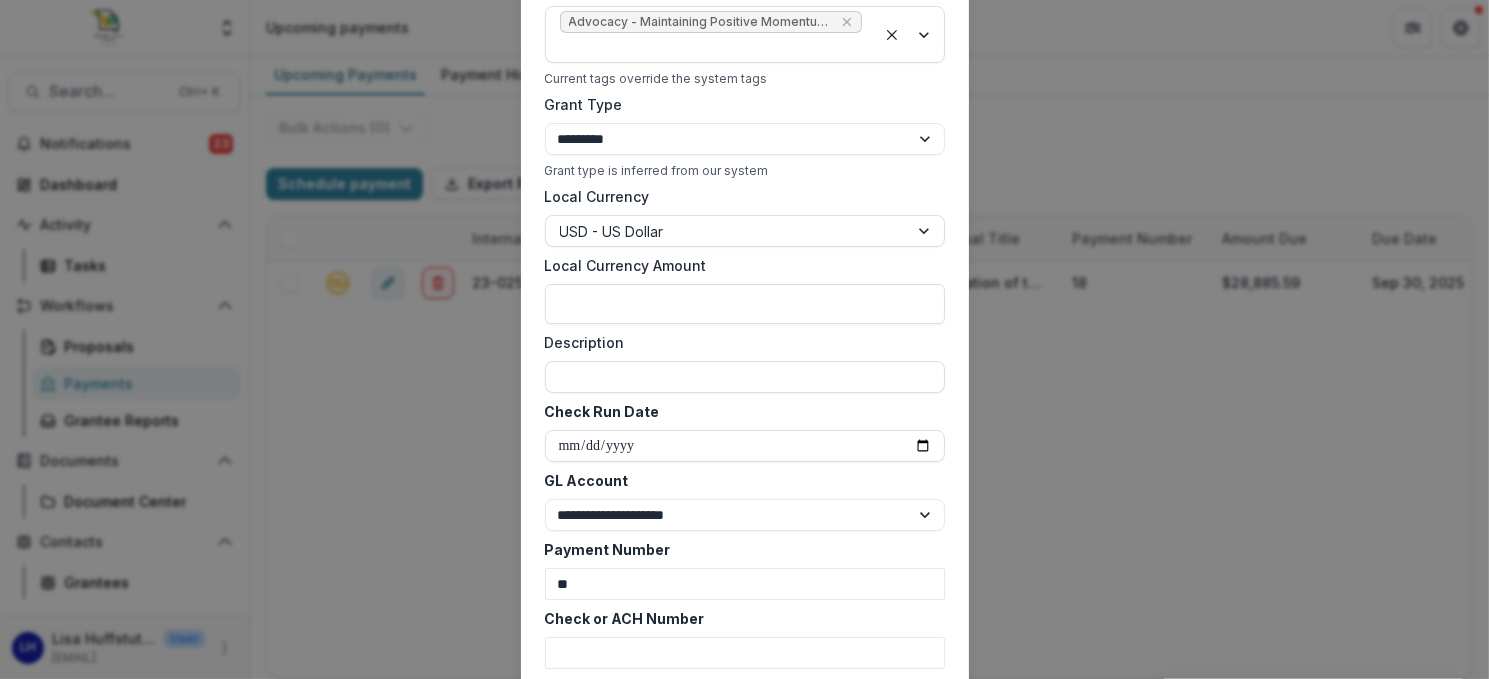 click on "Check Run Date" at bounding box center (745, 446) 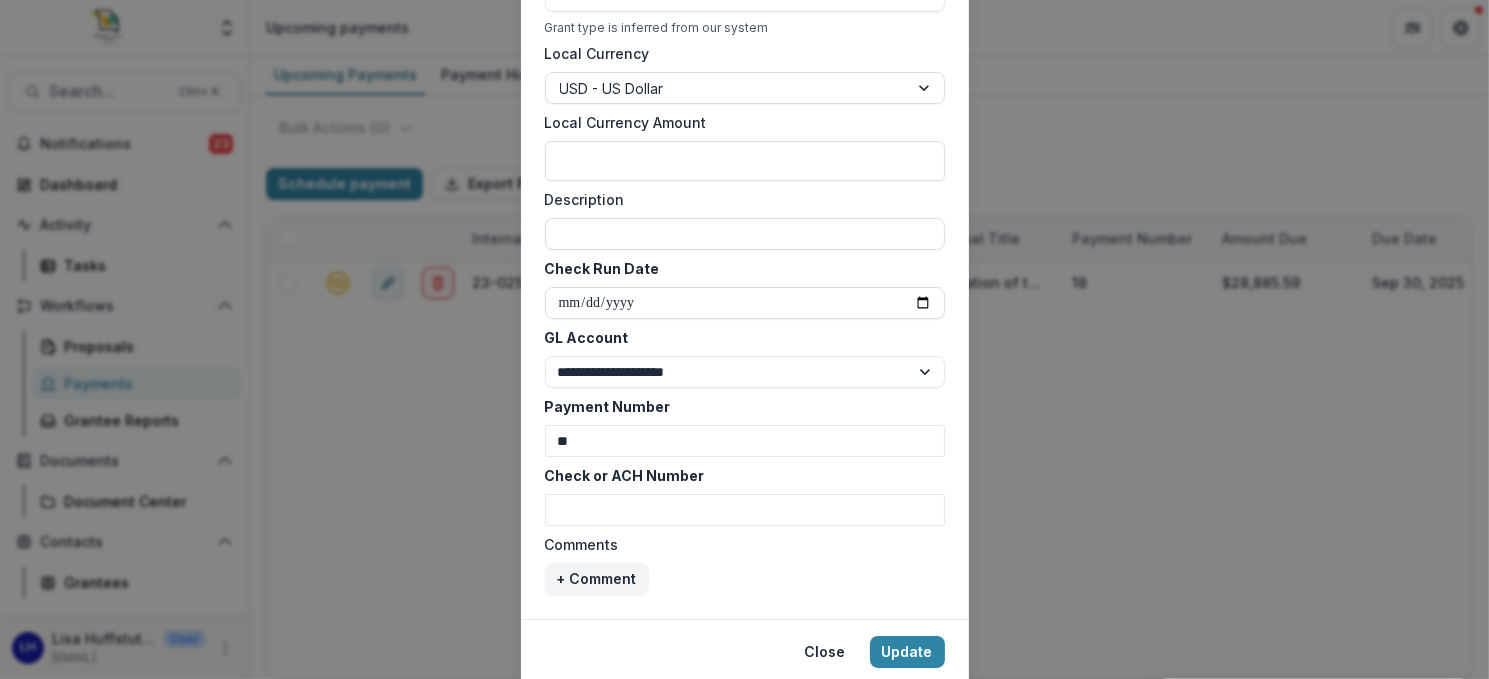 scroll, scrollTop: 1000, scrollLeft: 0, axis: vertical 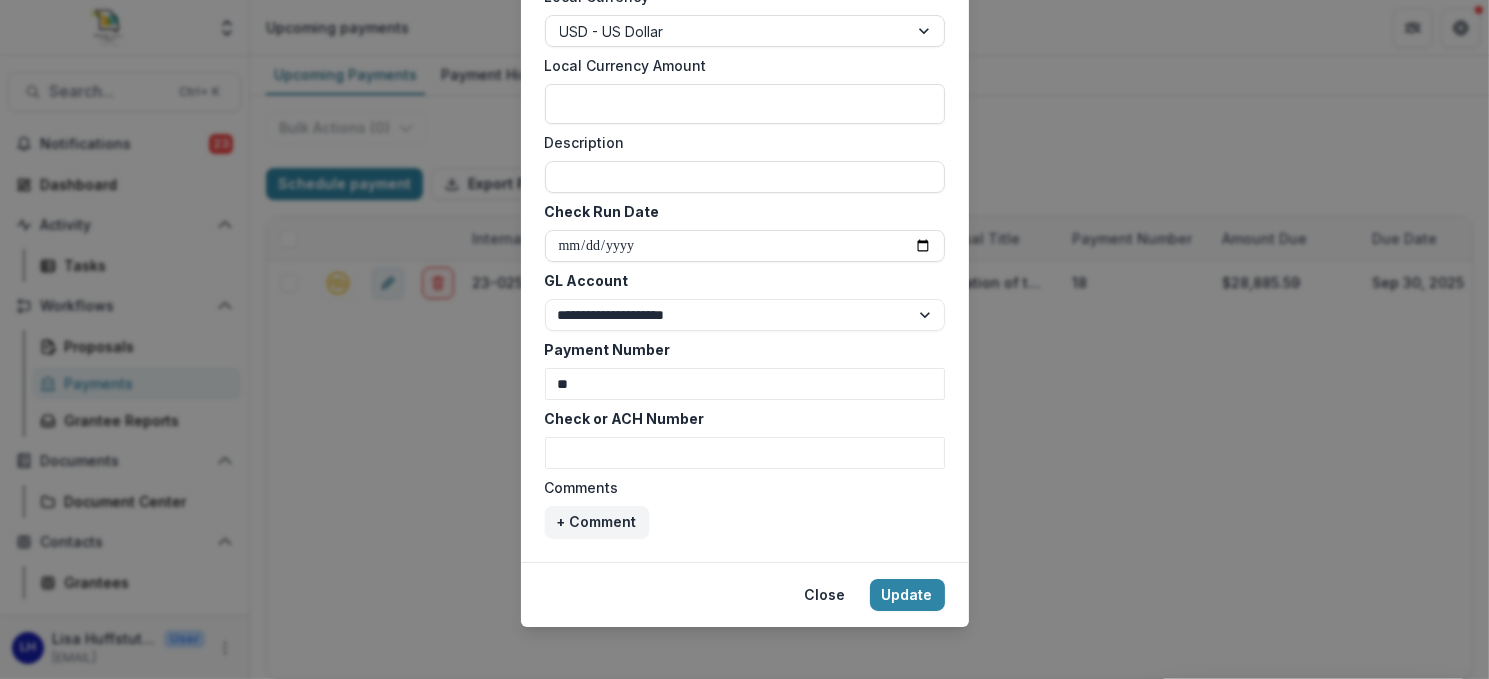 click on "Check or ACH Number" at bounding box center [745, 453] 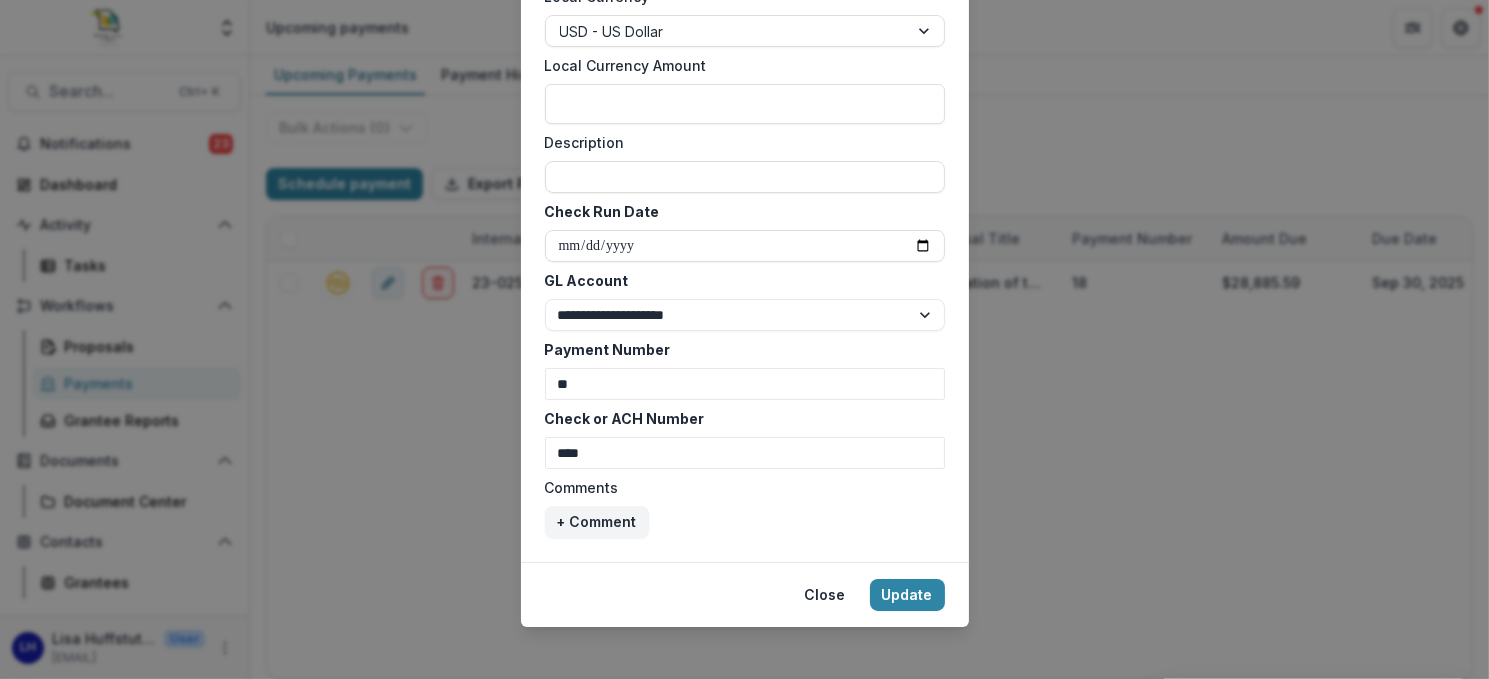 type on "****" 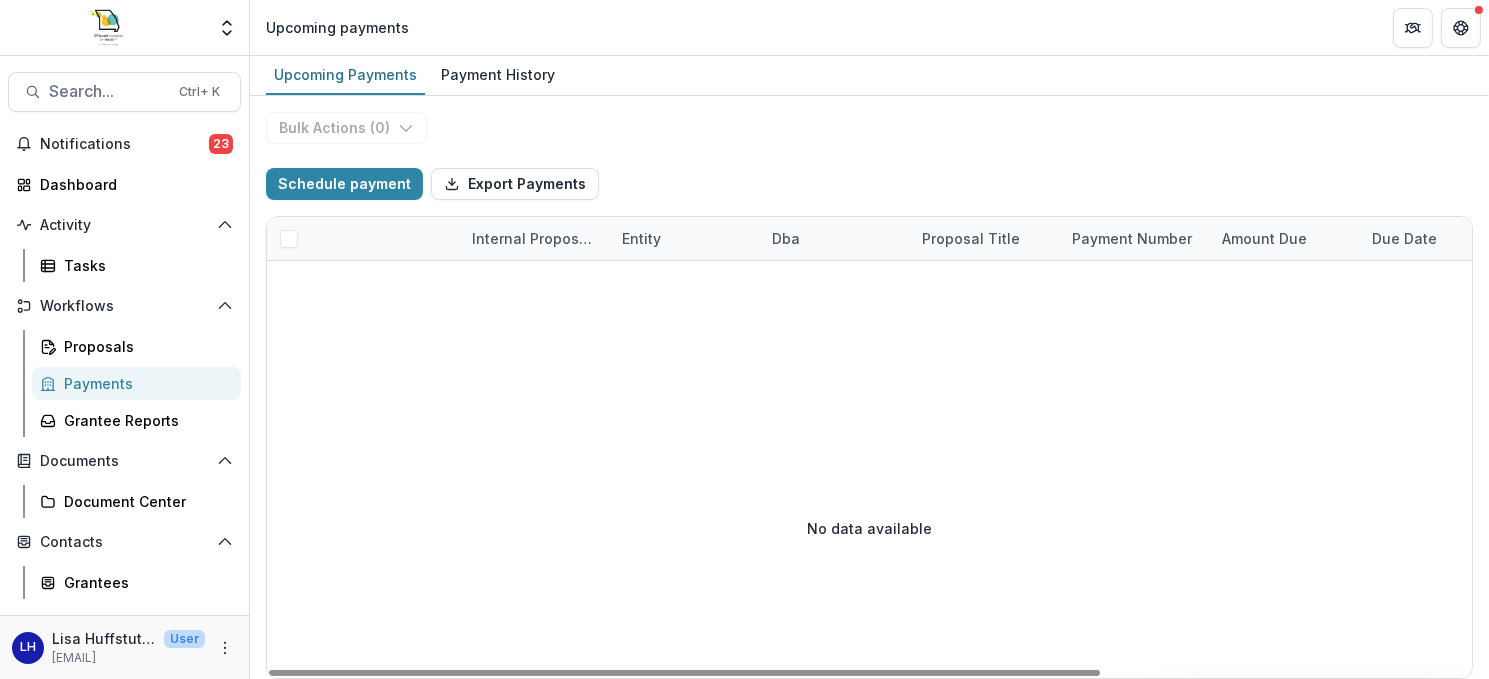 click on "Internal Proposal ID" at bounding box center (535, 238) 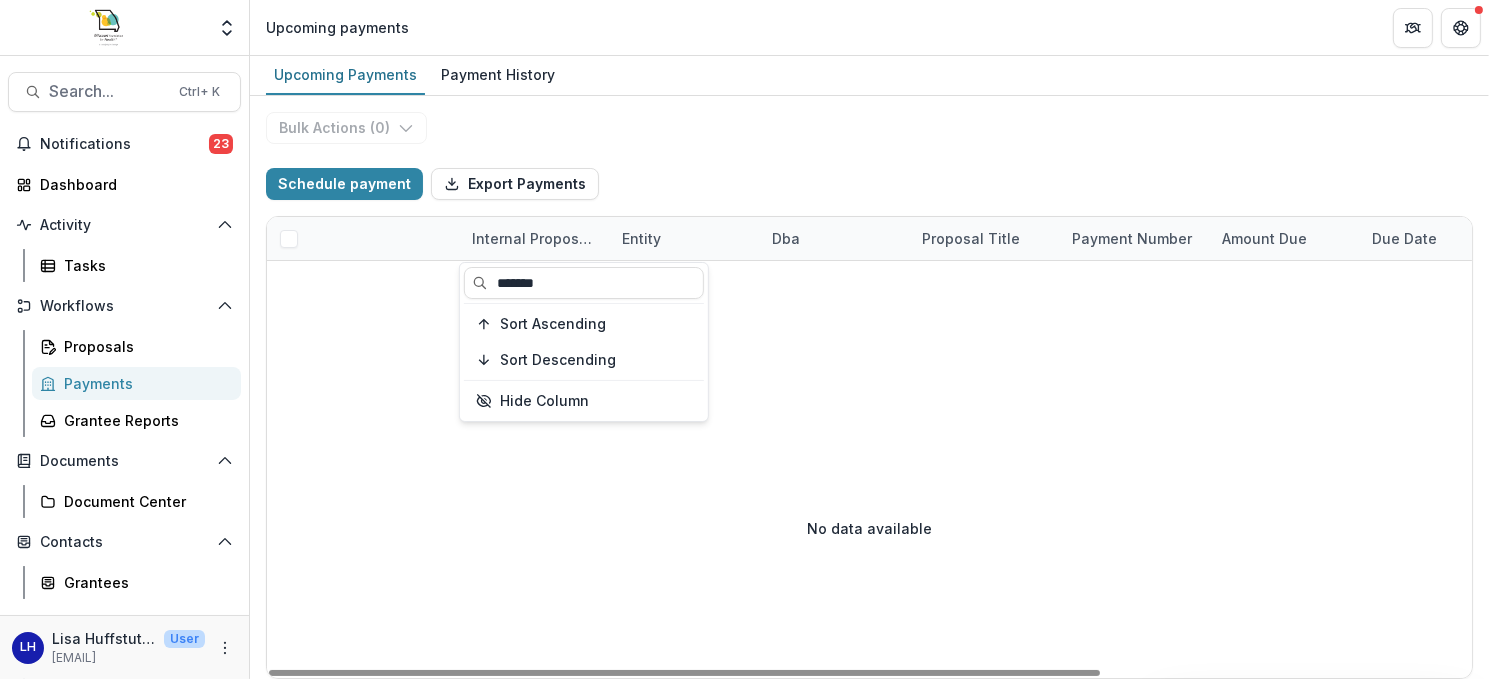 click on "*******" at bounding box center (584, 283) 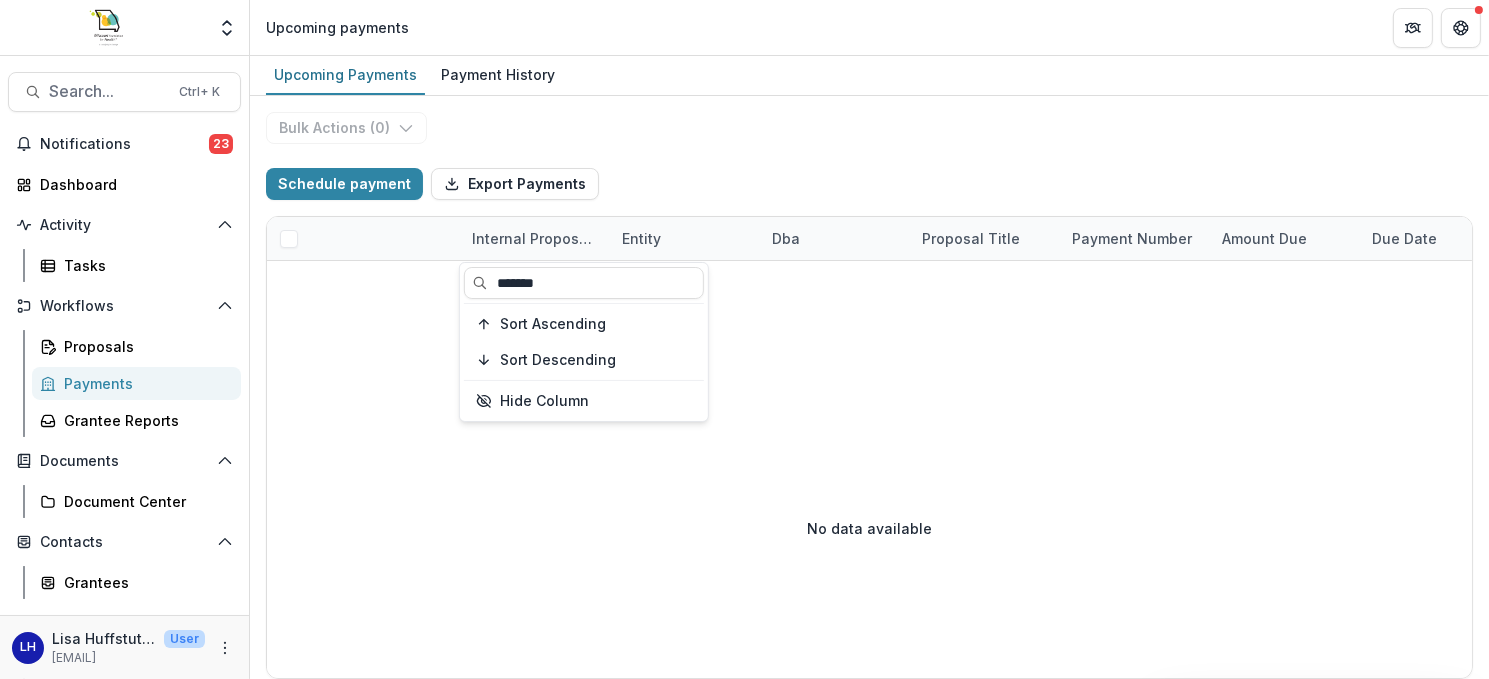 type on "*******" 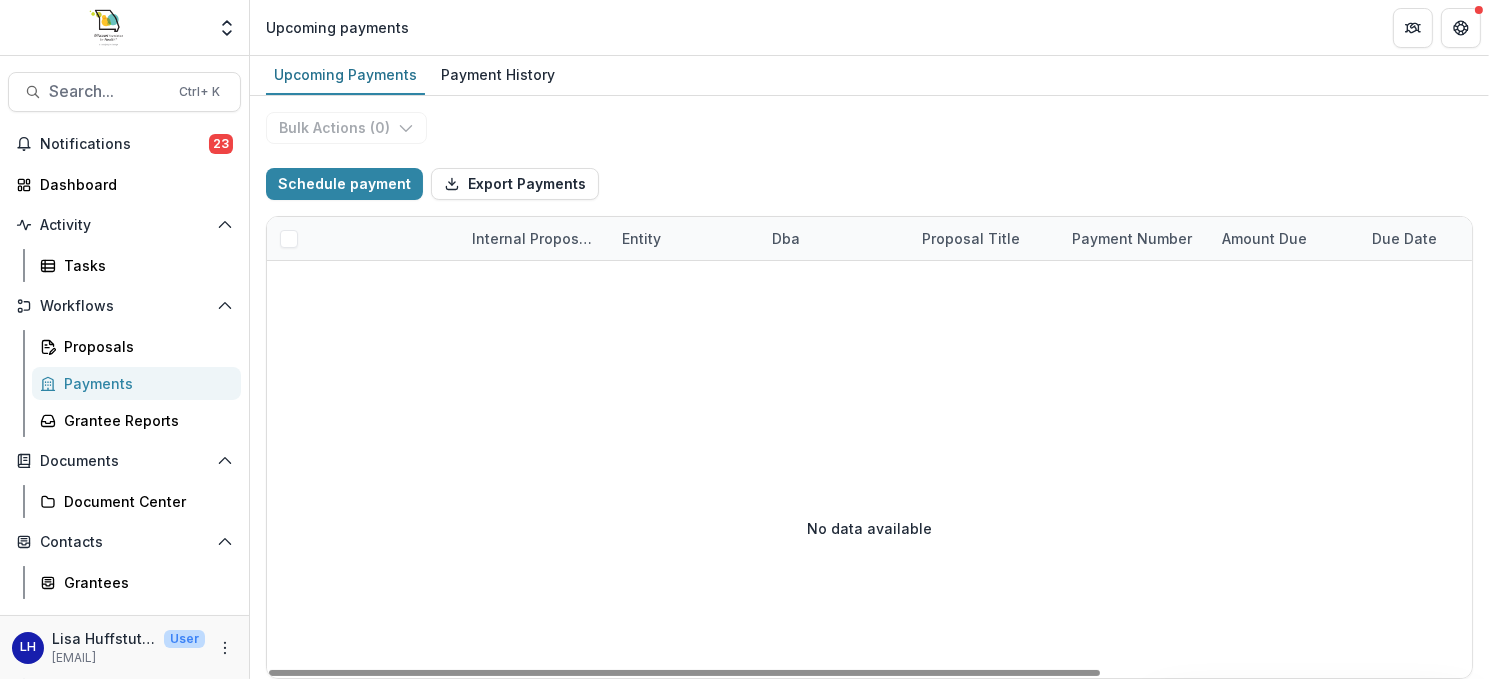 click on "Internal Proposal ID" at bounding box center [535, 238] 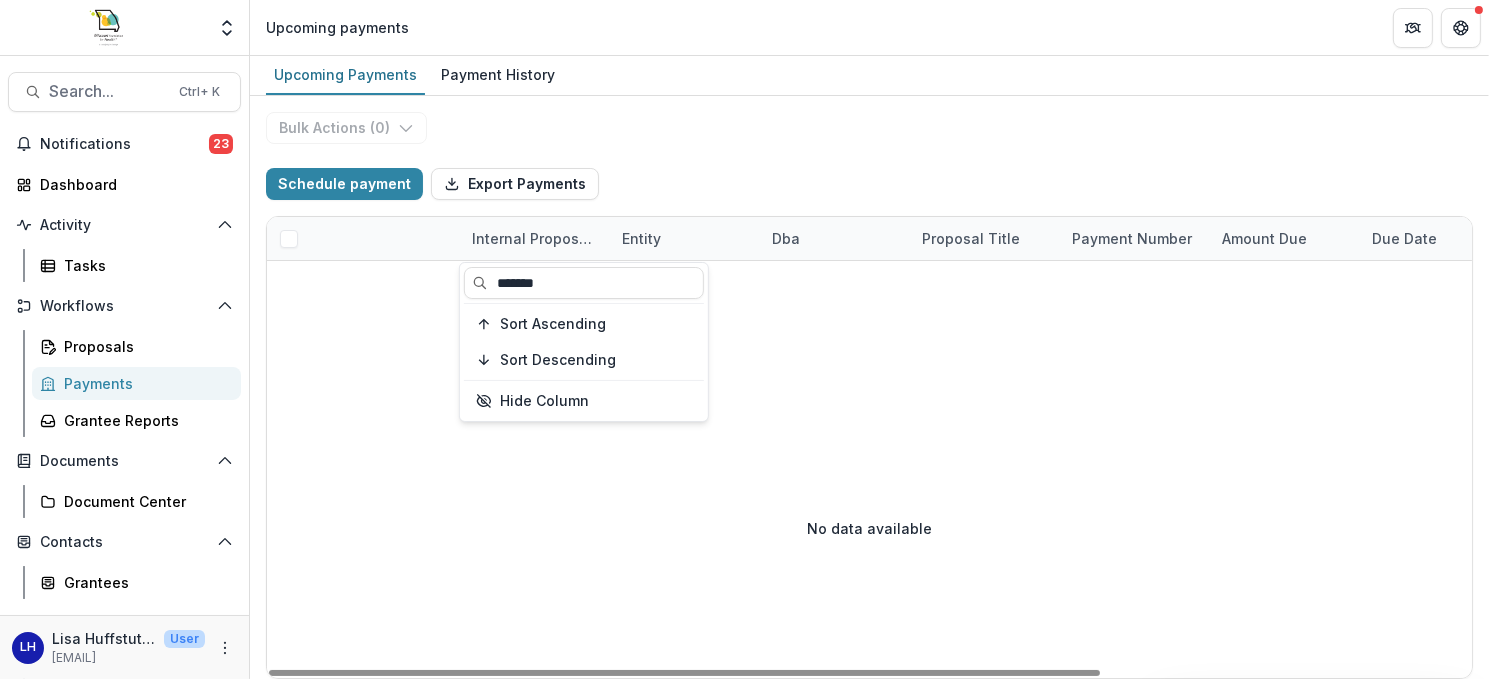 click on "*******" at bounding box center [584, 283] 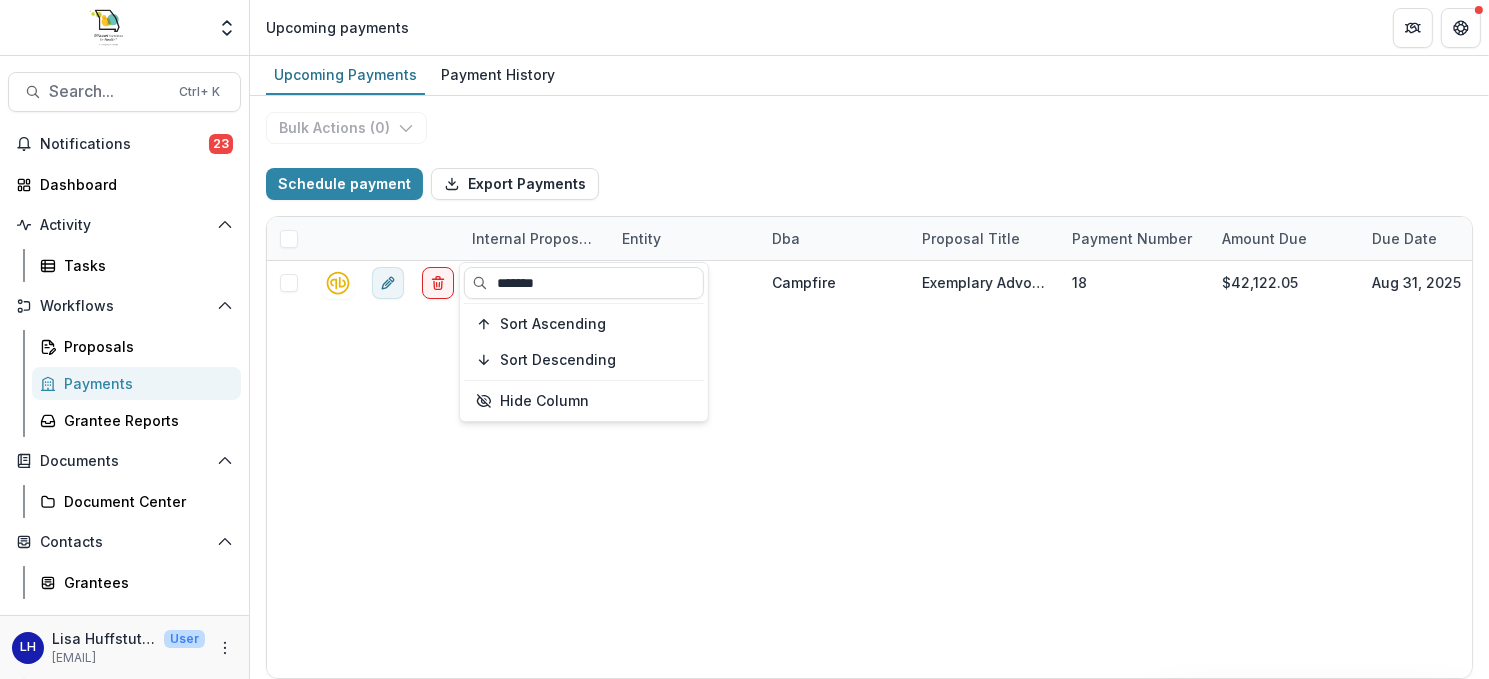 type on "*******" 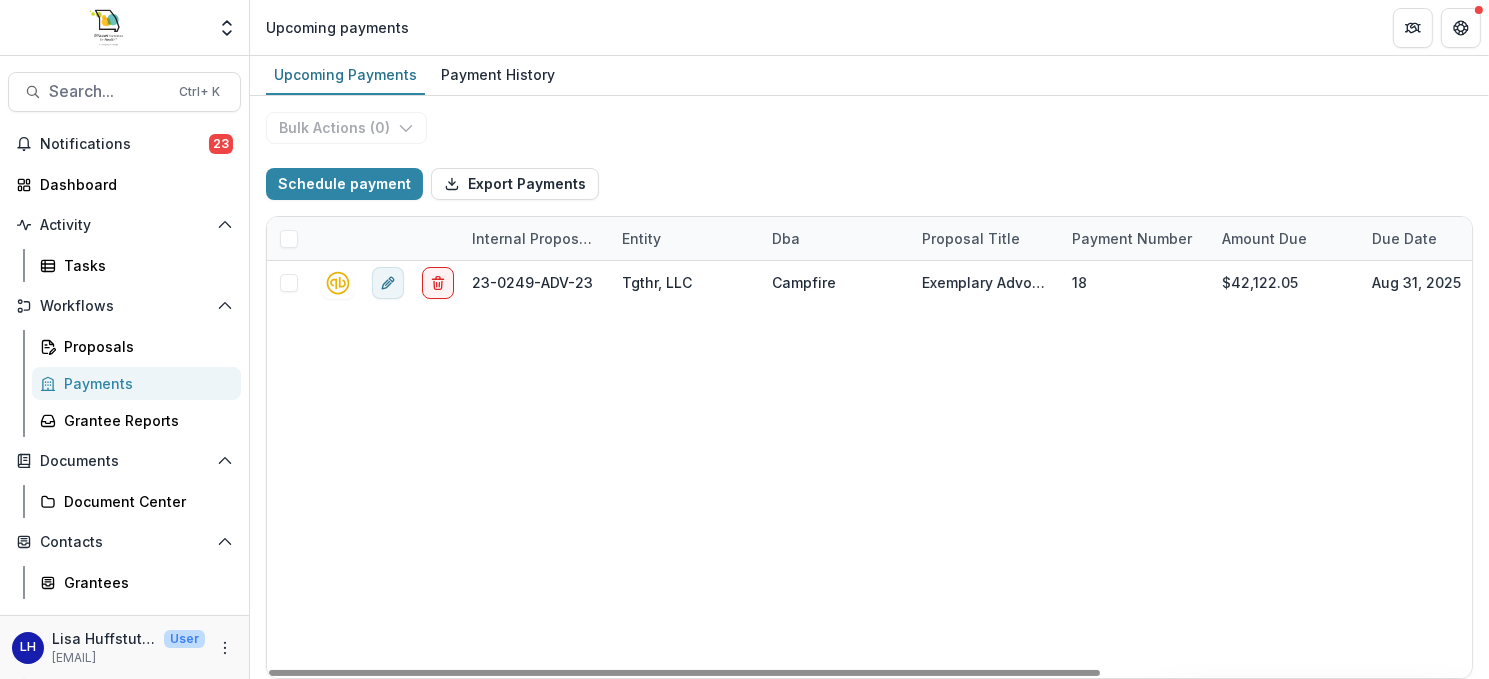 click 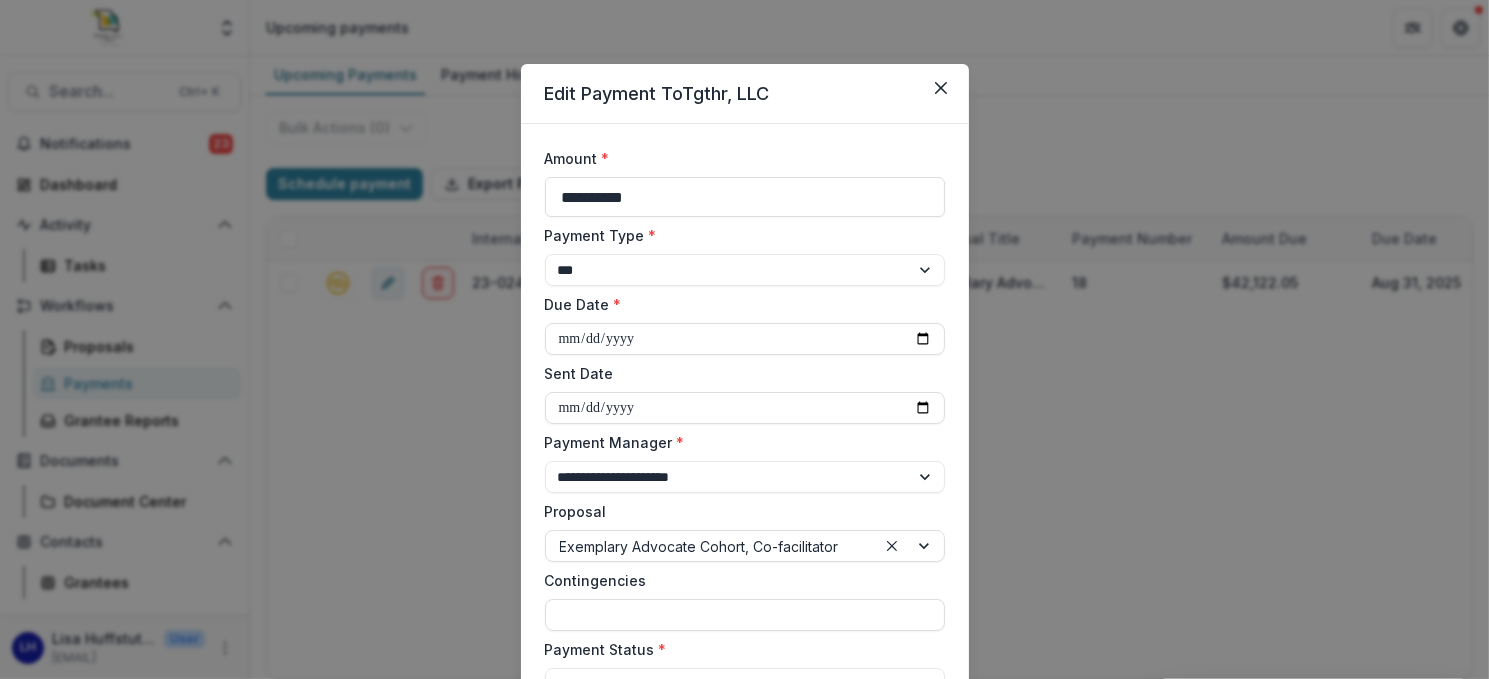 drag, startPoint x: 708, startPoint y: 199, endPoint x: 564, endPoint y: 196, distance: 144.03125 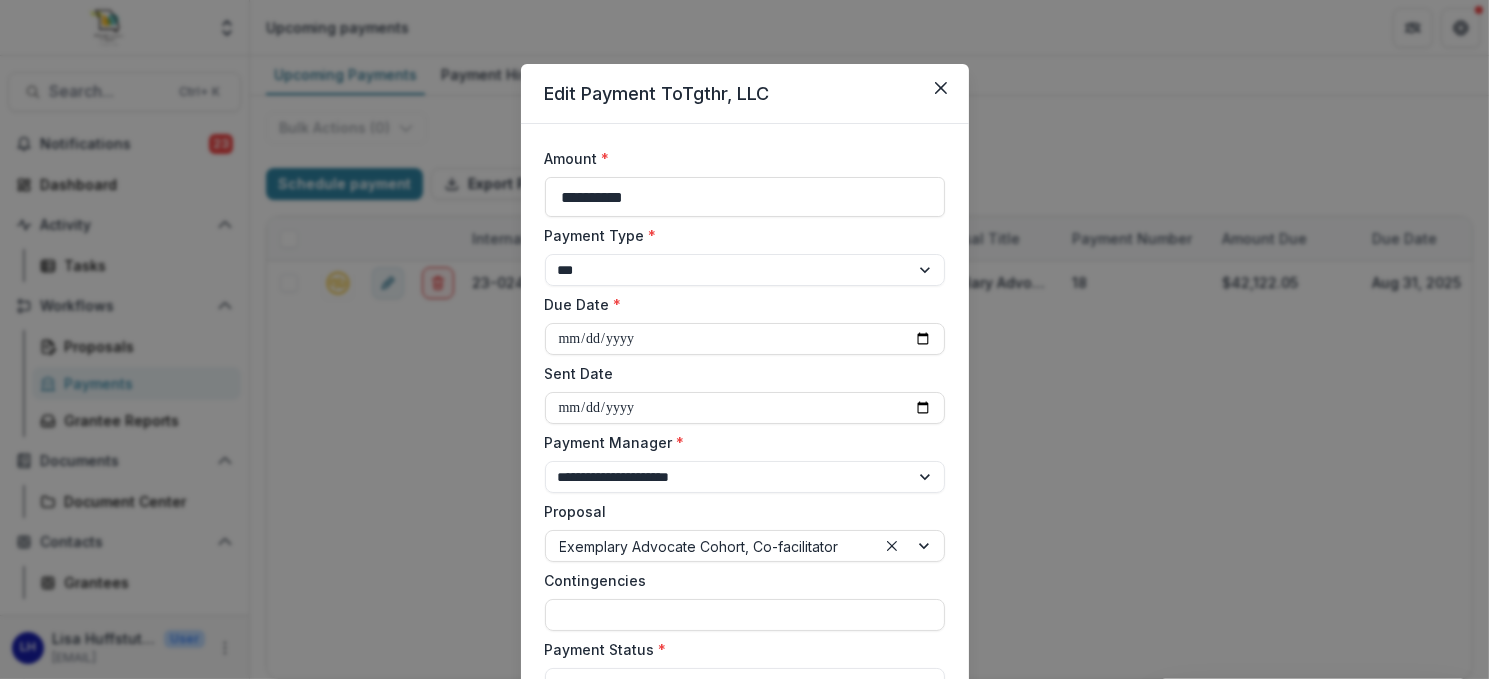 click on "Sent Date" at bounding box center [745, 408] 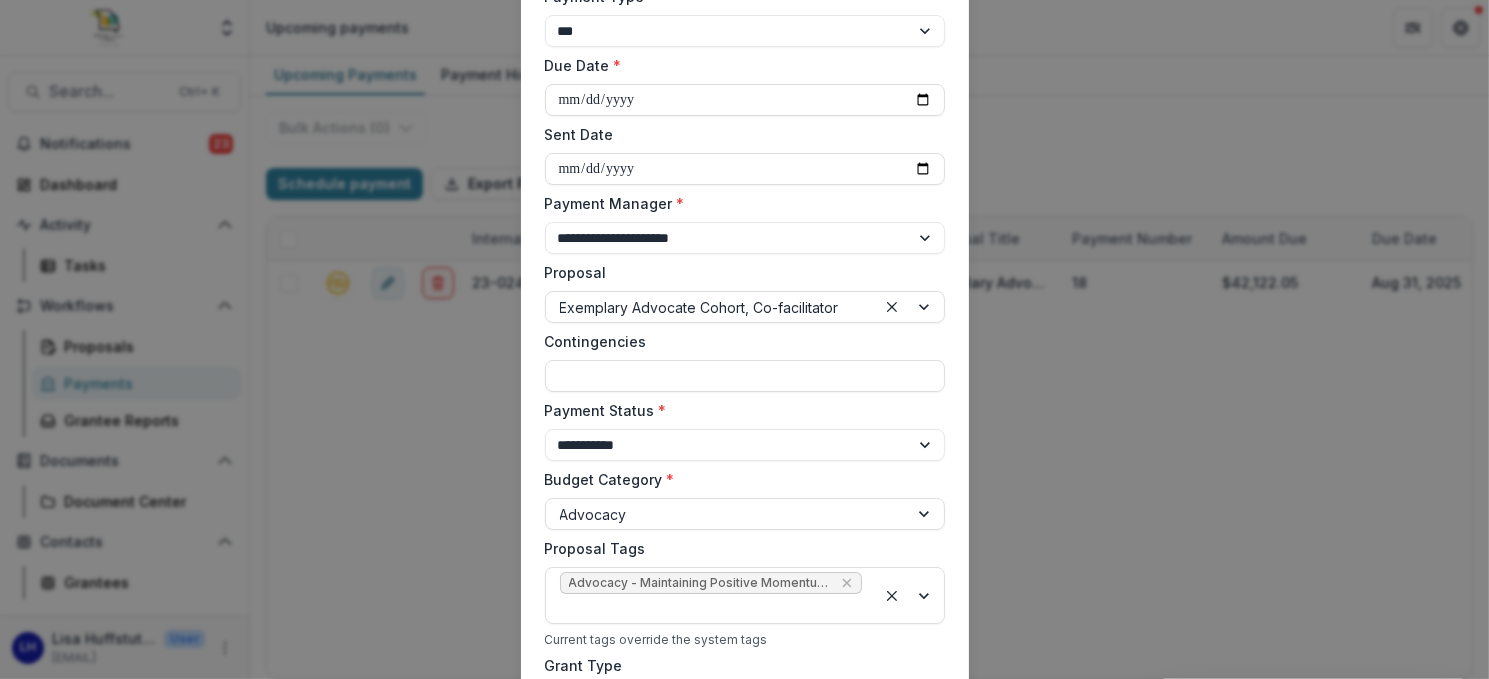 scroll, scrollTop: 200, scrollLeft: 0, axis: vertical 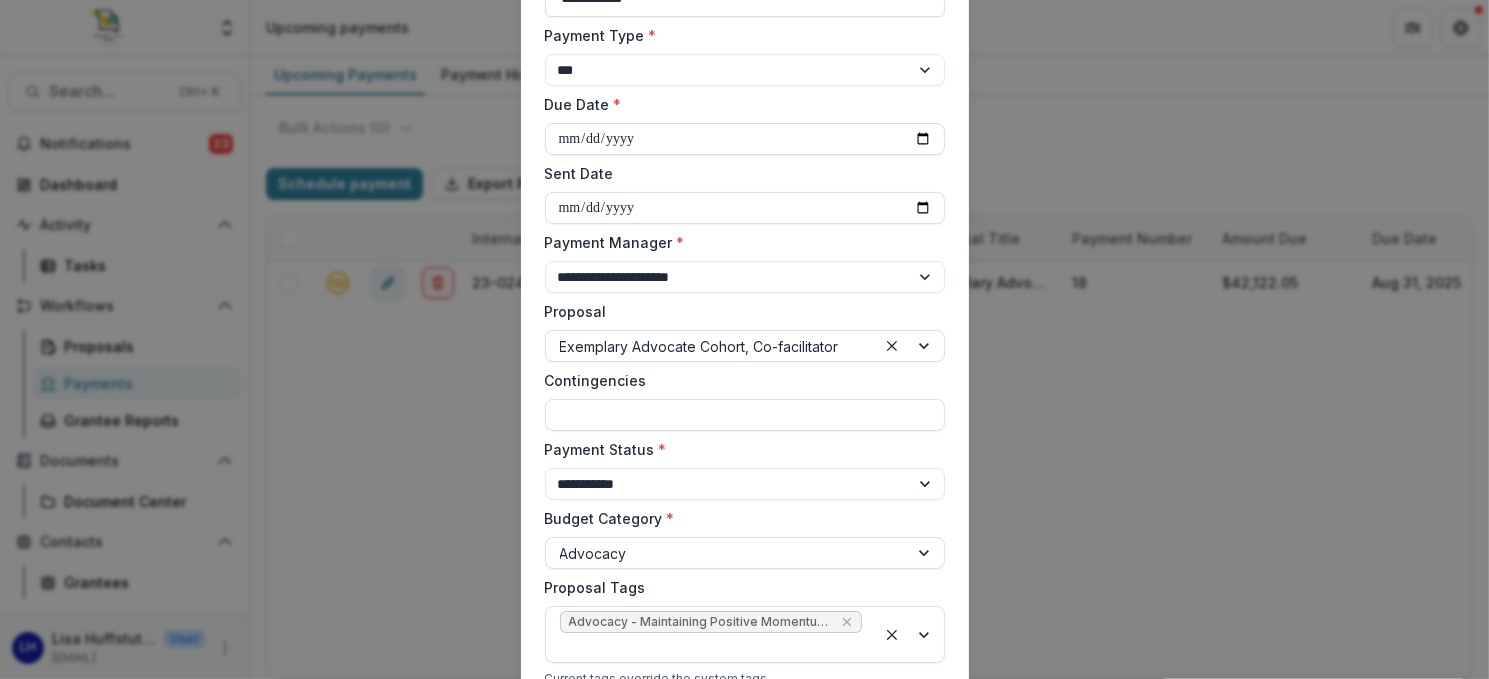 click on "**********" at bounding box center [745, 277] 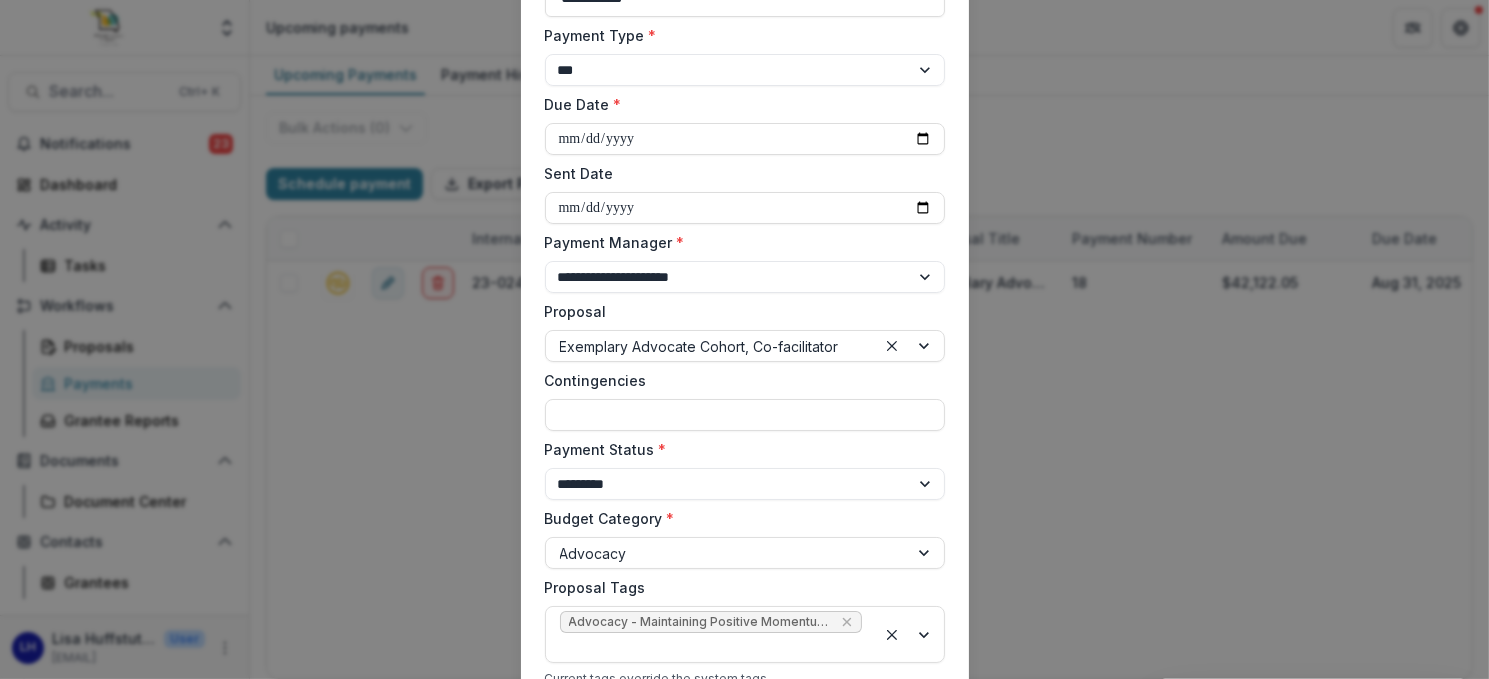 click on "**********" at bounding box center [745, 484] 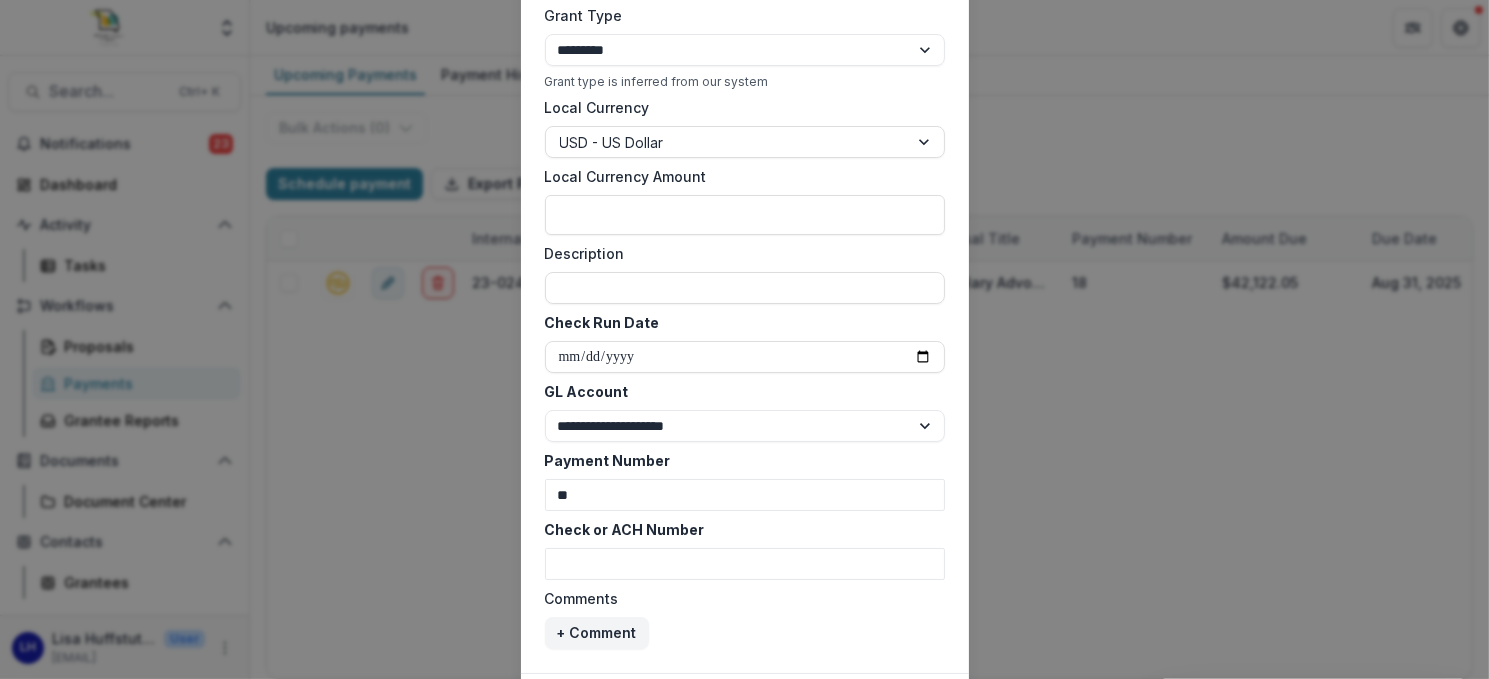 scroll, scrollTop: 900, scrollLeft: 0, axis: vertical 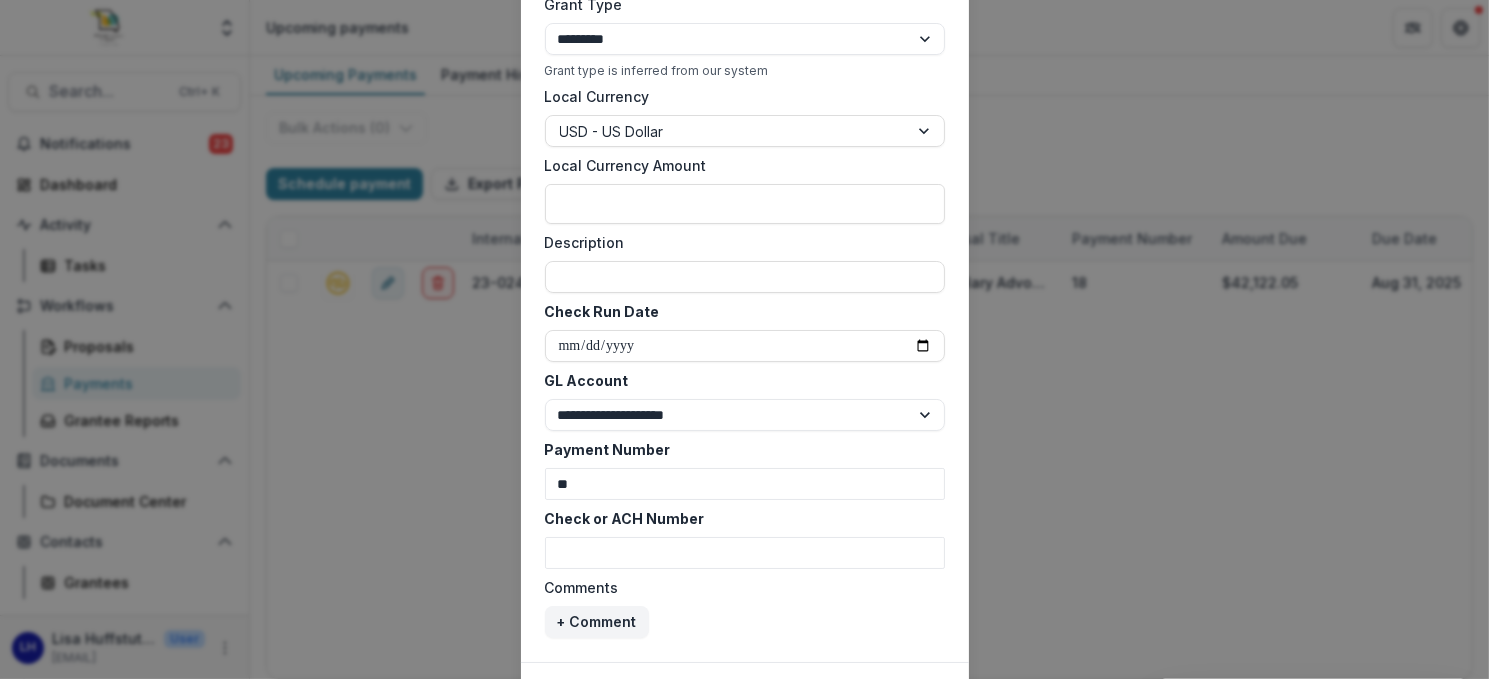 click on "Check Run Date" at bounding box center (745, 346) 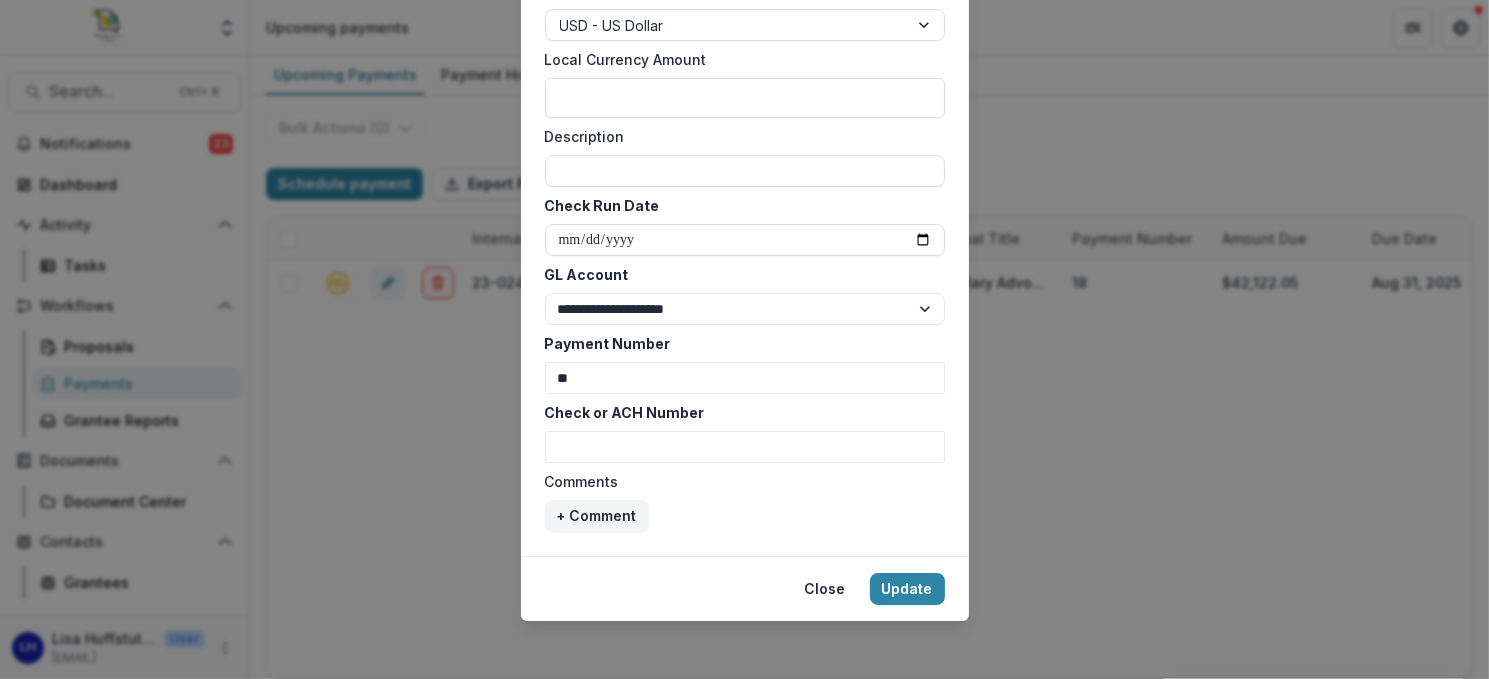 scroll, scrollTop: 1009, scrollLeft: 0, axis: vertical 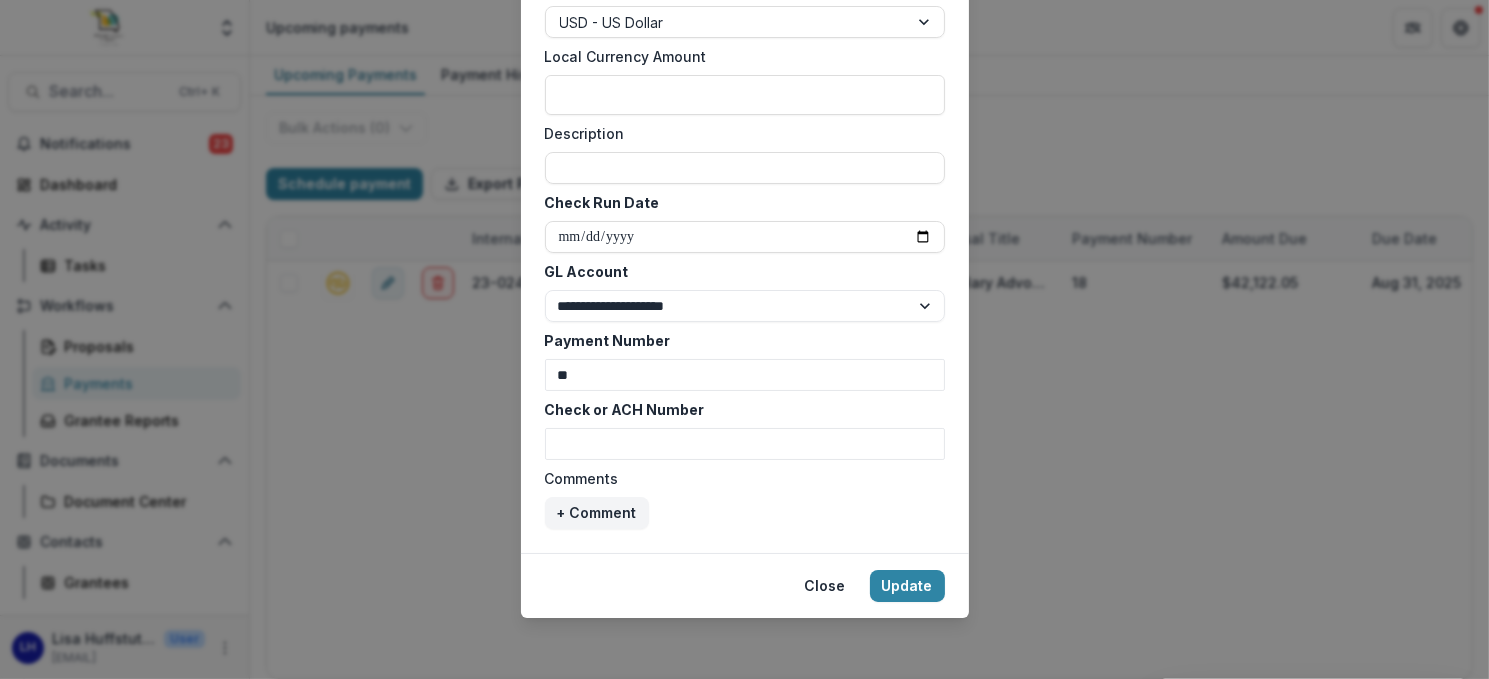 click on "Check or ACH Number" at bounding box center (745, 444) 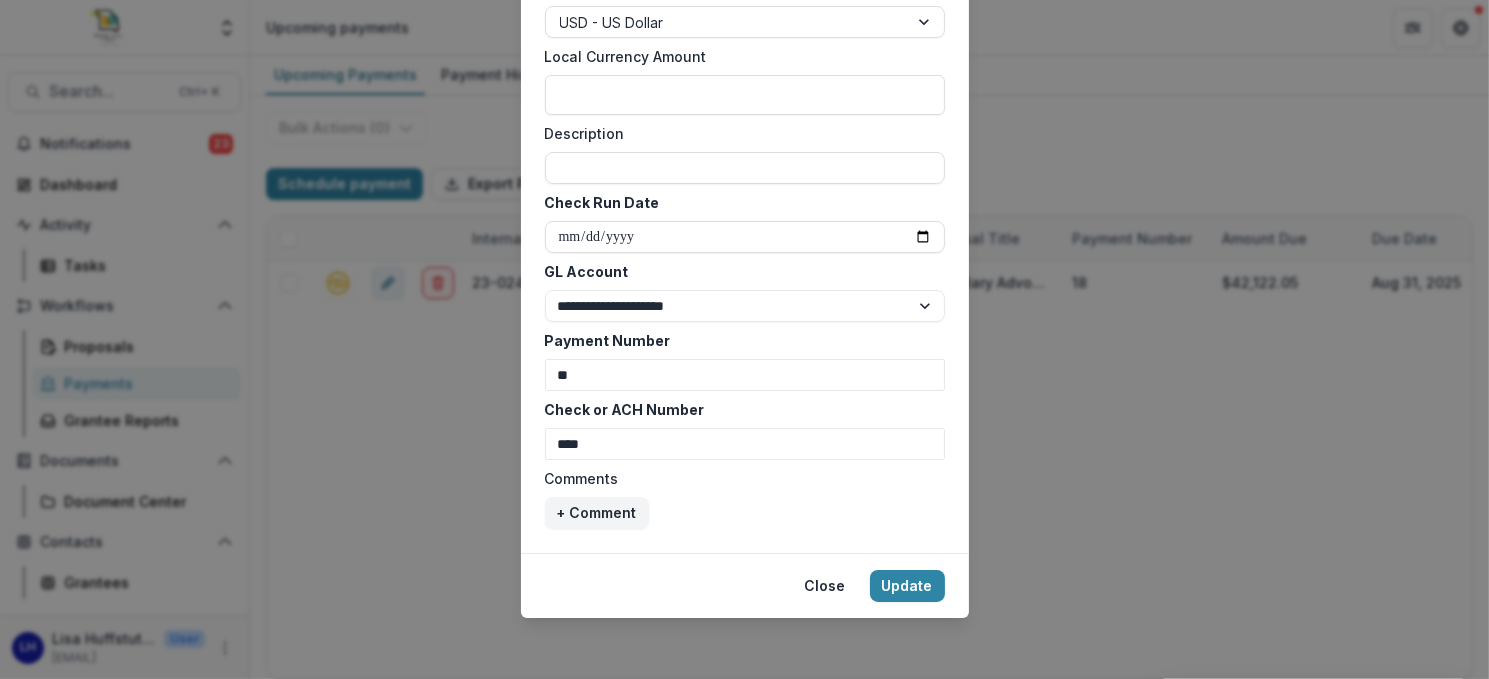type on "****" 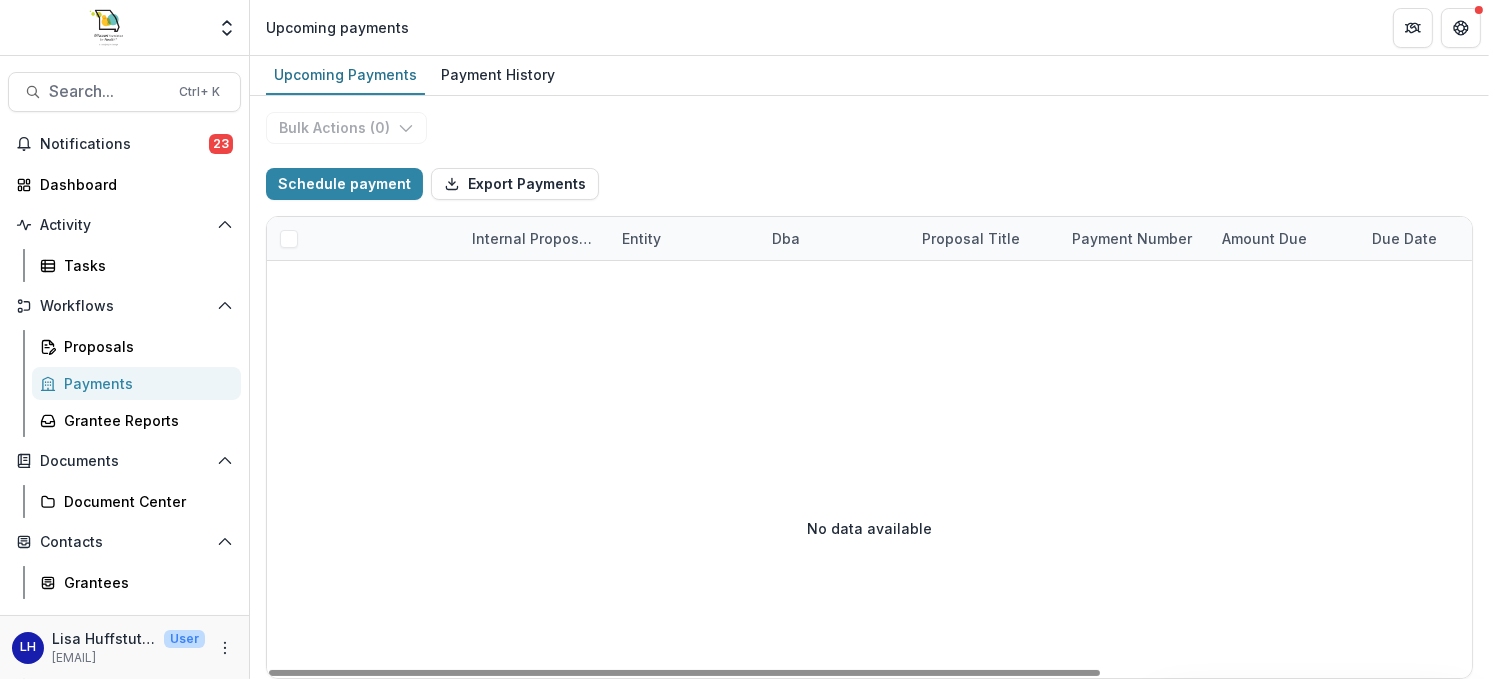 click on "Notifications" at bounding box center [124, 144] 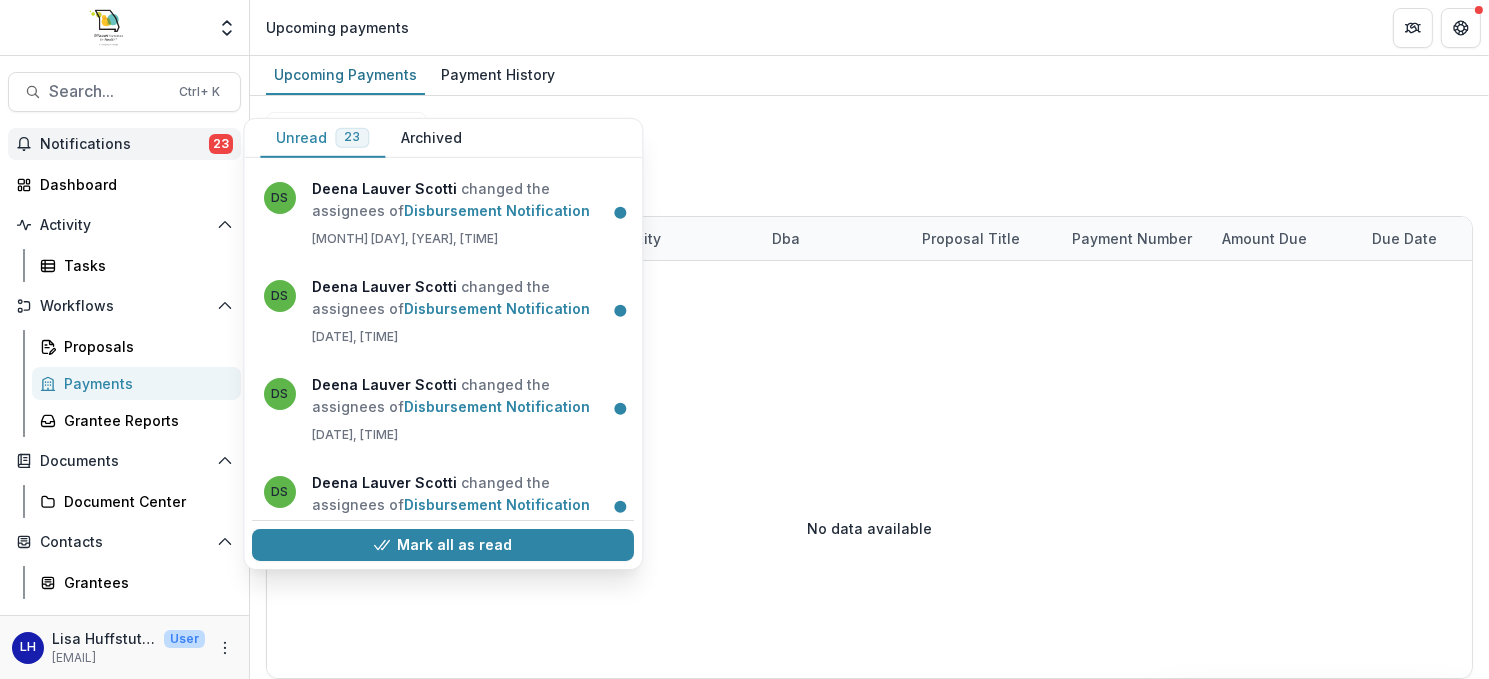 click on "Disbursement Notification" at bounding box center (497, 210) 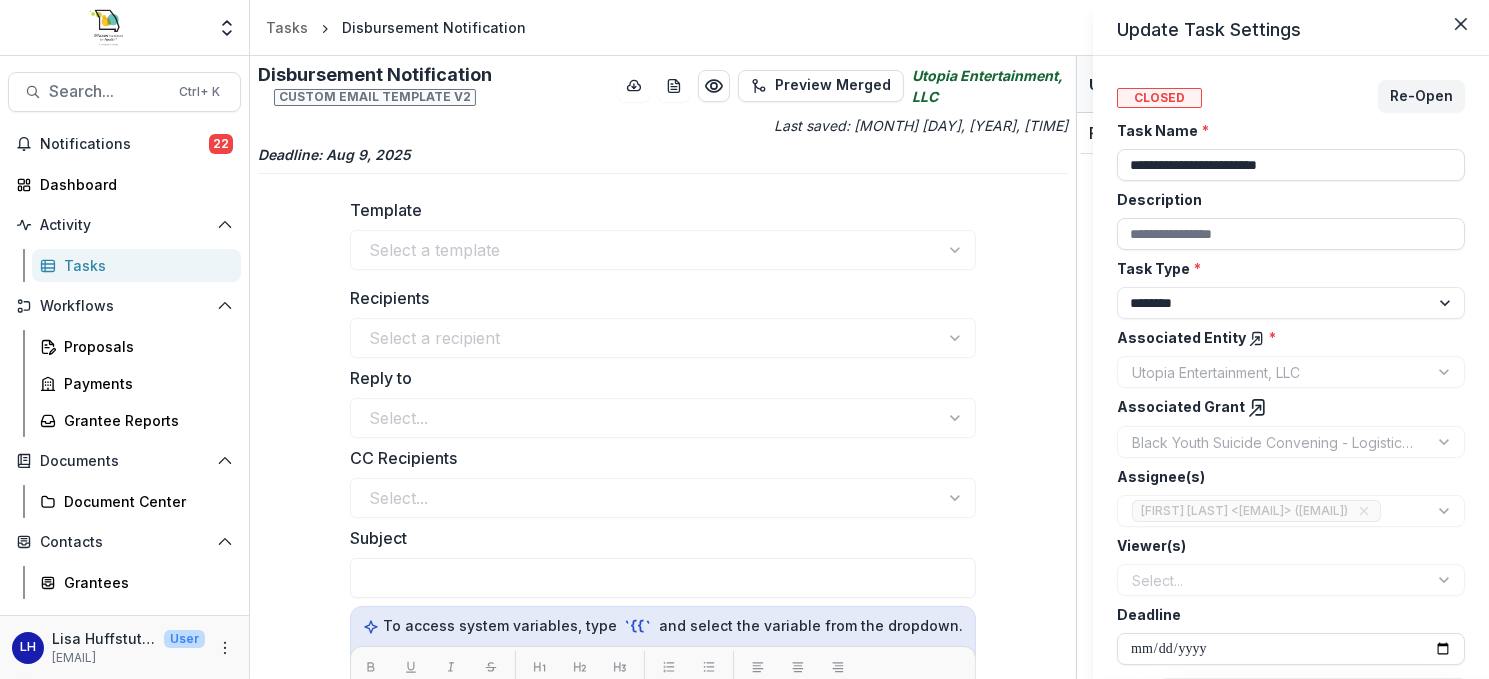 click on "**********" at bounding box center (744, 339) 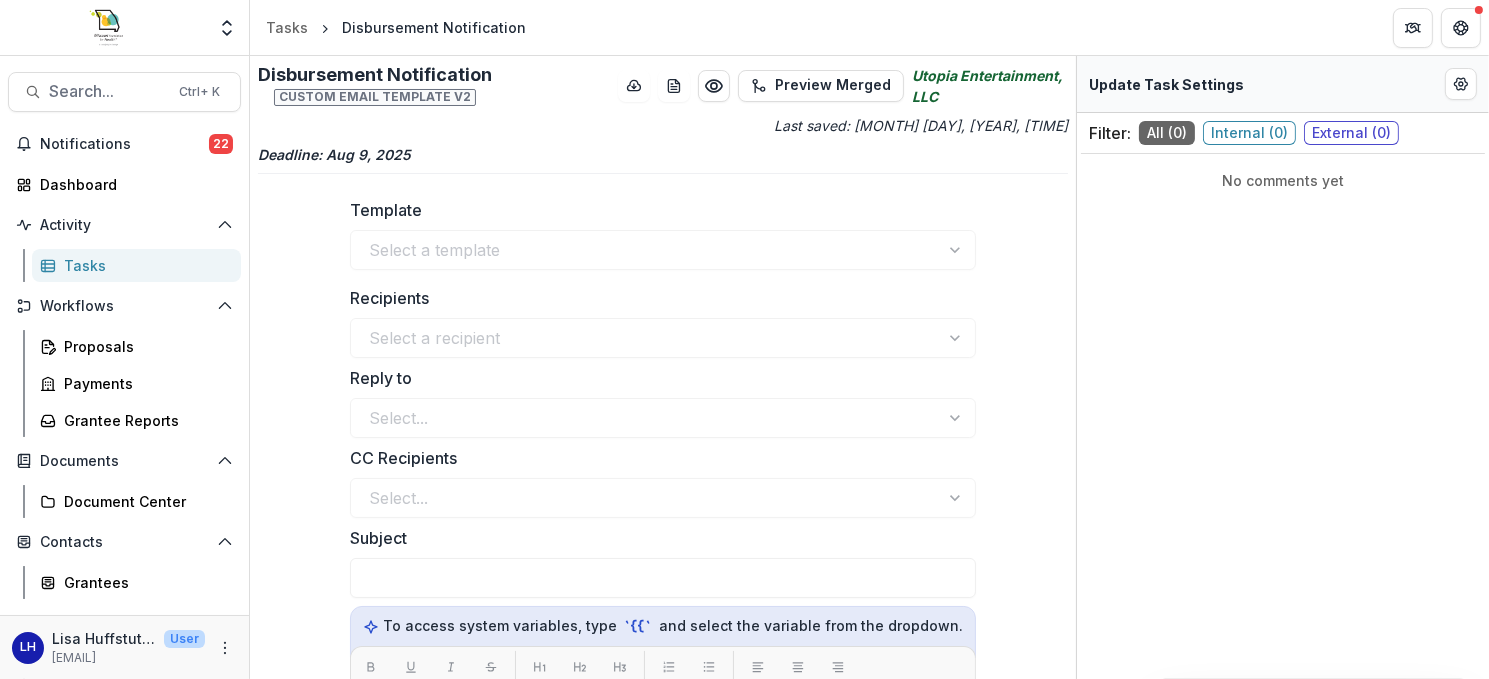 click on "Notifications" at bounding box center [124, 144] 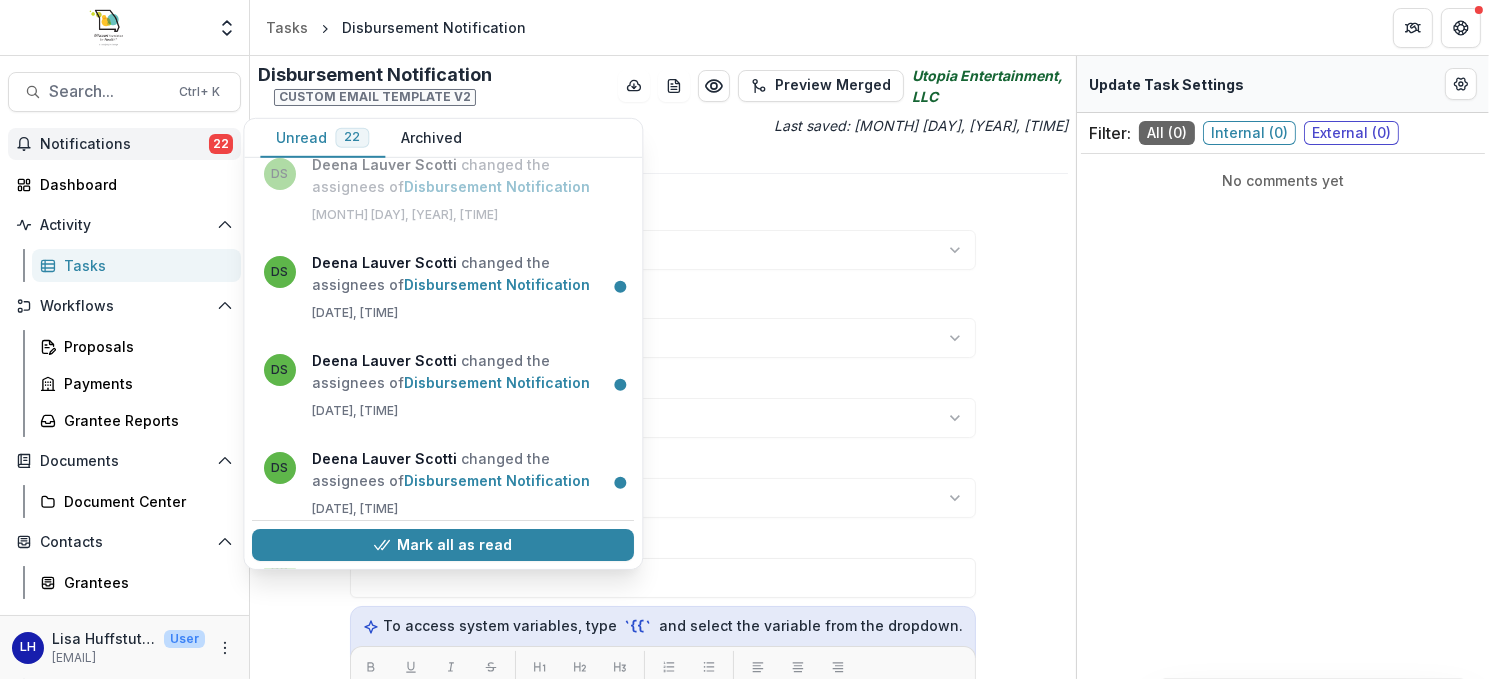 scroll, scrollTop: 0, scrollLeft: 0, axis: both 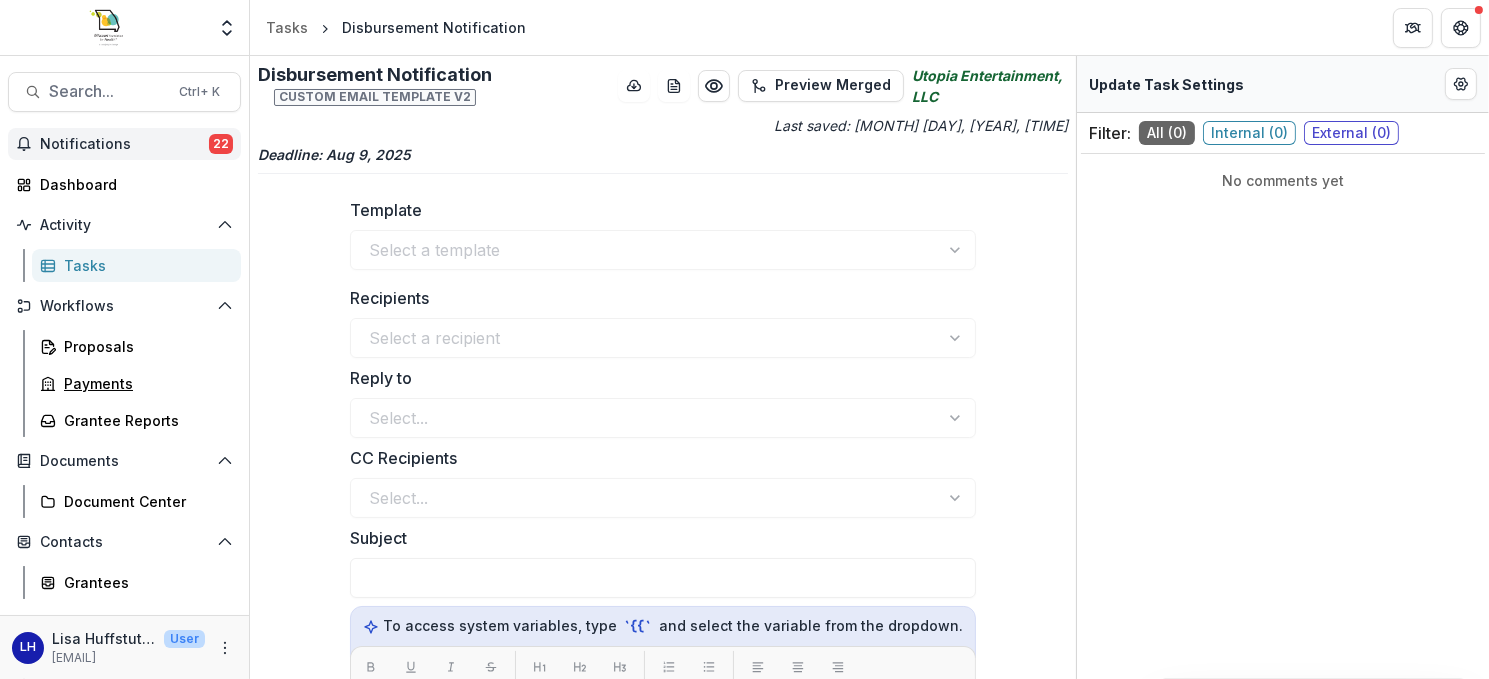 click on "Payments" at bounding box center [144, 383] 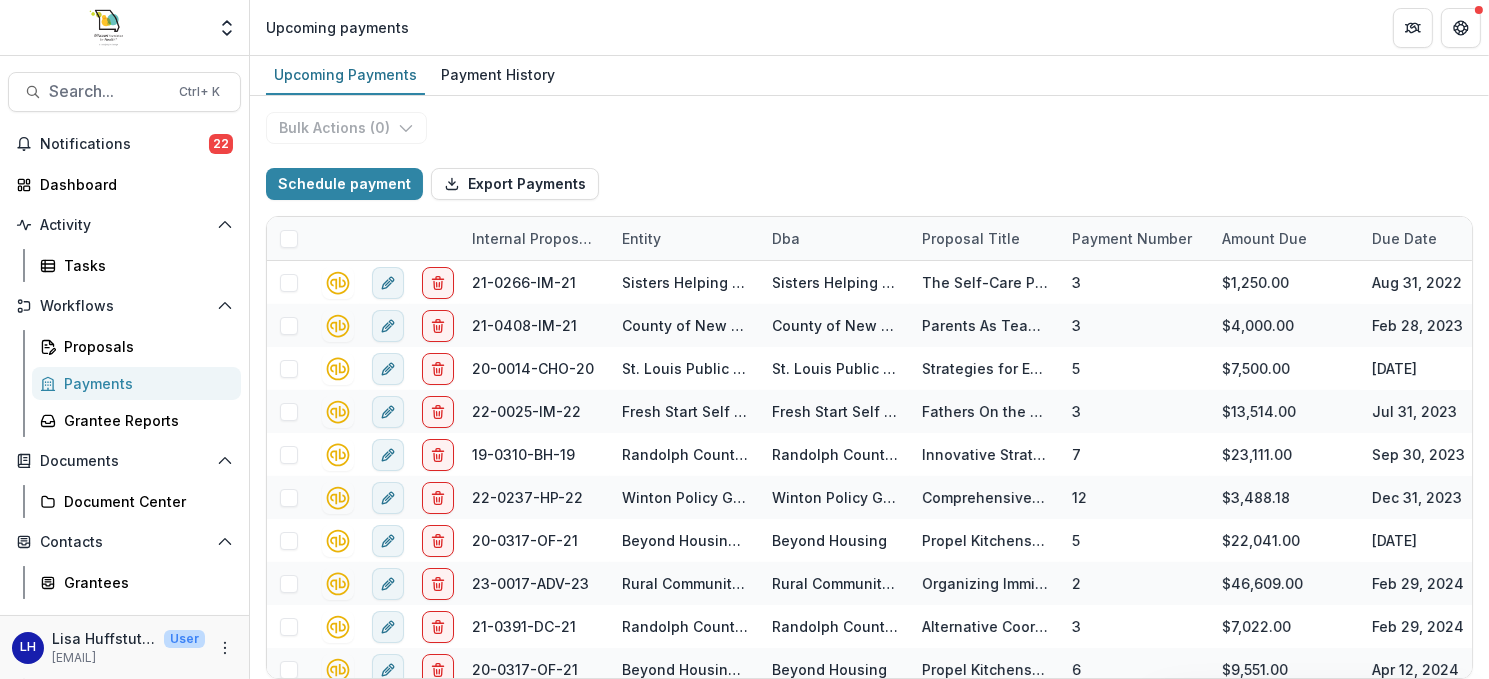 click on "Search..." at bounding box center (108, 91) 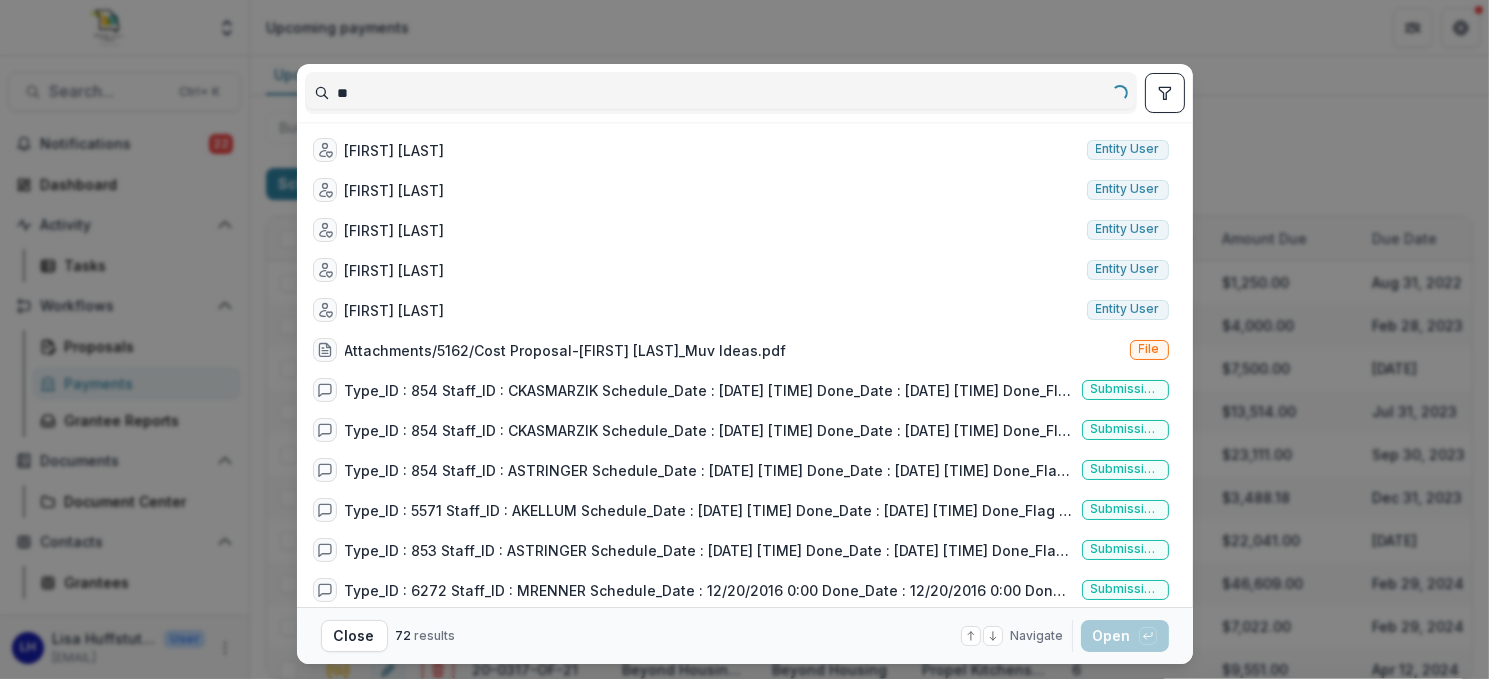type on "*" 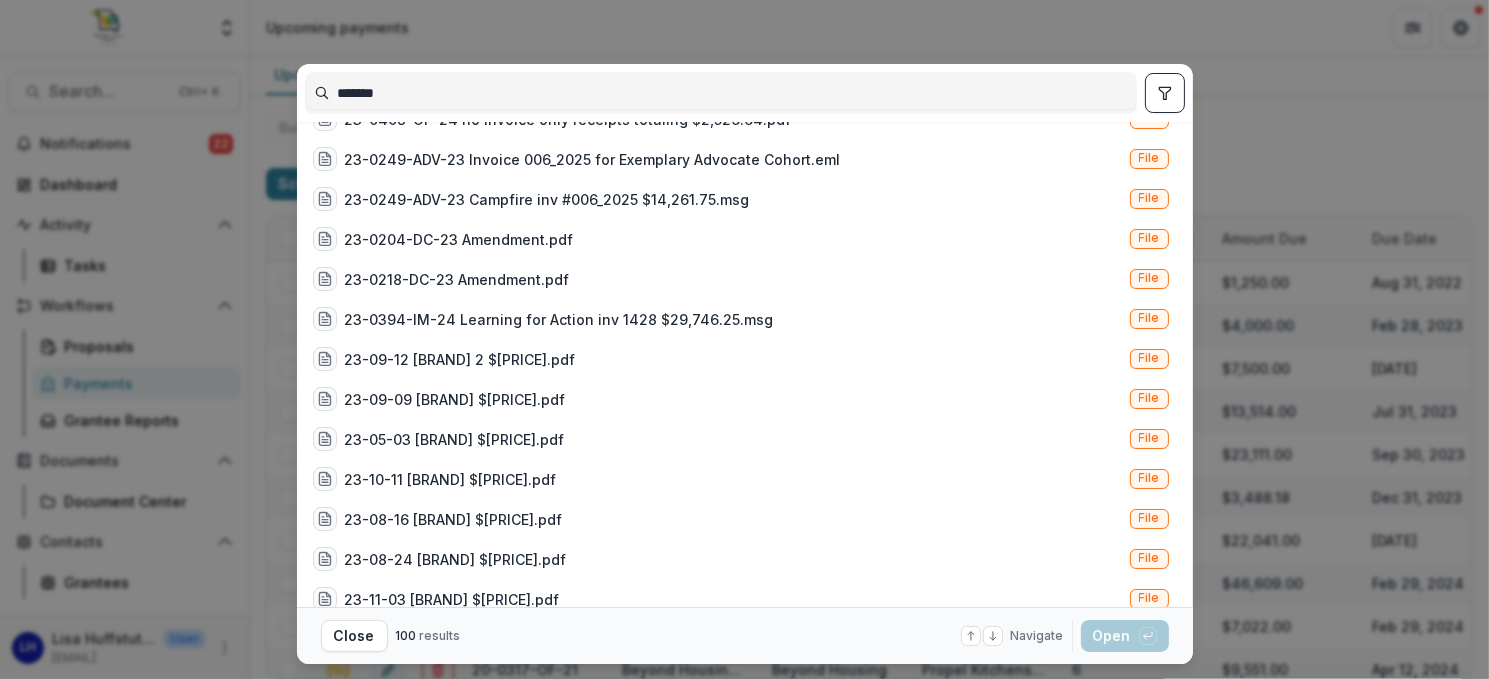 scroll, scrollTop: 2300, scrollLeft: 0, axis: vertical 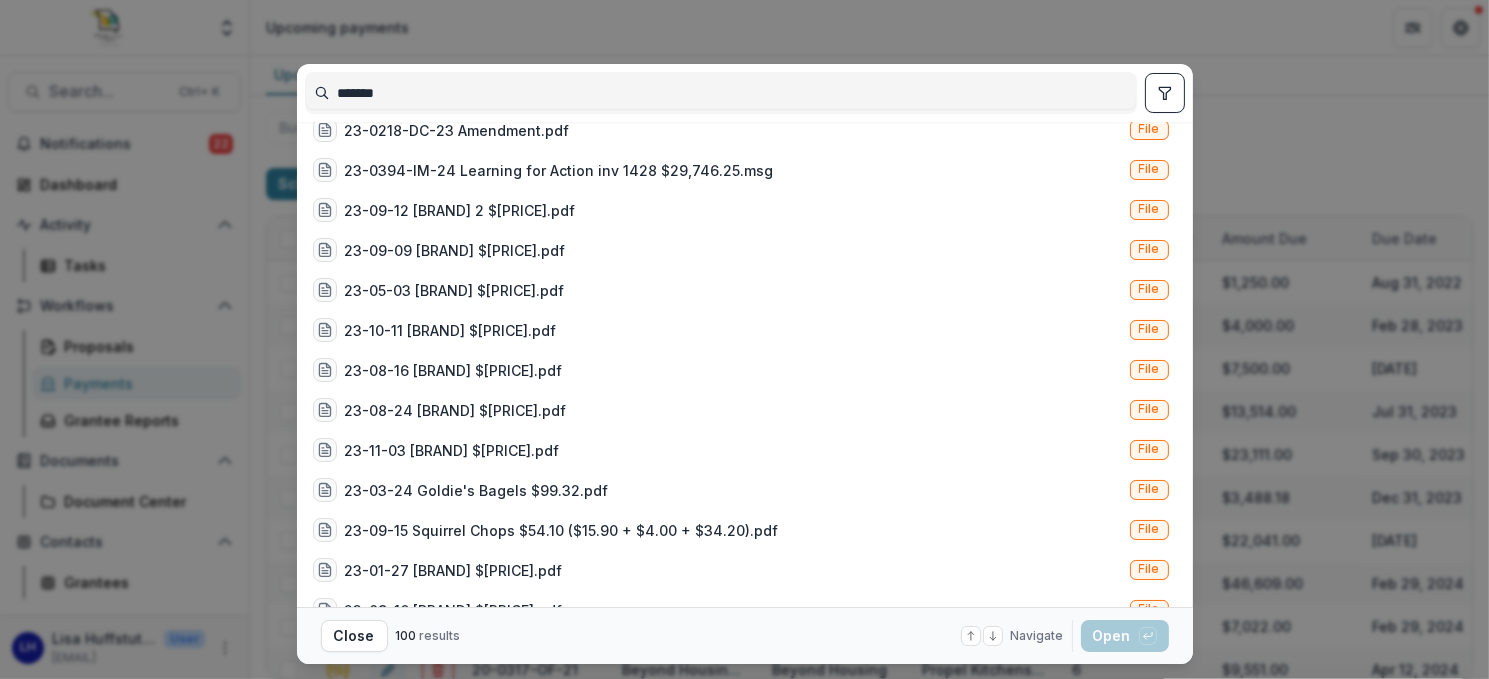 type on "*******" 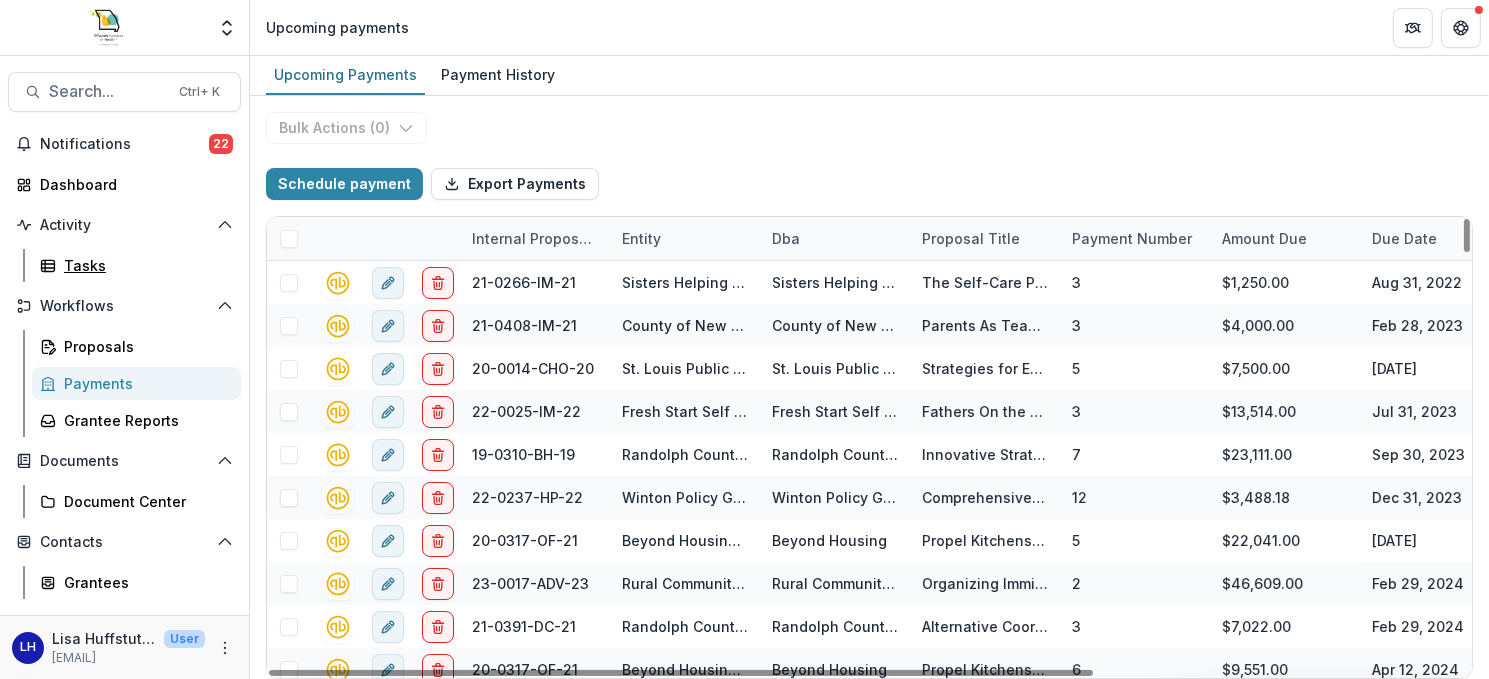 click on "Tasks" at bounding box center (144, 265) 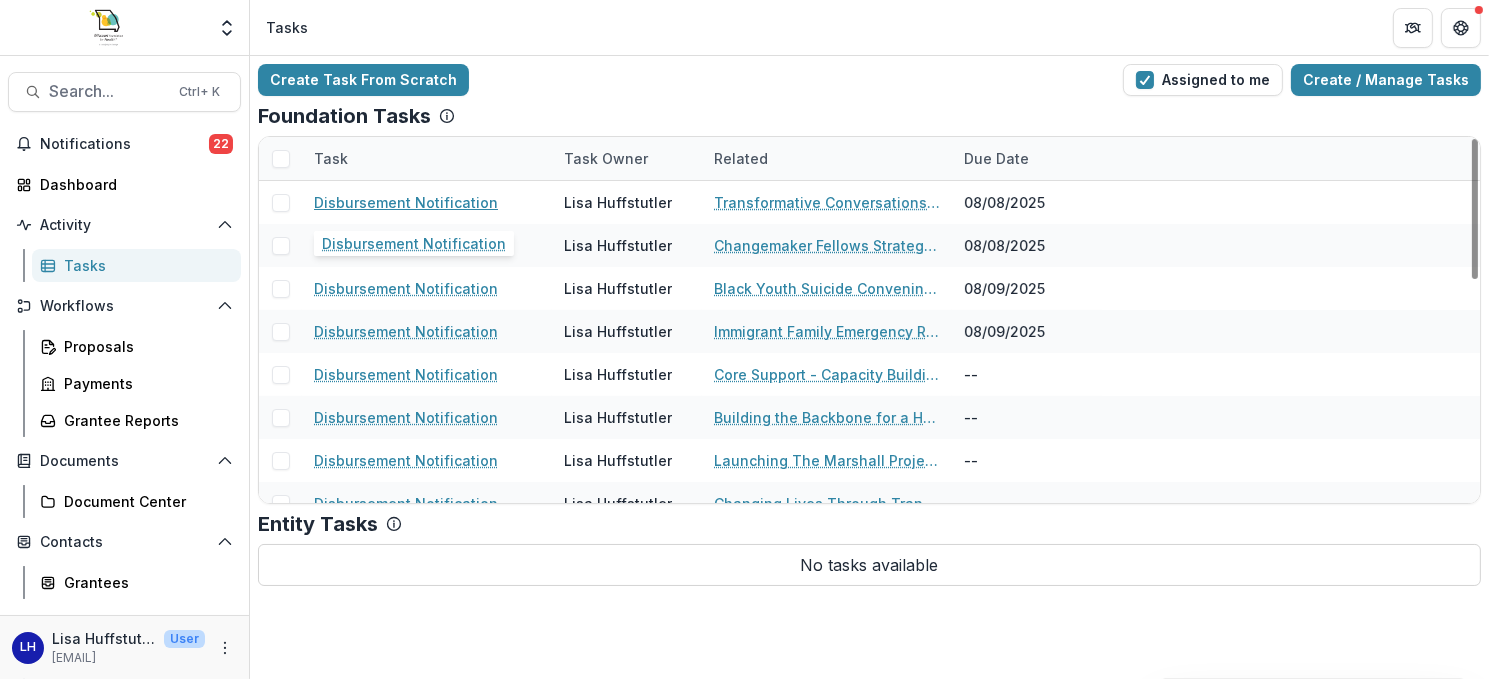 click on "Disbursement Notification" at bounding box center [406, 202] 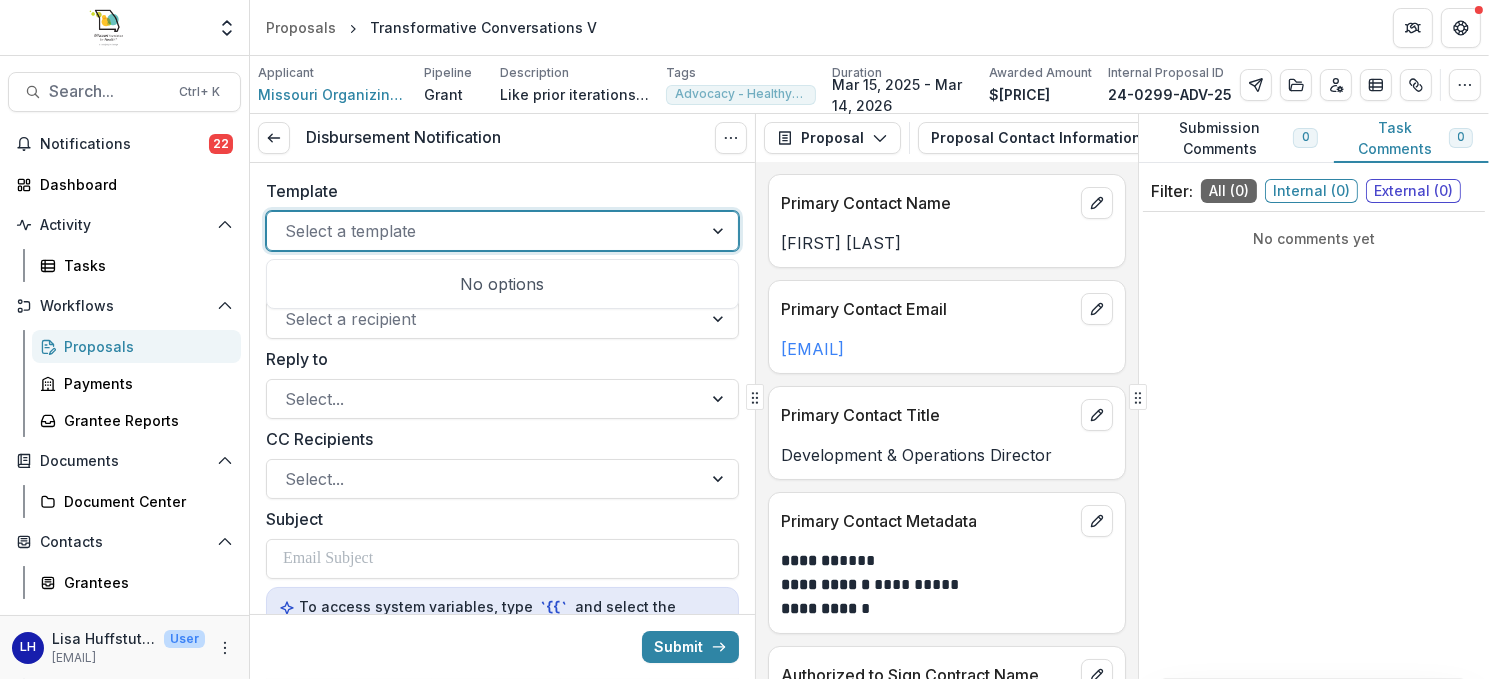 click at bounding box center [720, 231] 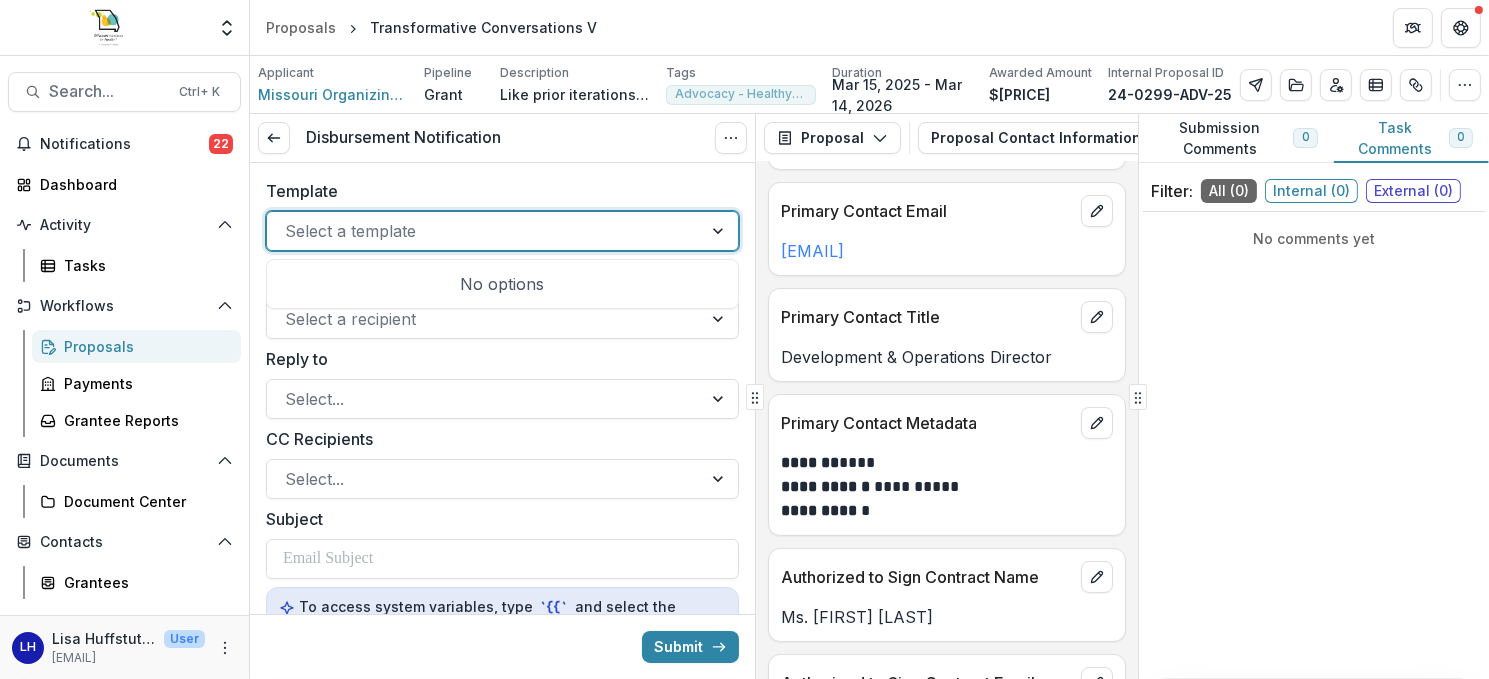 scroll, scrollTop: 0, scrollLeft: 0, axis: both 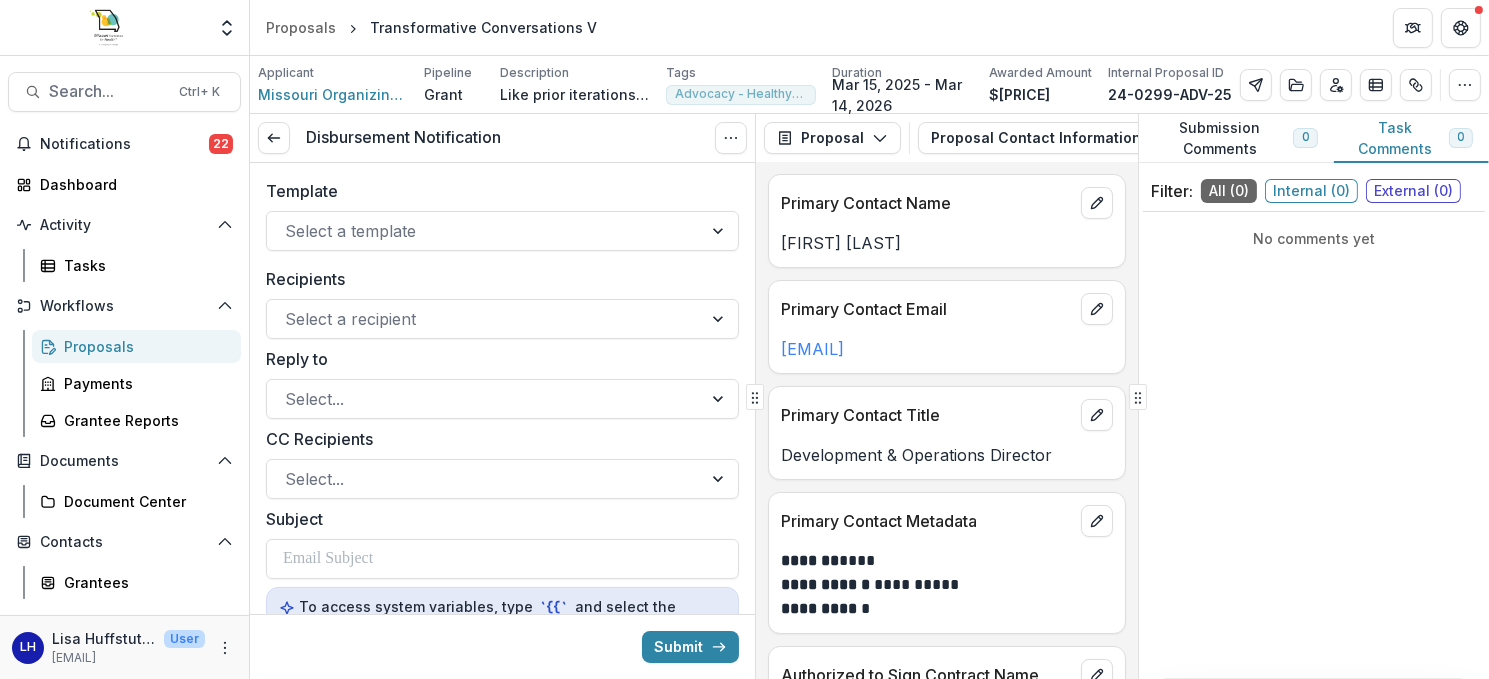 click 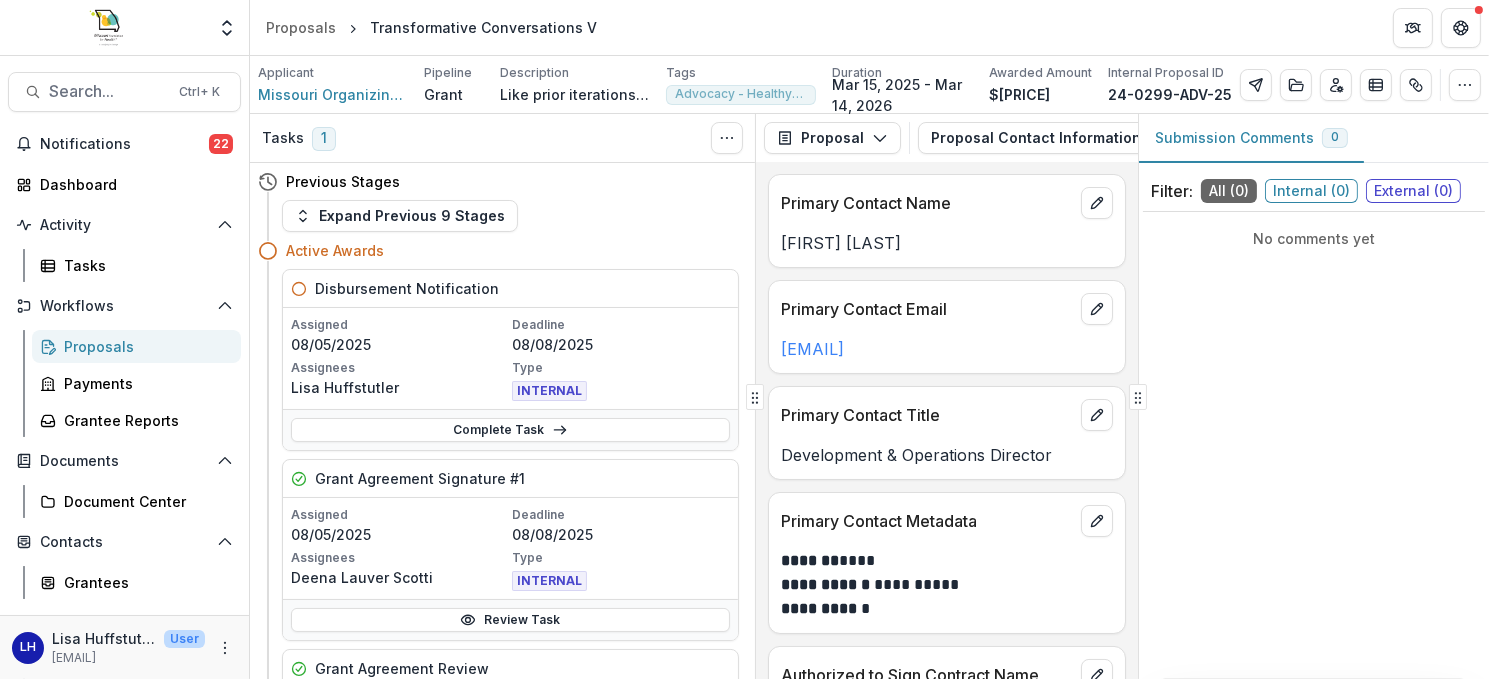click on "Submission Comments  0" at bounding box center [1251, 138] 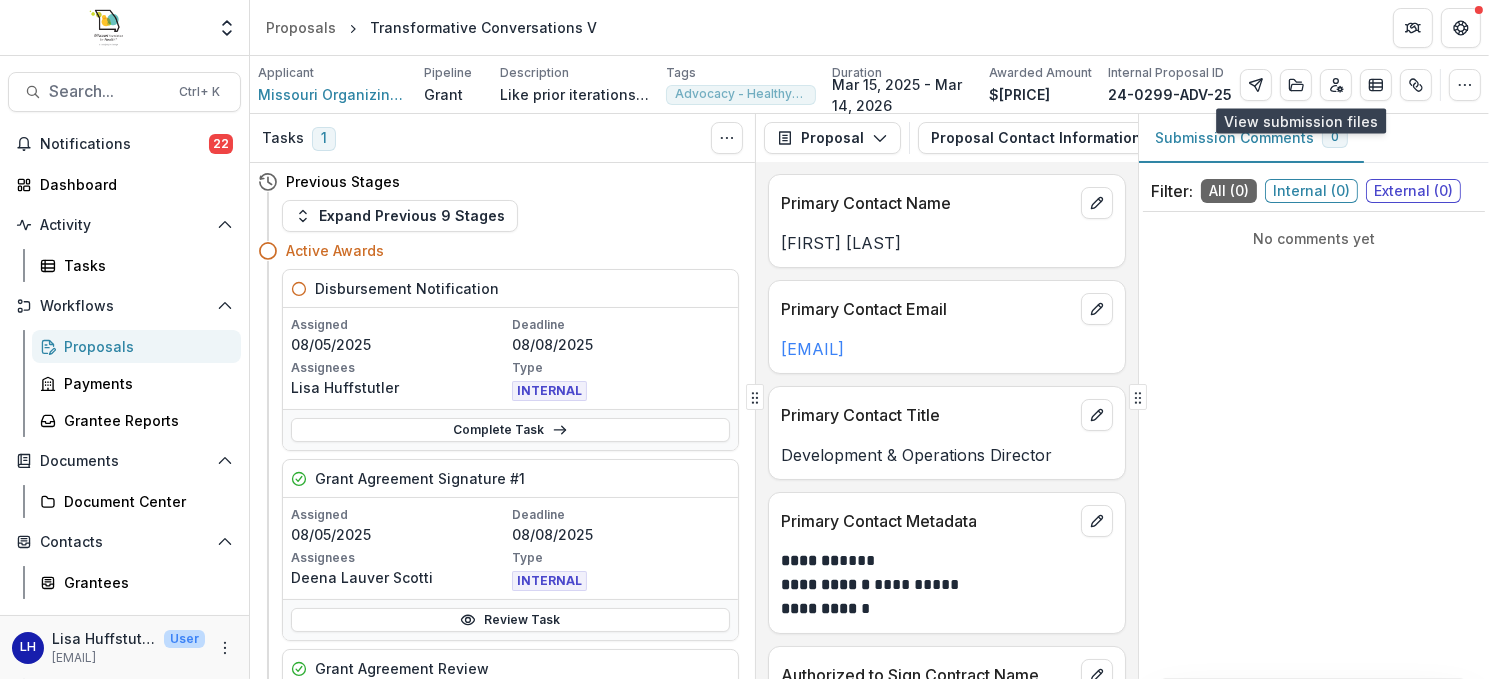 click 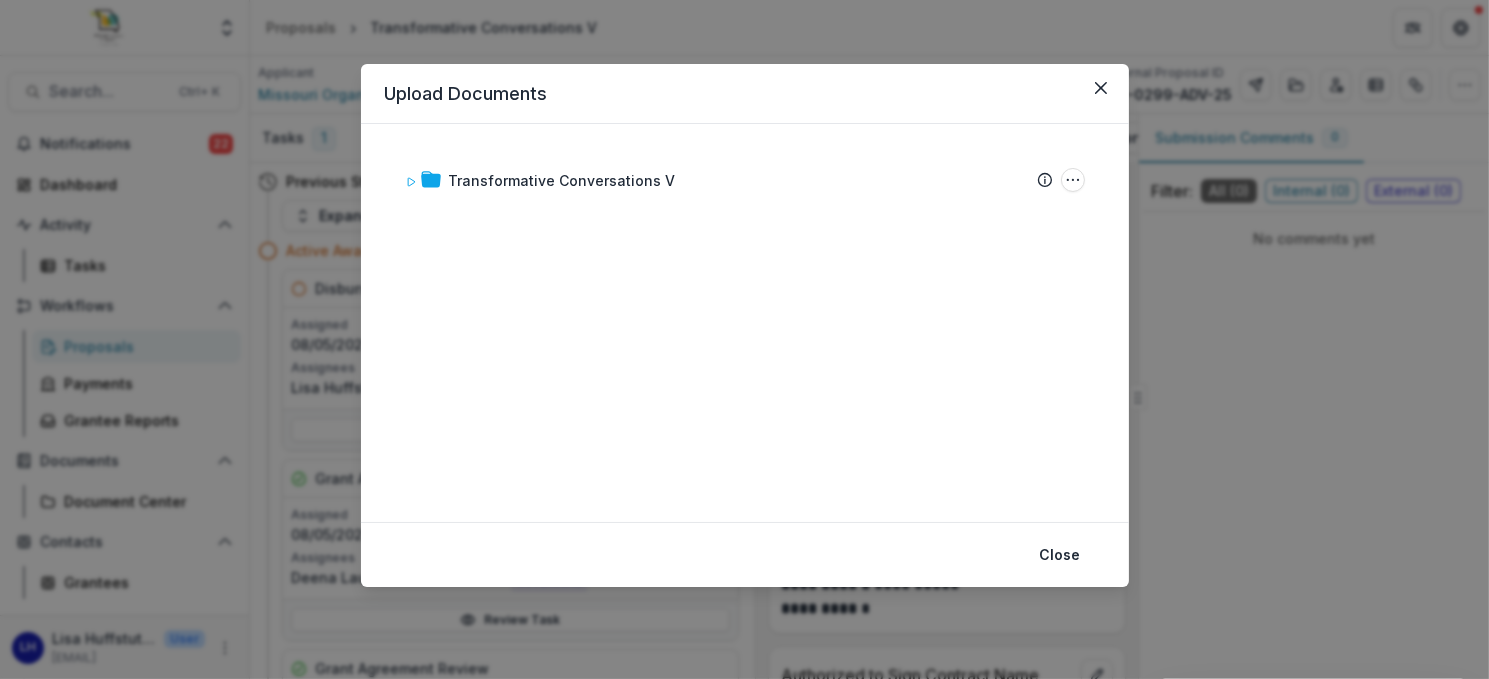 click 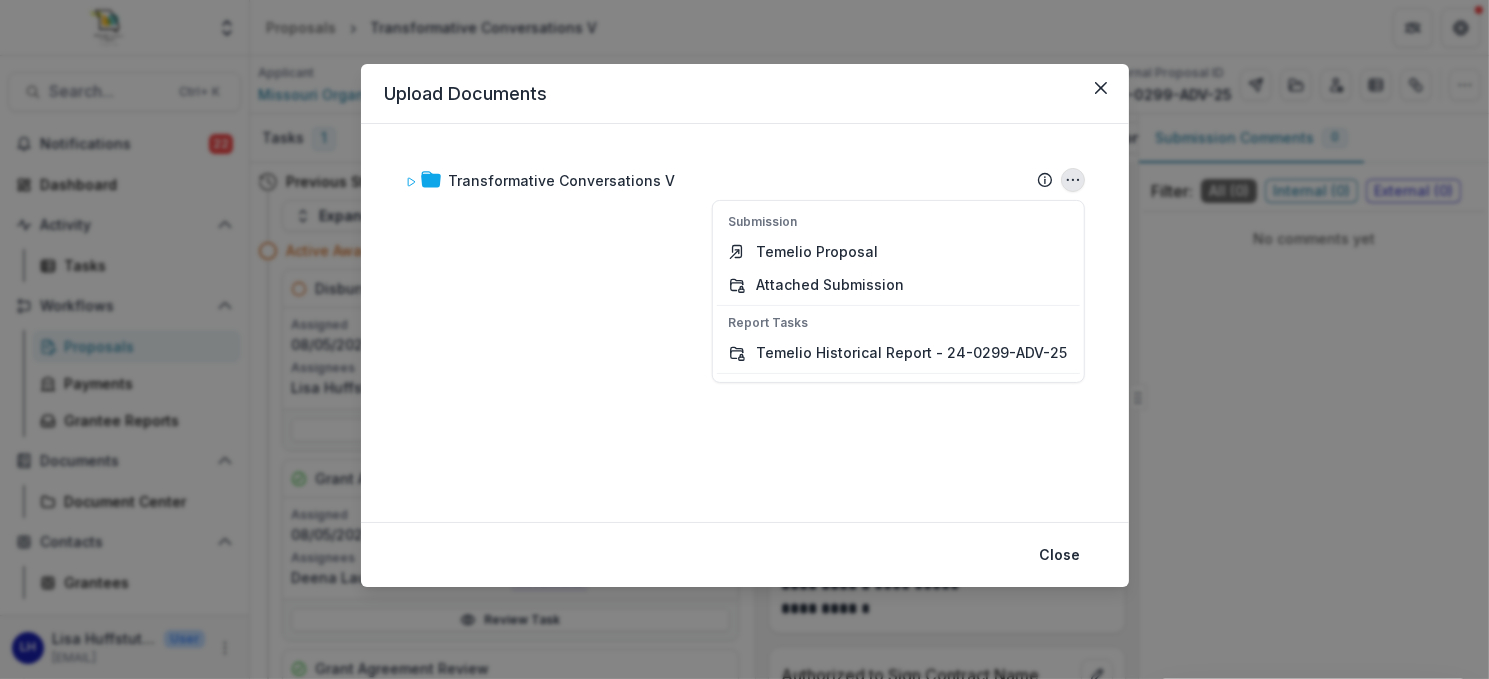 click on "Transformative Conversations V Submission Temelio Proposal Attached Submission Report Tasks Temelio Historical Report - 24-0299-ADV-25" at bounding box center (745, 323) 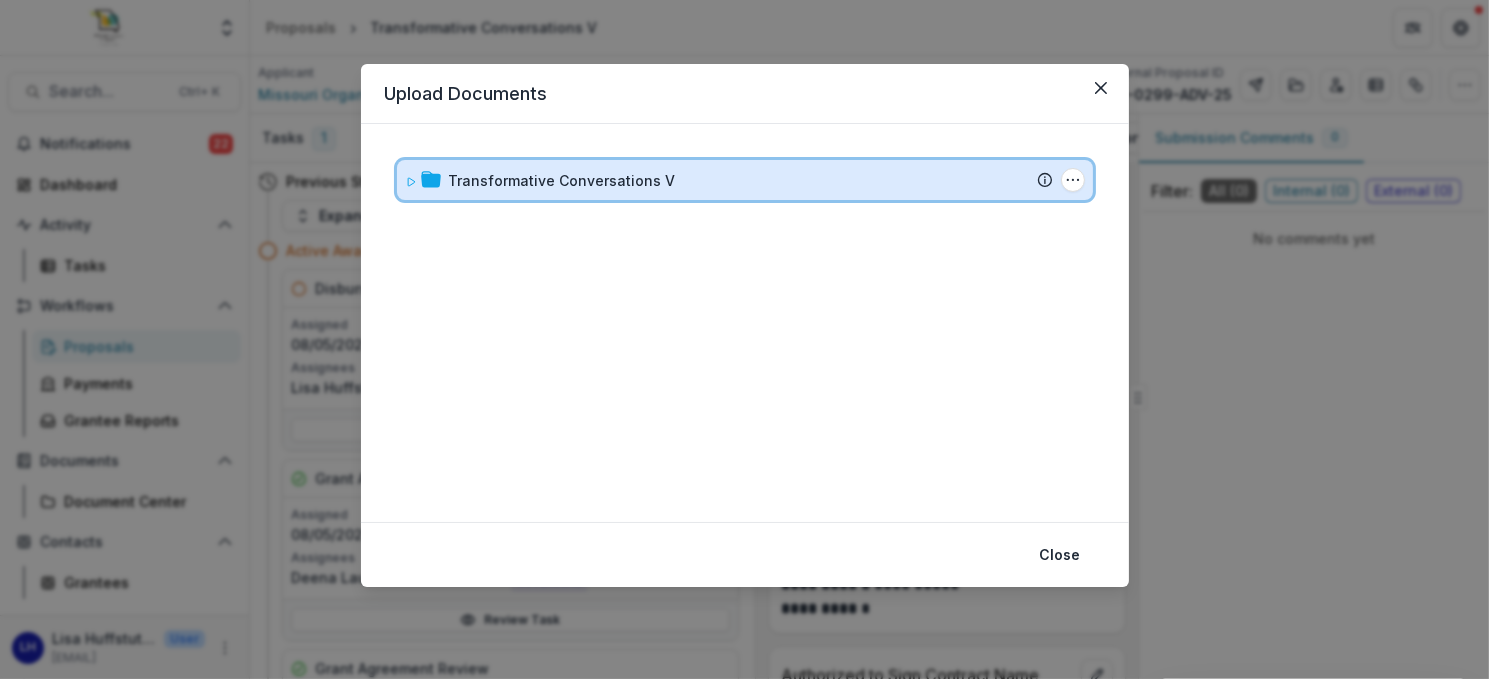 click 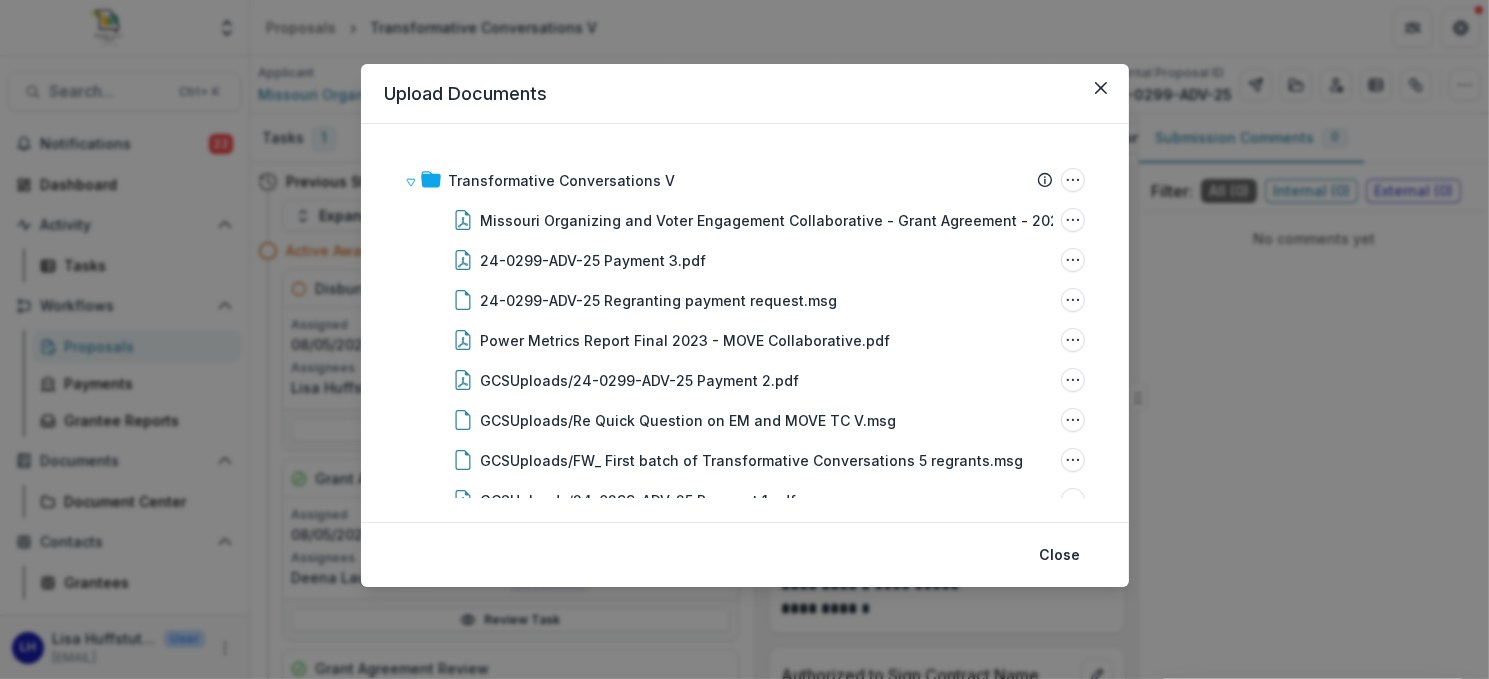 click 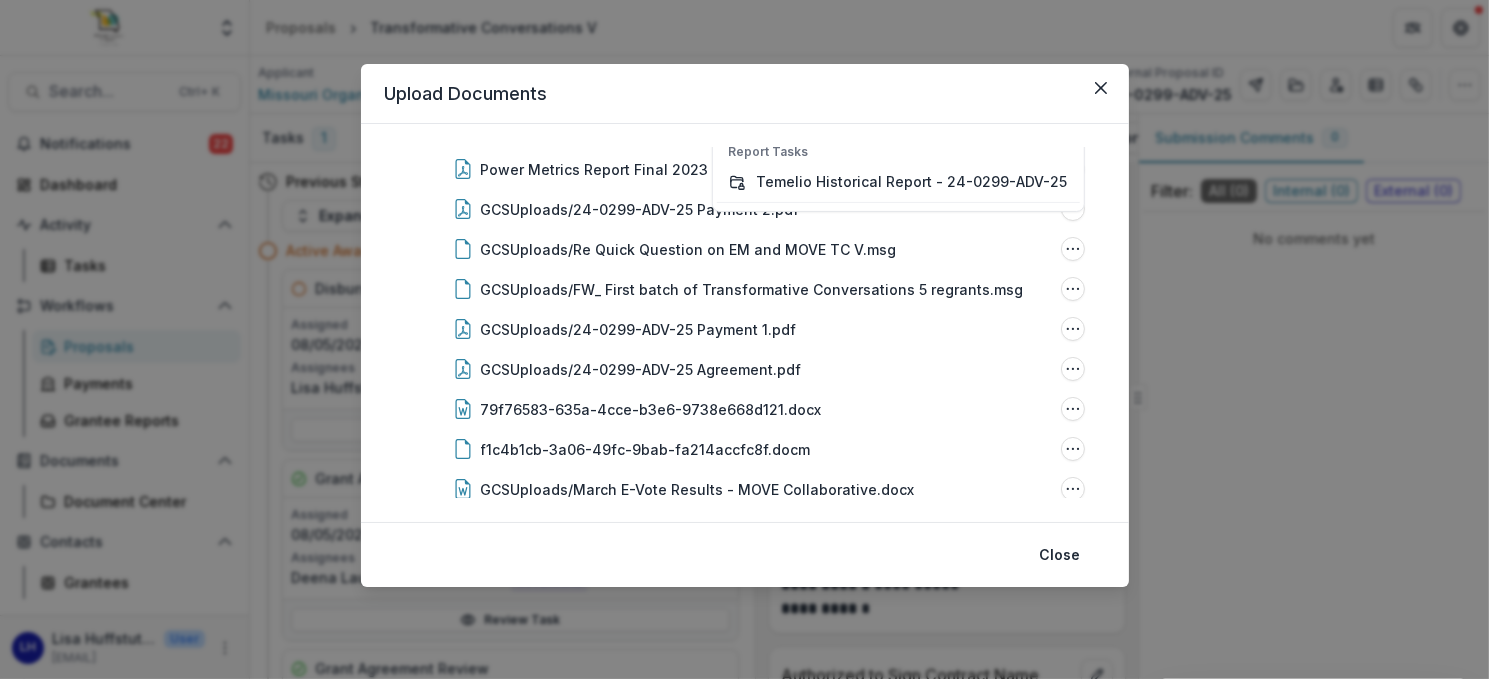 scroll, scrollTop: 0, scrollLeft: 0, axis: both 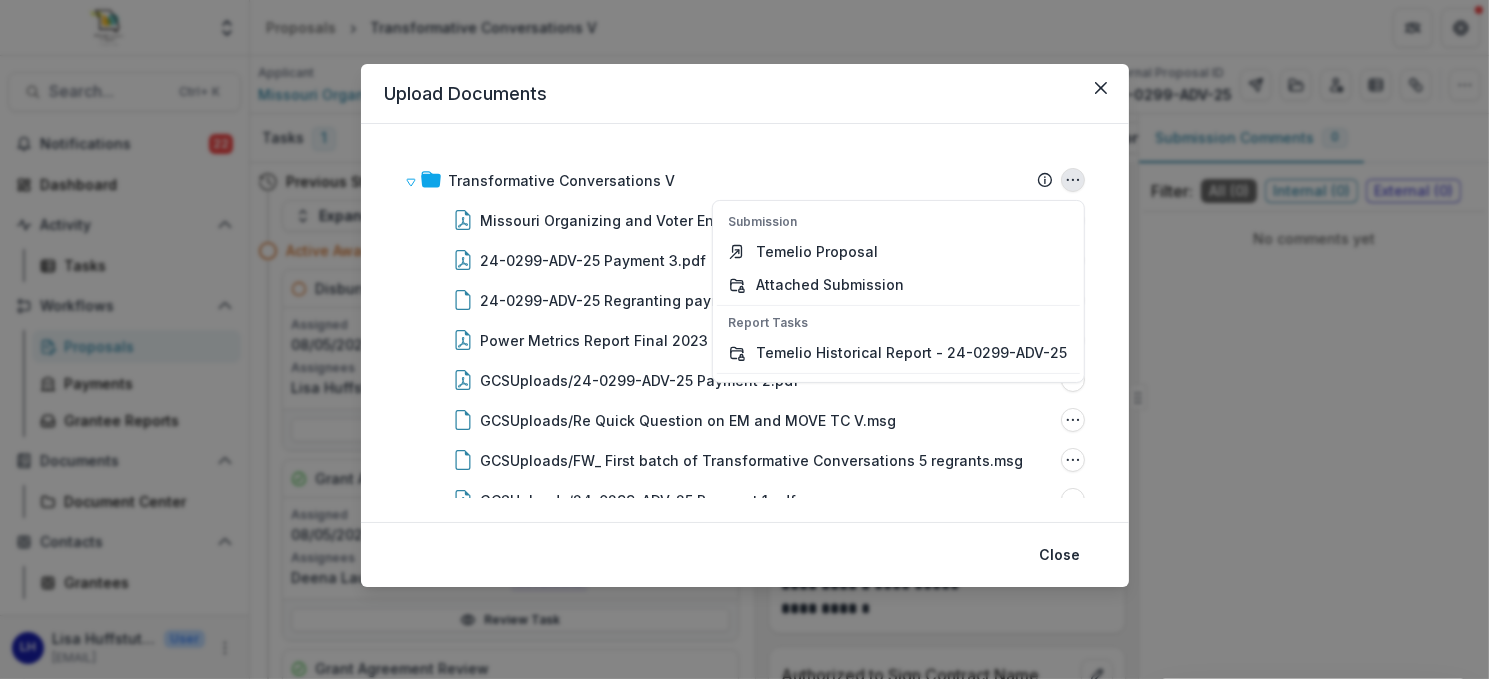click 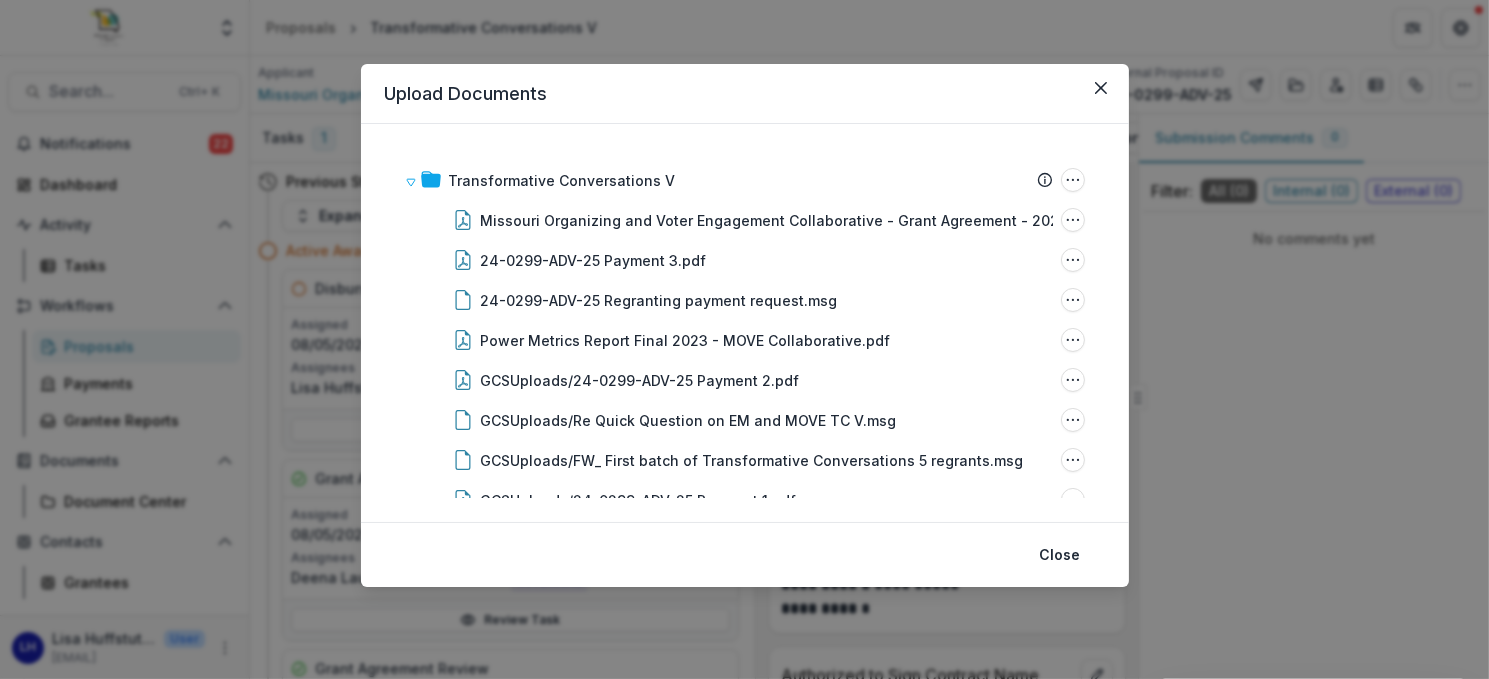 click 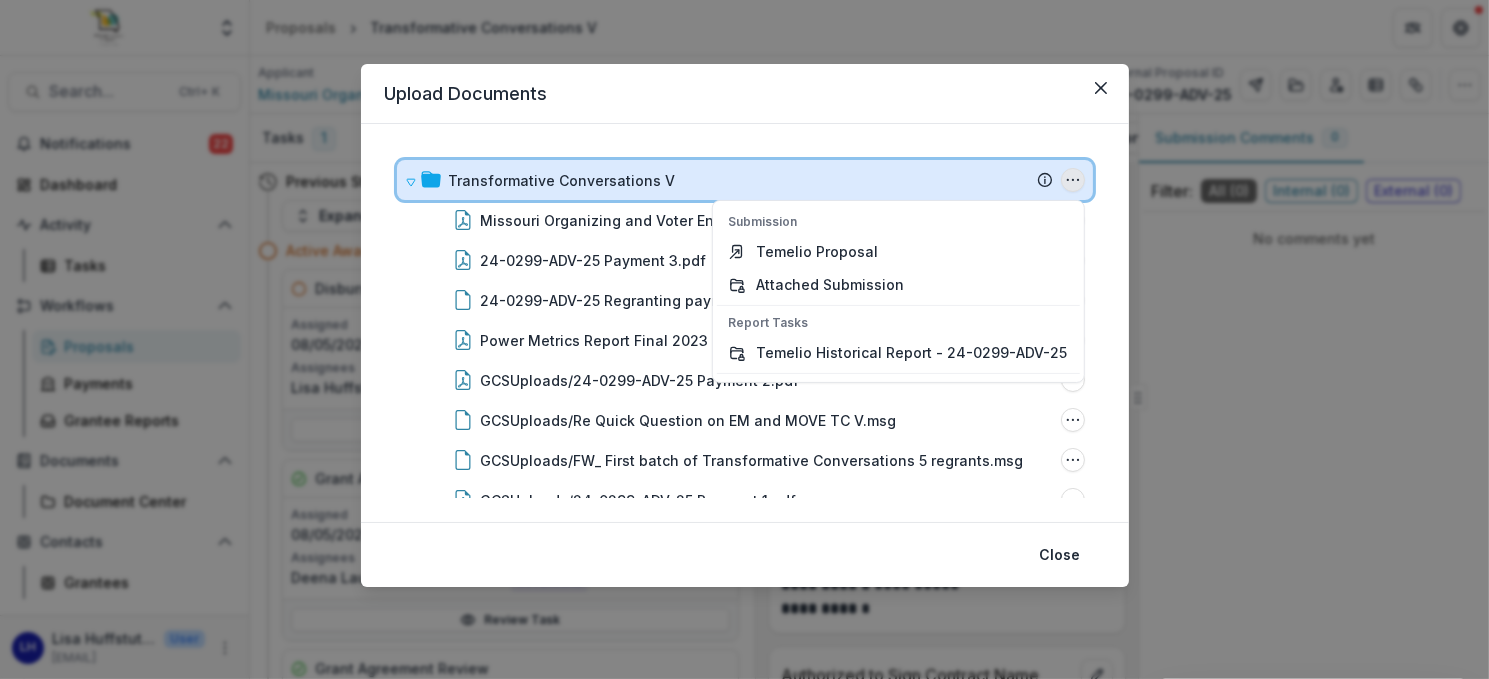 click 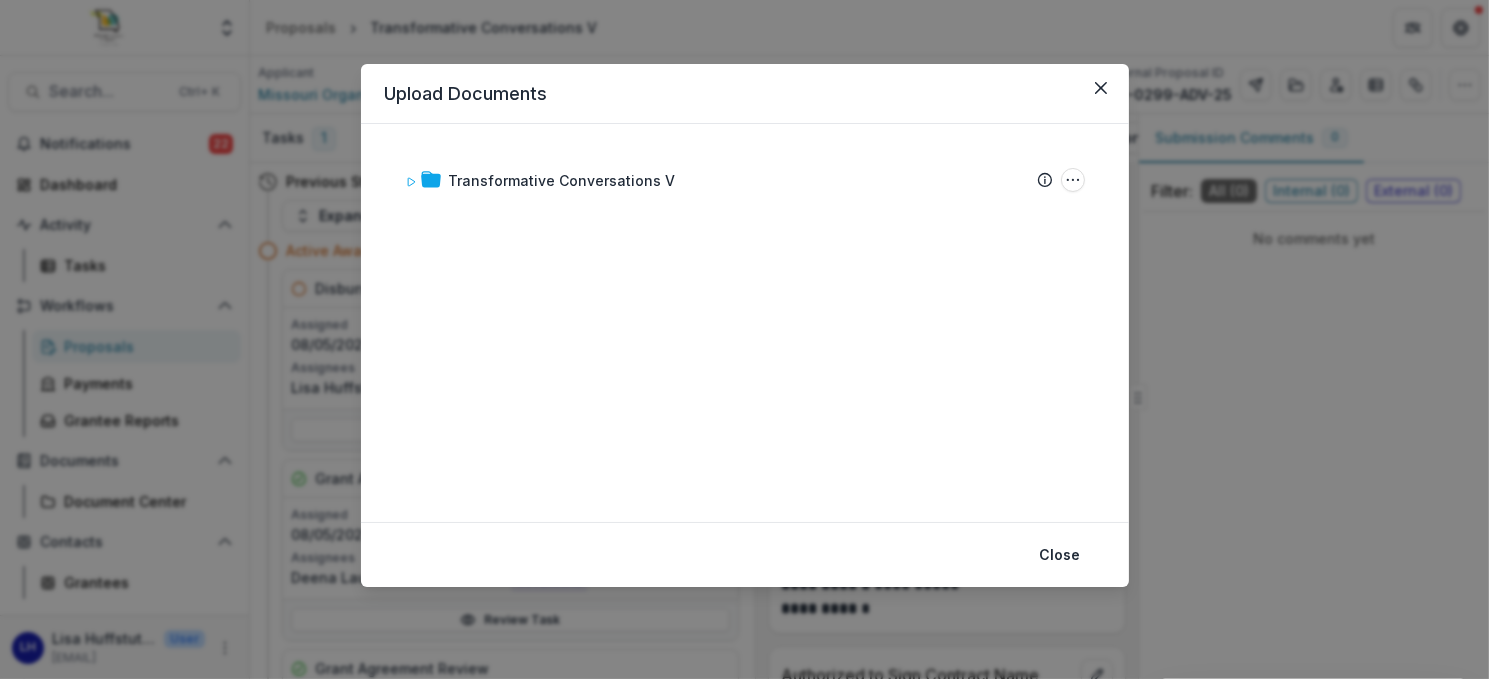 click on "Transformative Conversations V Submission Temelio Proposal Attached Submission Report Tasks Temelio Historical Report - 24-0299-ADV-25" at bounding box center [745, 323] 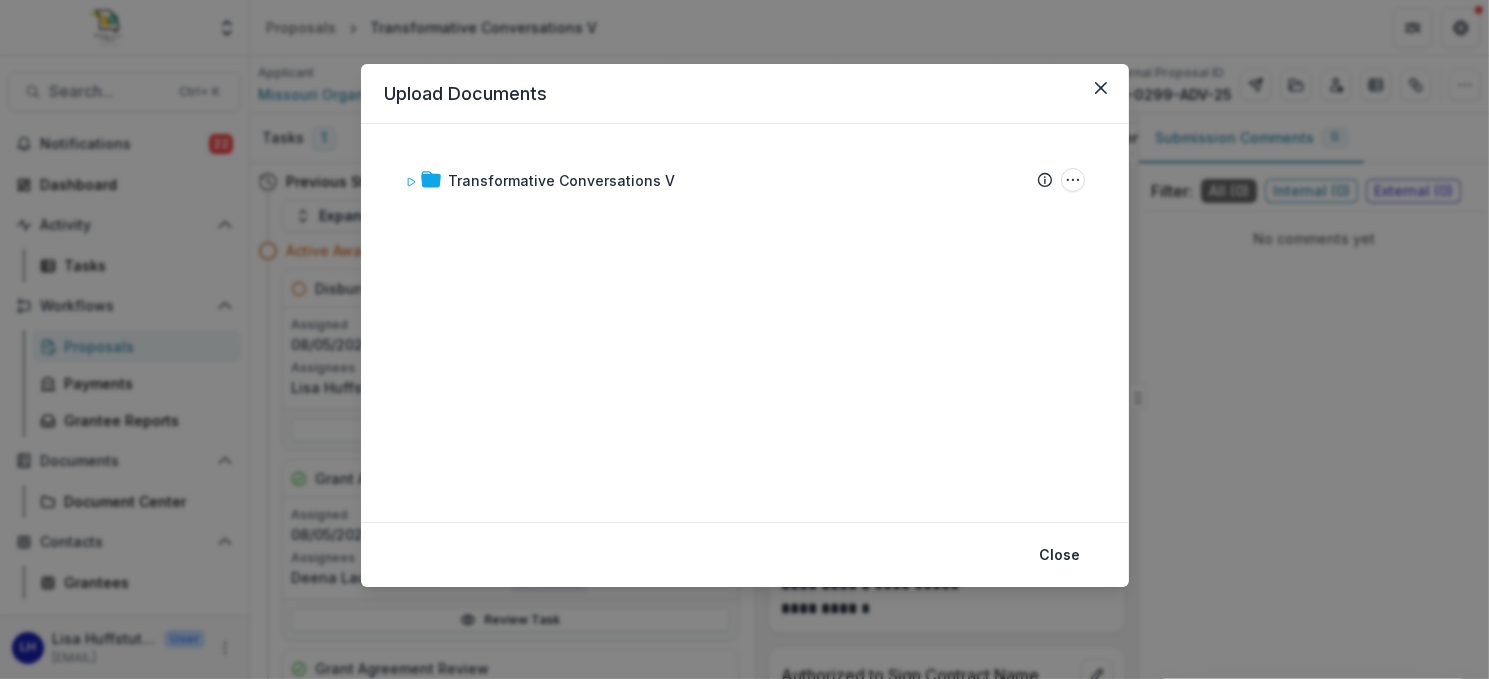 drag, startPoint x: 624, startPoint y: 185, endPoint x: 558, endPoint y: 275, distance: 111.60645 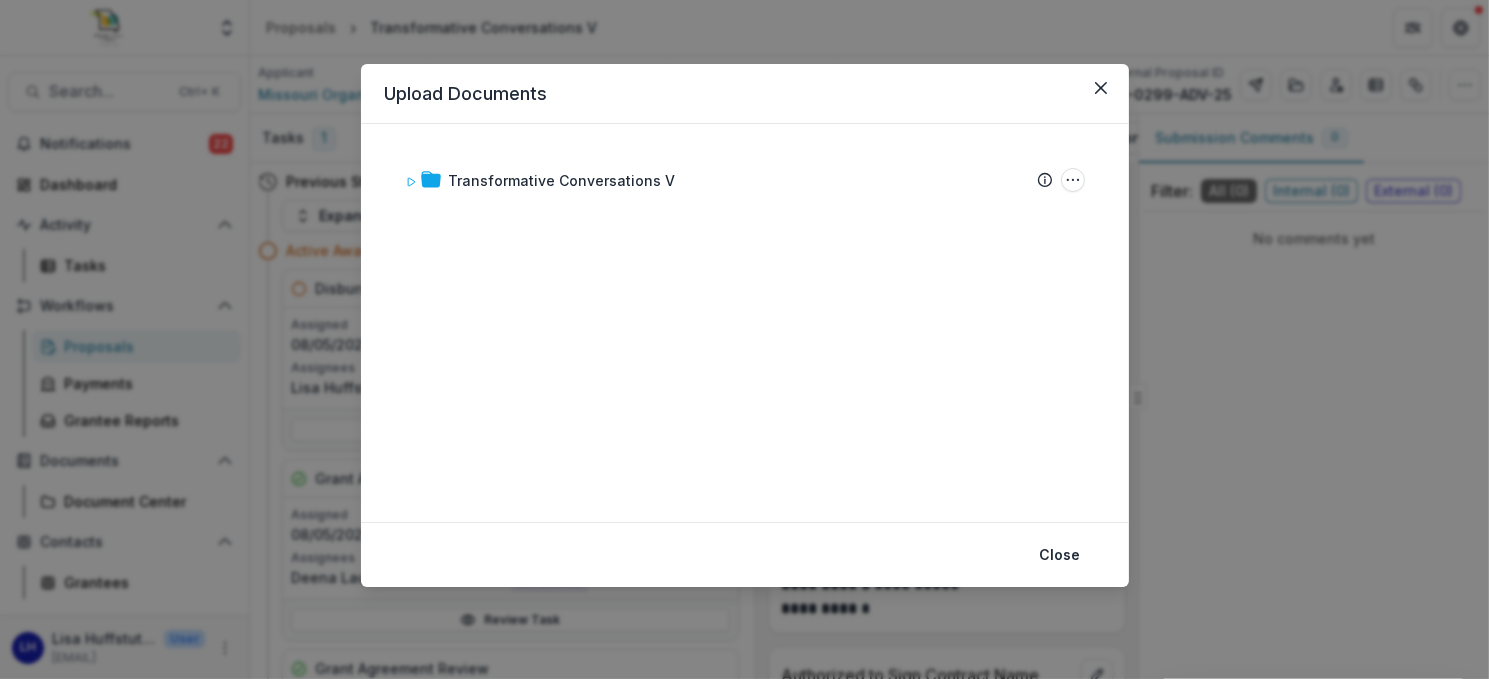 drag, startPoint x: 427, startPoint y: 186, endPoint x: 1041, endPoint y: 344, distance: 634.0032 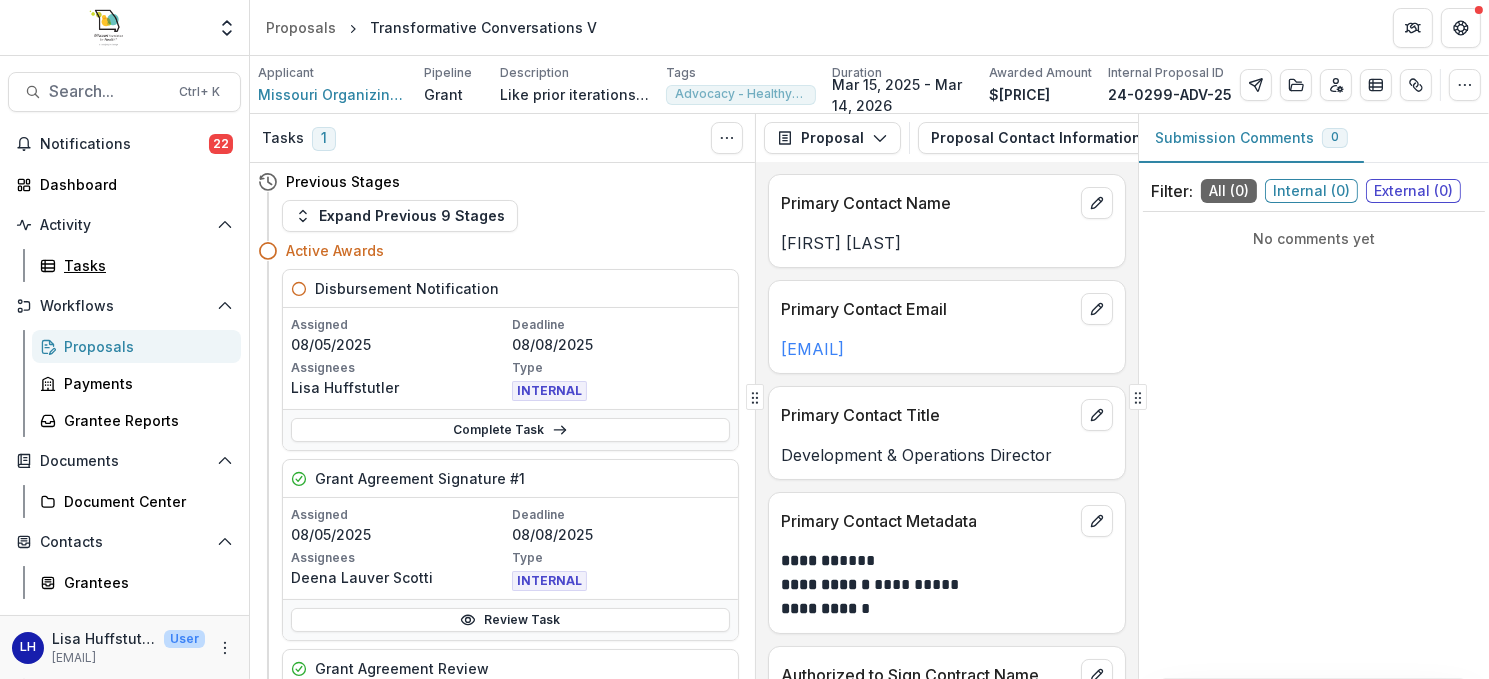 click on "Tasks" at bounding box center [144, 265] 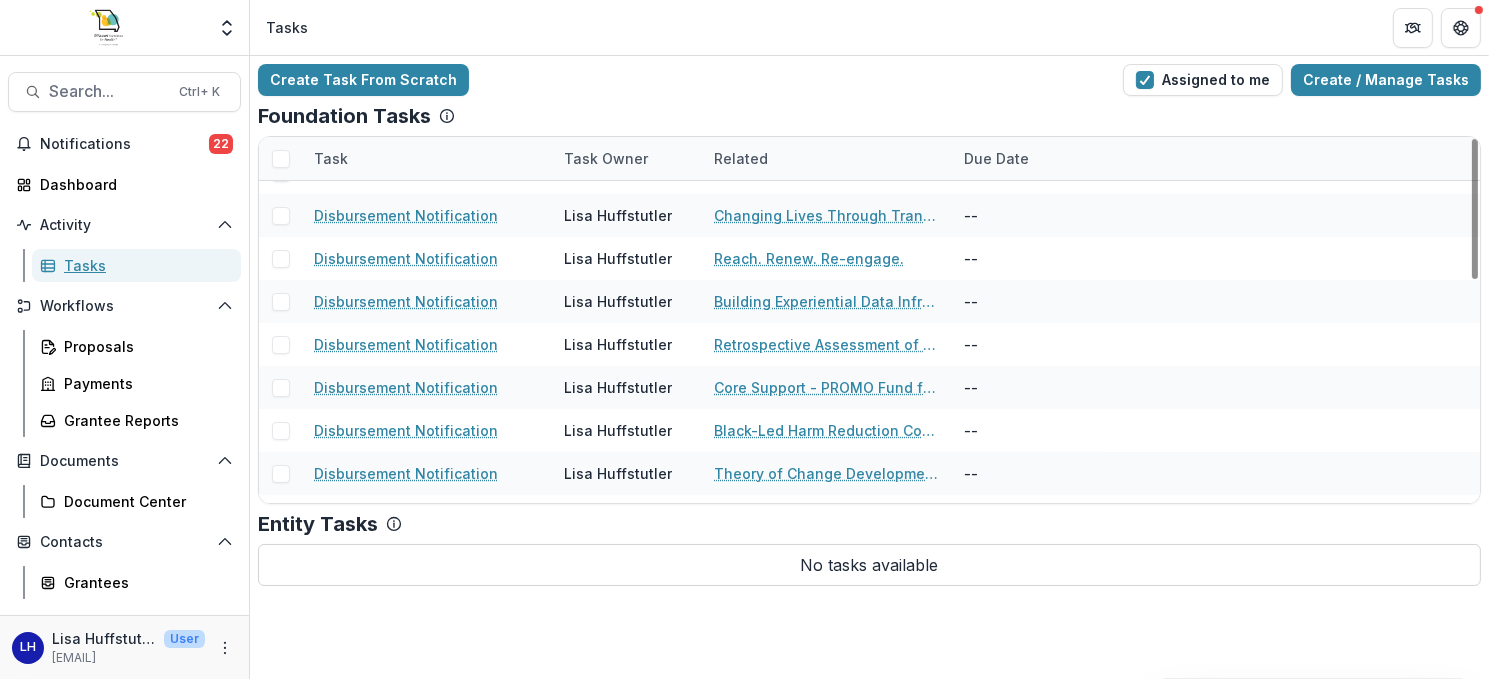 scroll, scrollTop: 0, scrollLeft: 0, axis: both 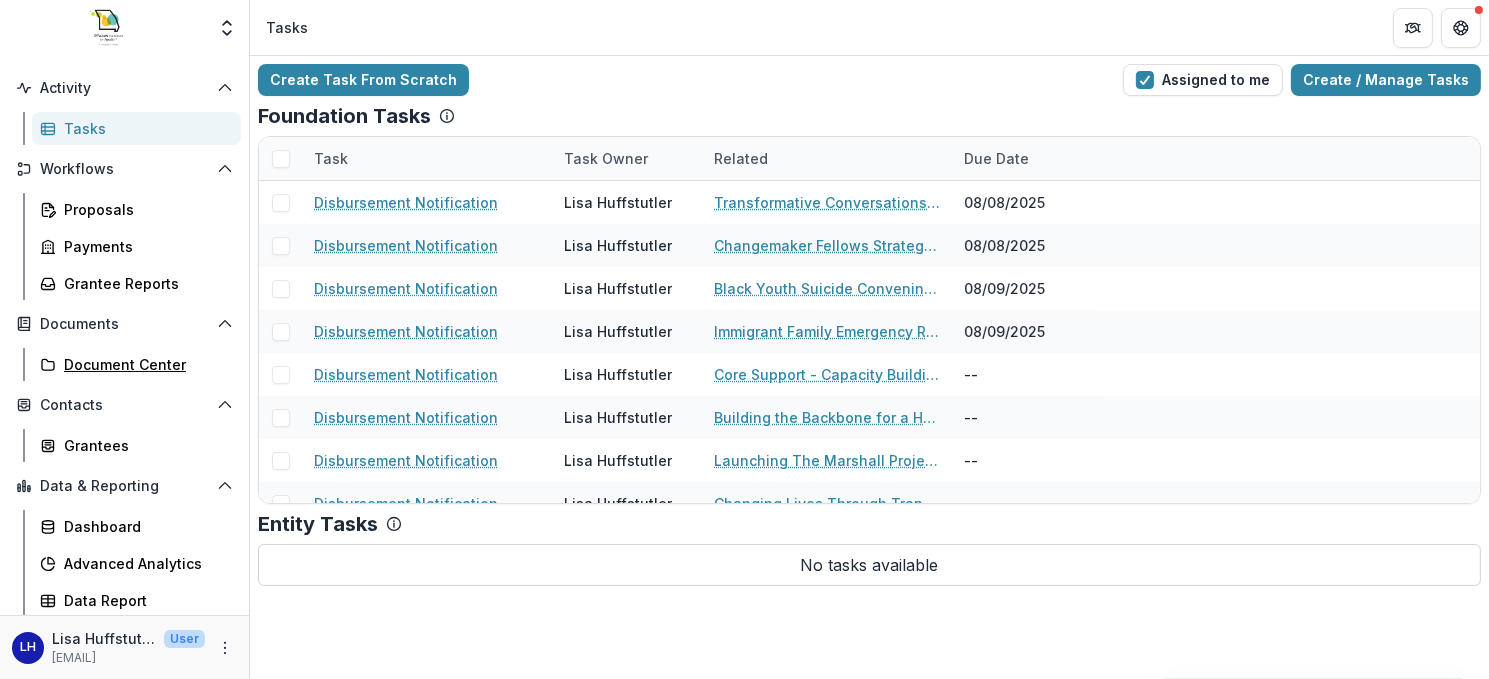 click on "Document Center" at bounding box center [144, 364] 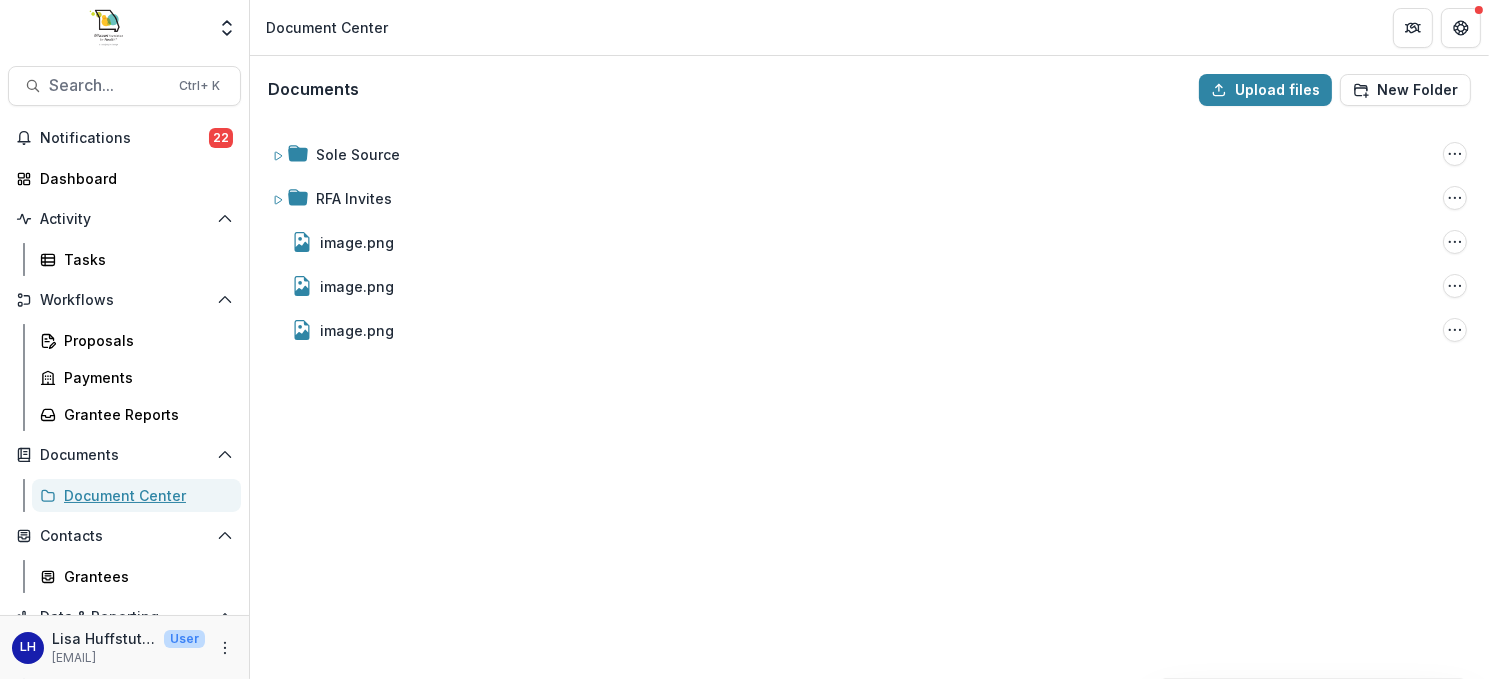 scroll, scrollTop: 0, scrollLeft: 0, axis: both 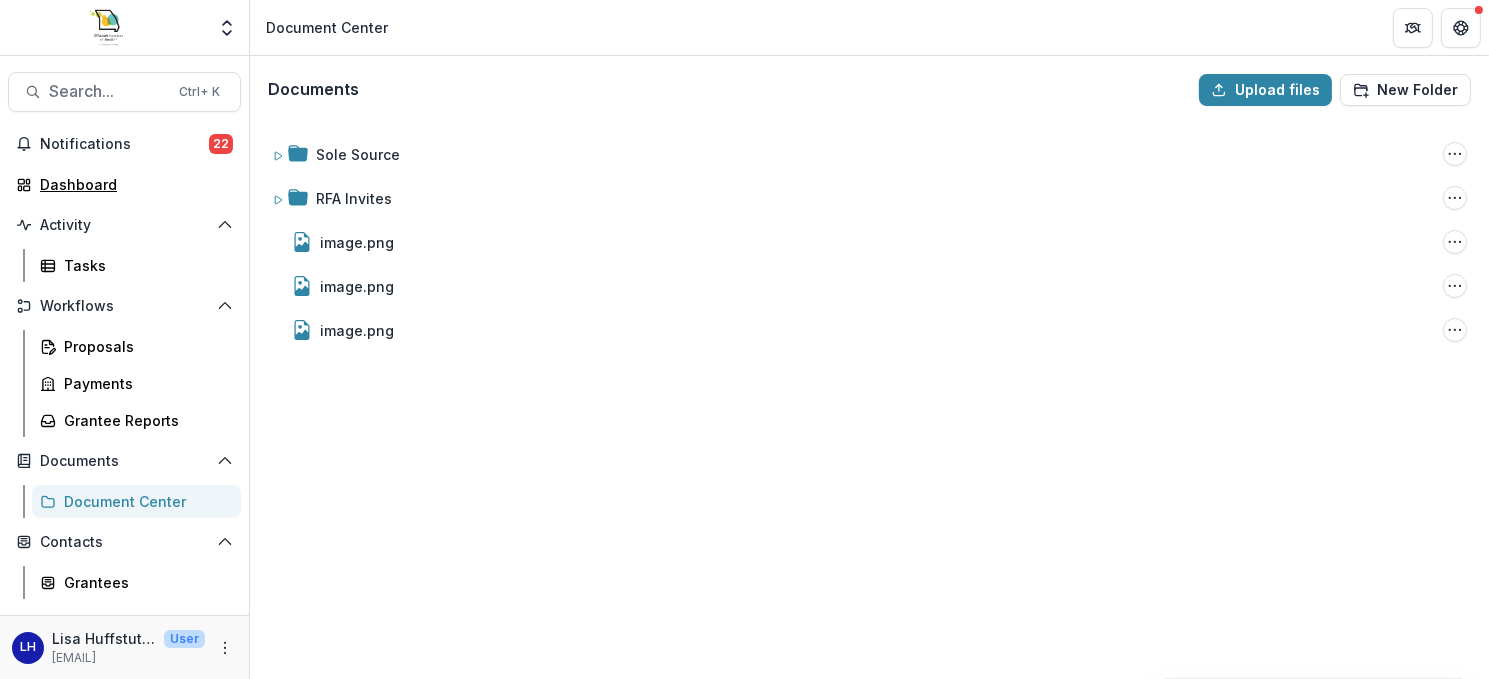click on "Dashboard" at bounding box center [132, 184] 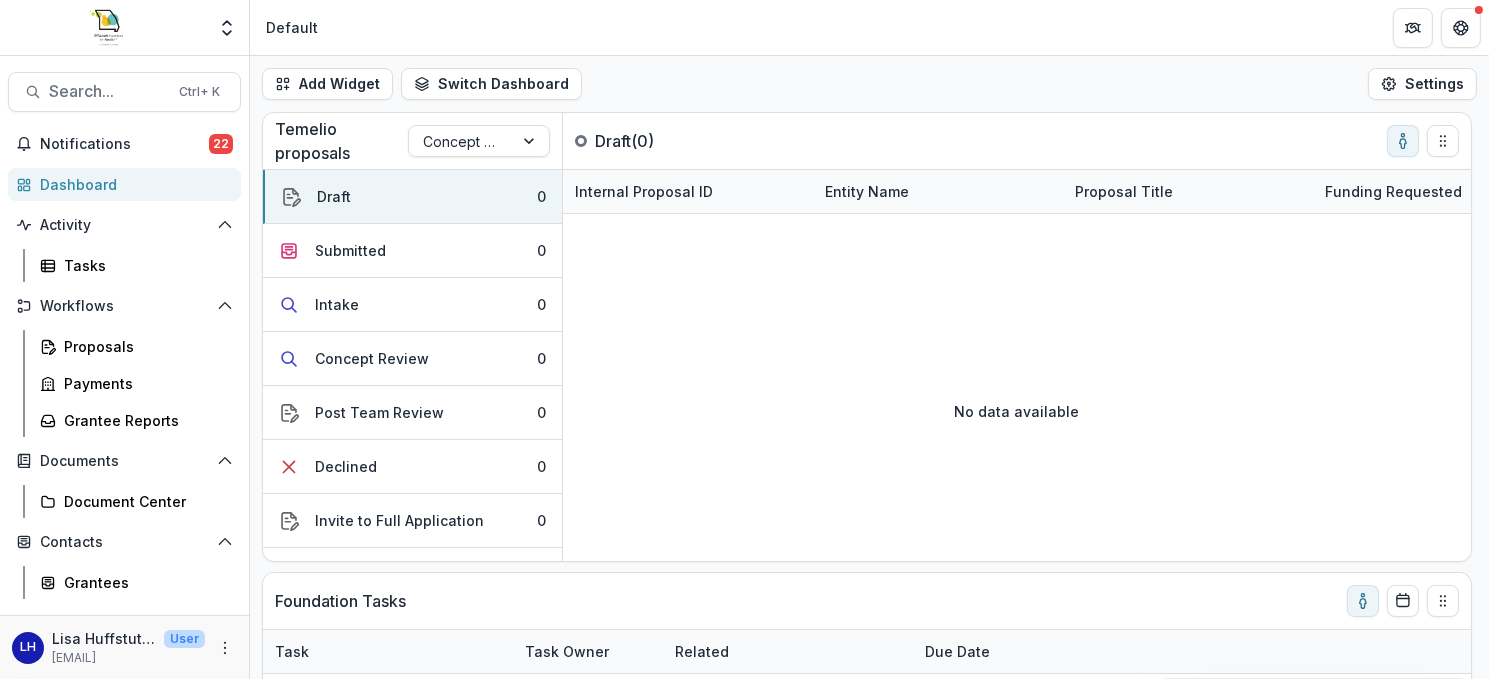 click on "Search... Ctrl  + K" at bounding box center (124, 92) 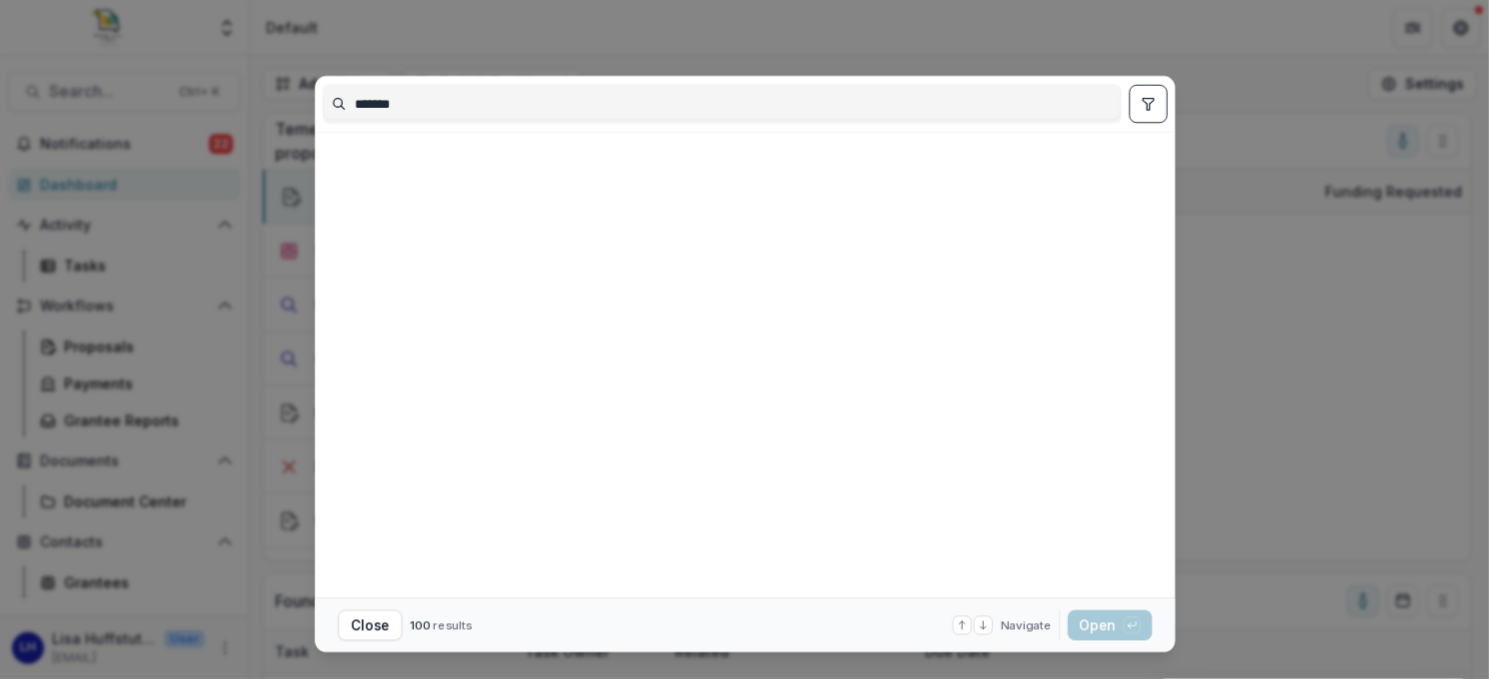scroll, scrollTop: 2300, scrollLeft: 0, axis: vertical 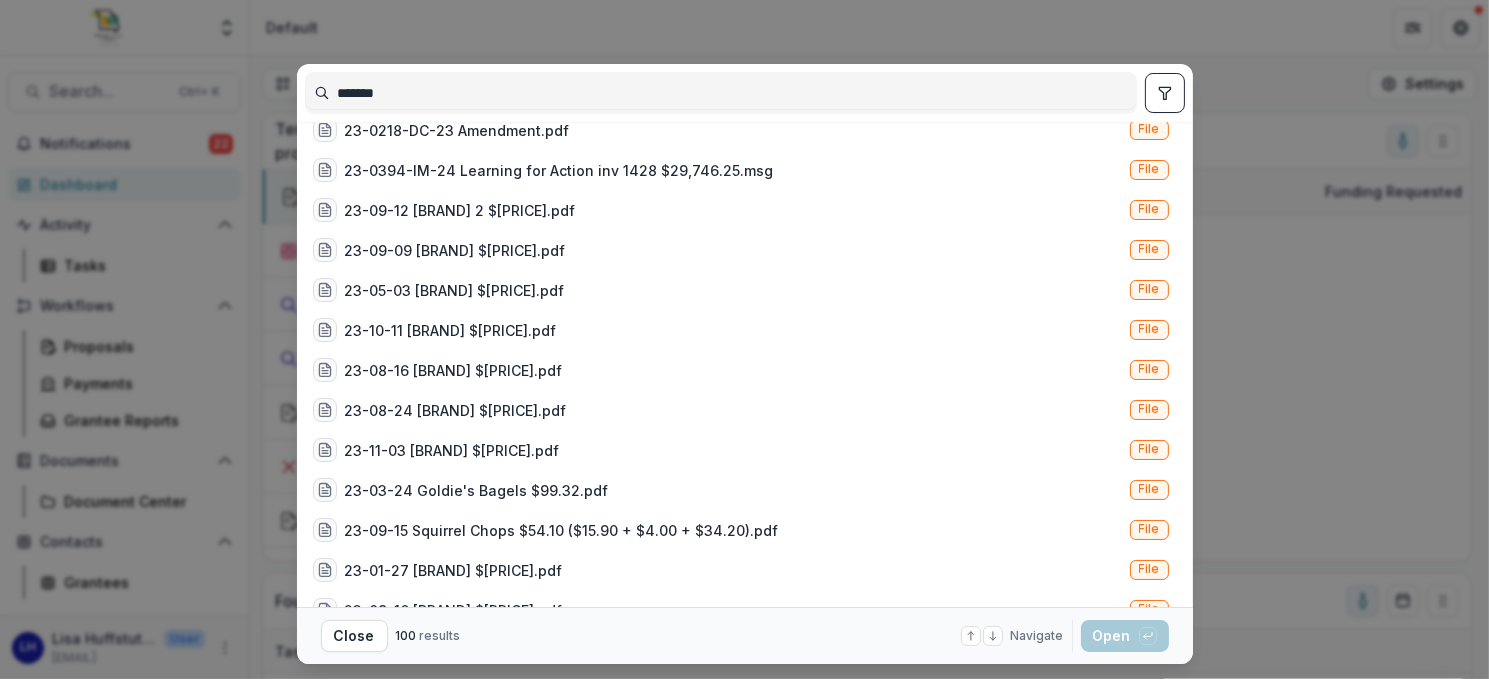 click on "*******" at bounding box center [721, 93] 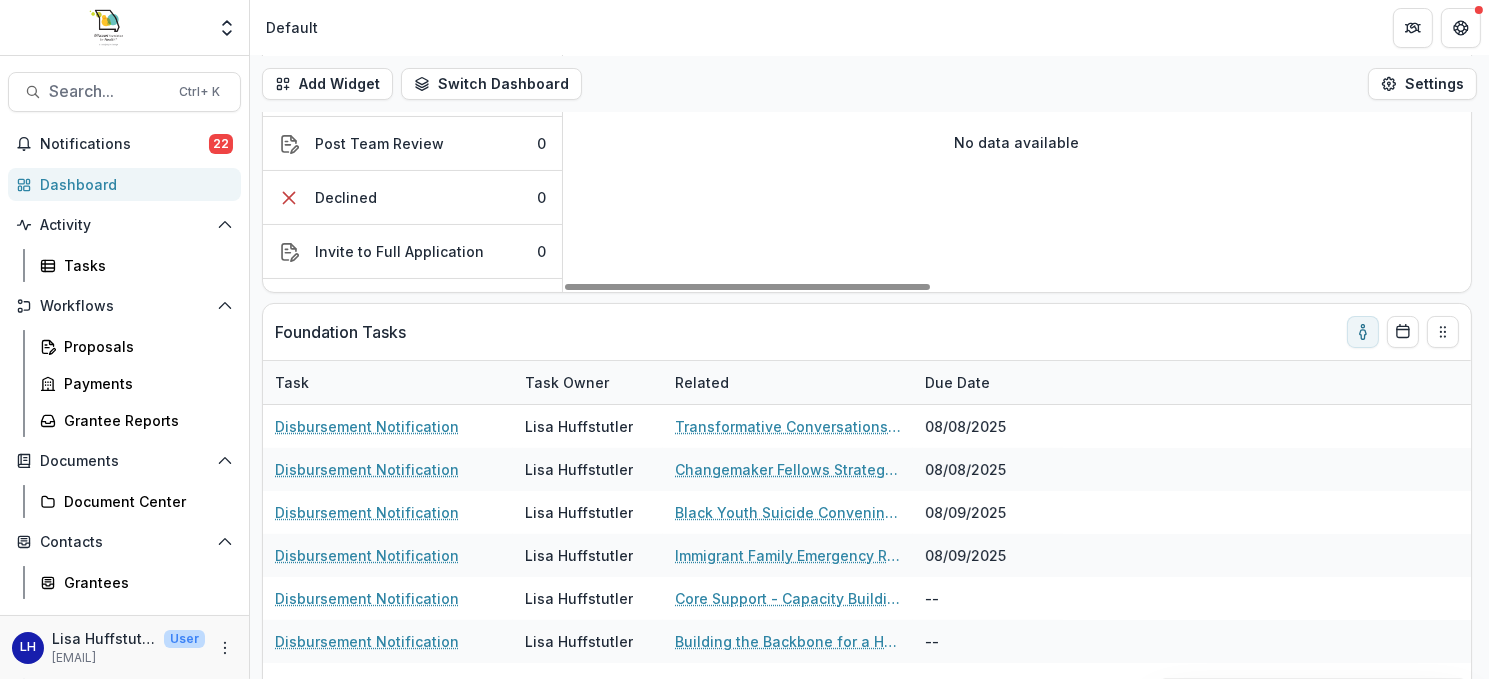 scroll, scrollTop: 300, scrollLeft: 0, axis: vertical 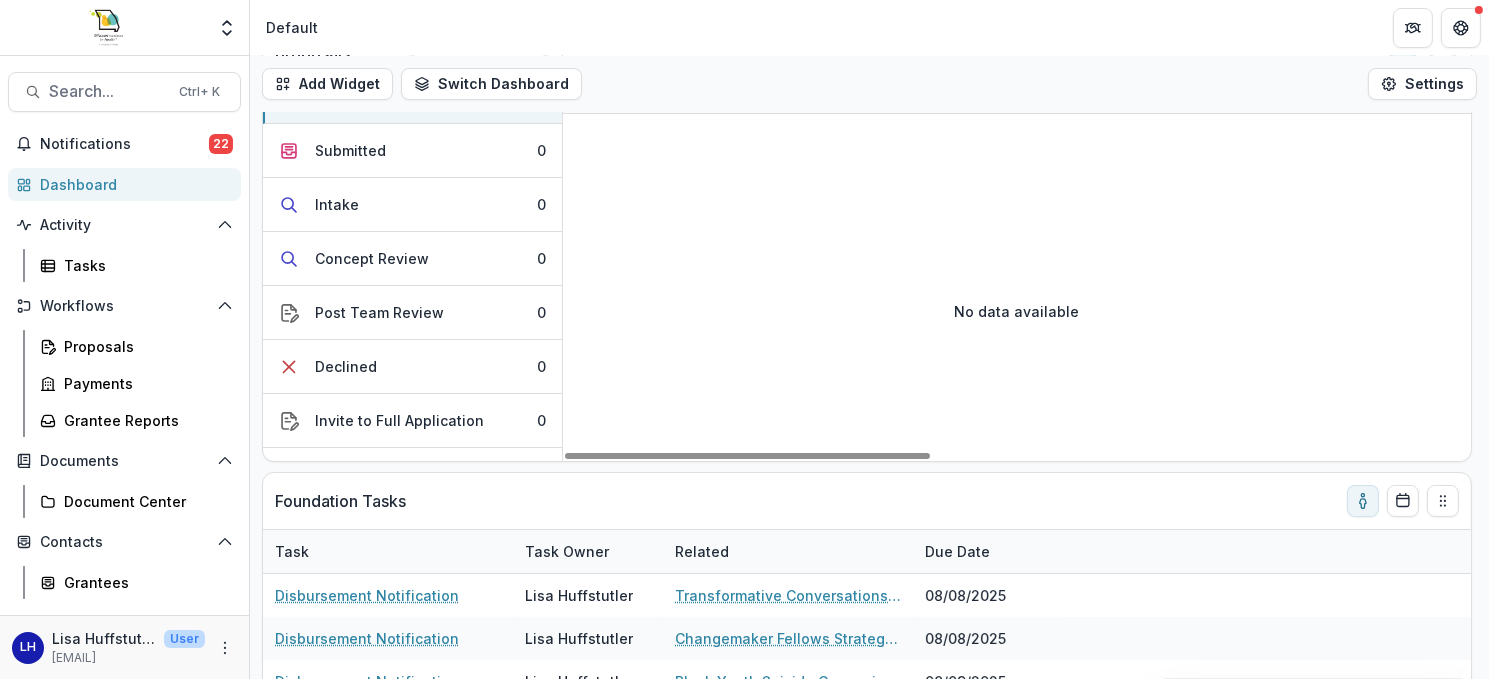 click on "Search..." at bounding box center (108, 91) 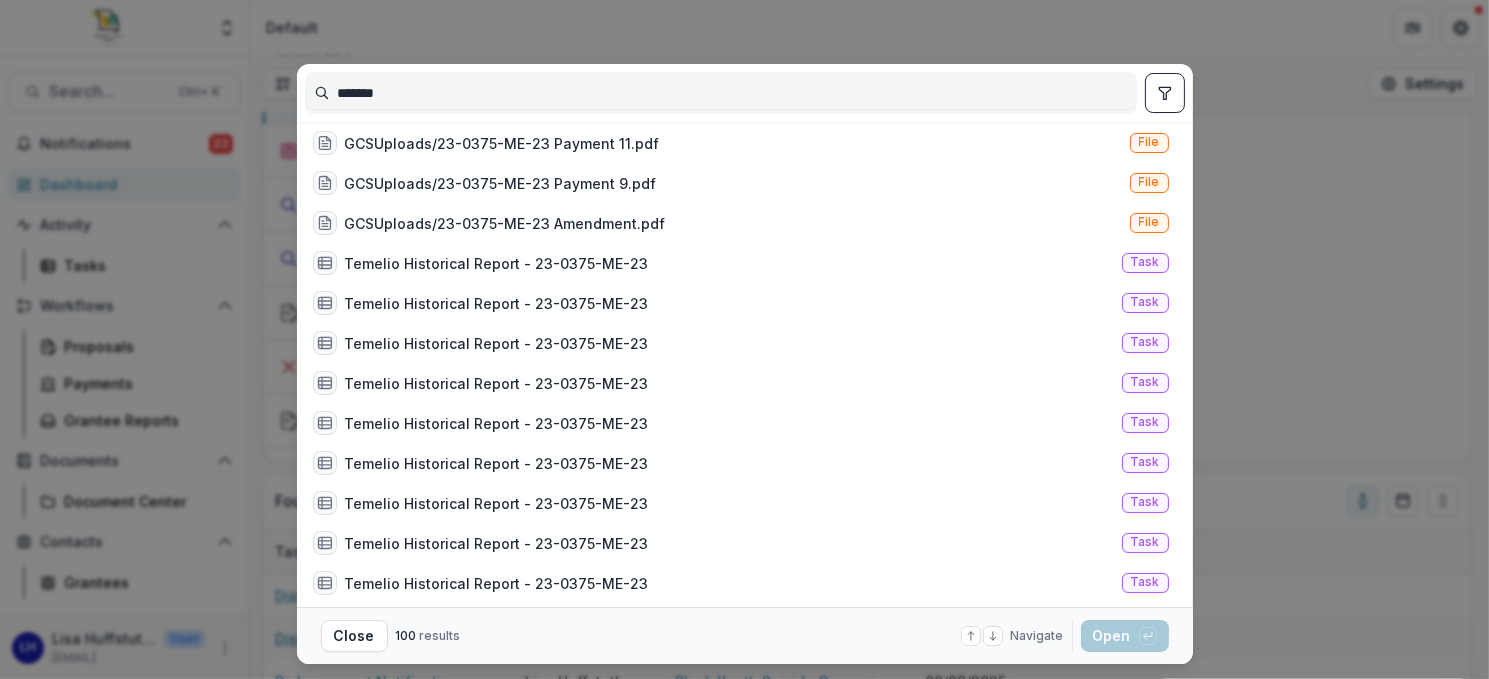 scroll, scrollTop: 500, scrollLeft: 0, axis: vertical 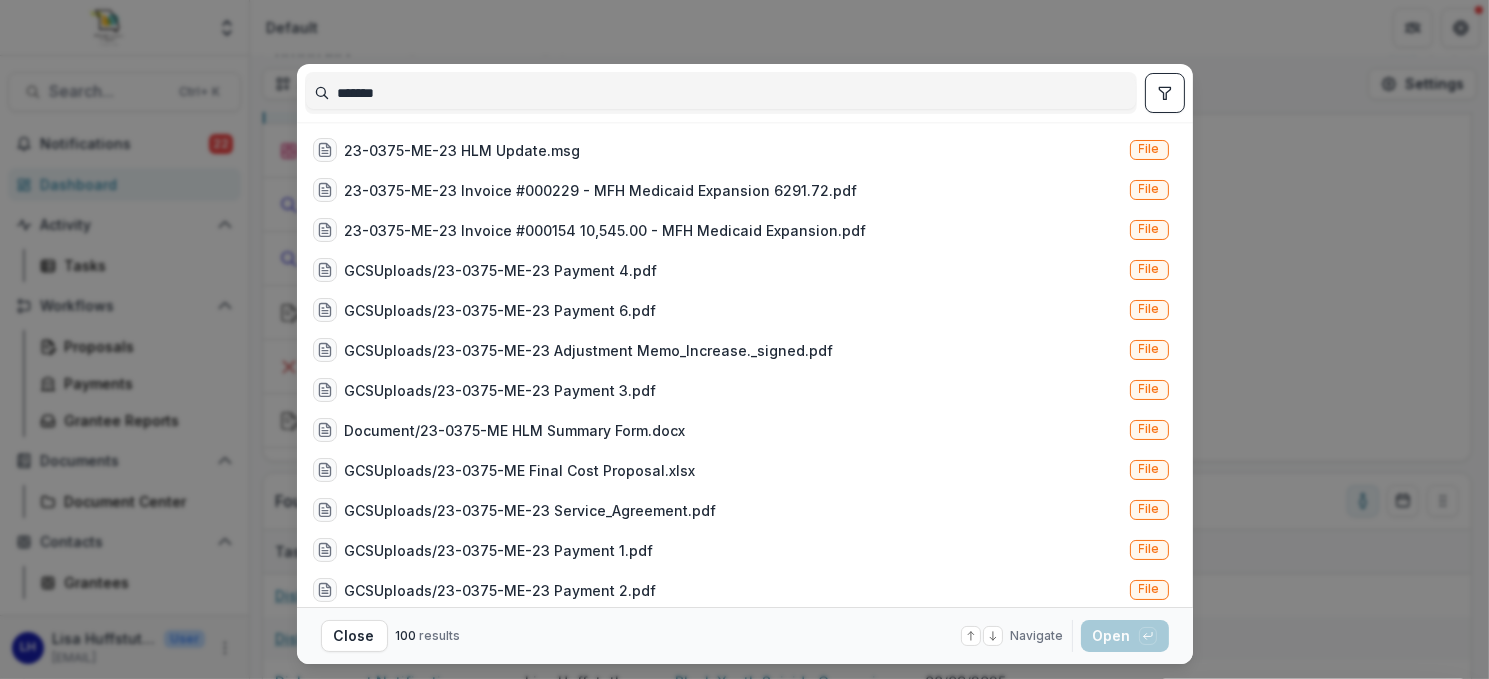 click on "GCSUploads/23-0375-ME-23 Payment 6.pdf" at bounding box center (501, 310) 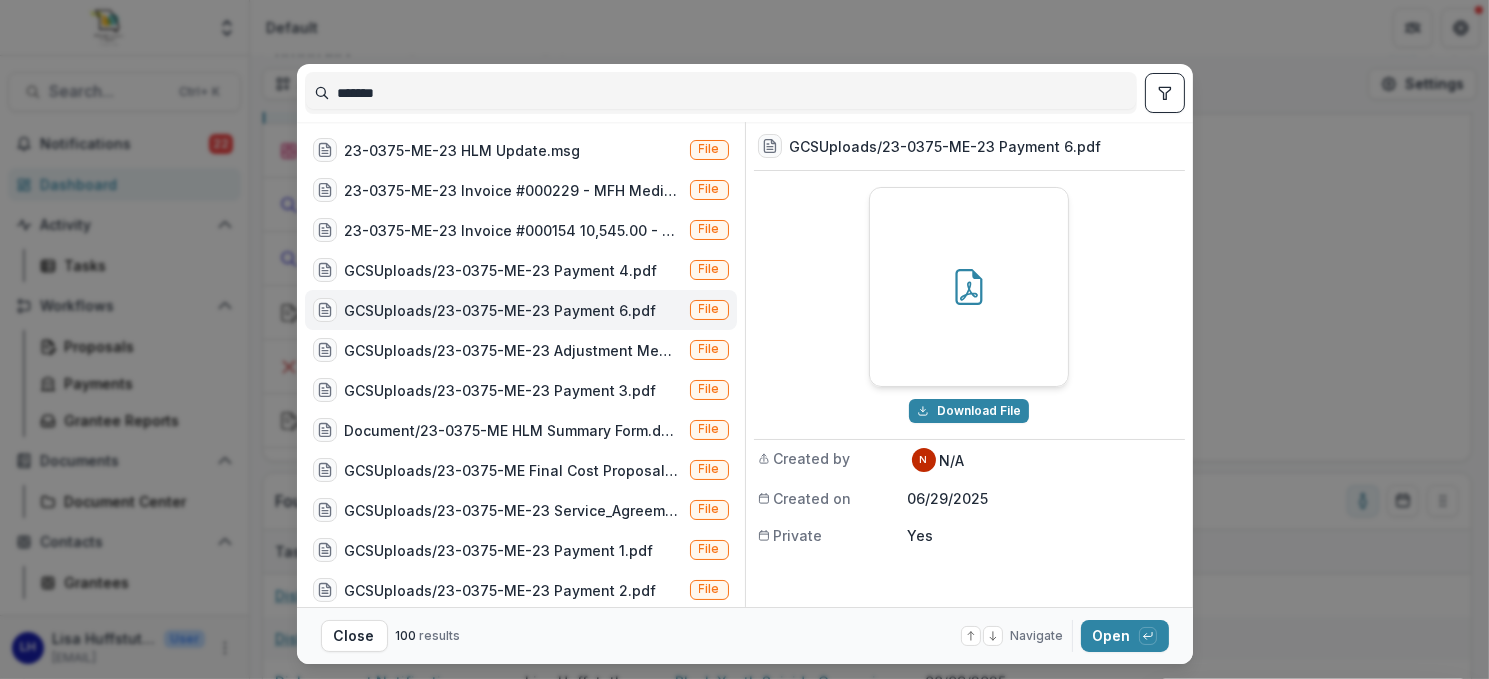 click on "Download File" at bounding box center (969, 411) 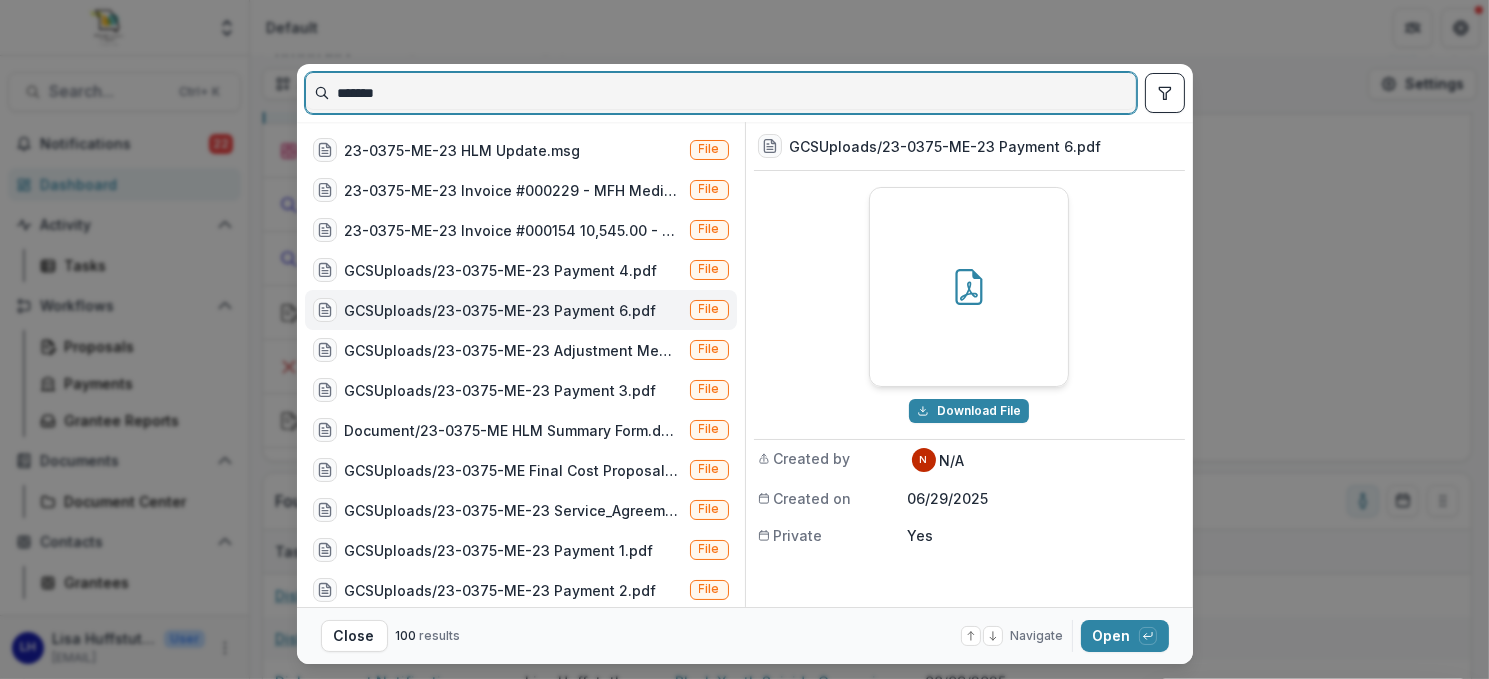 click on "*******" at bounding box center [721, 93] 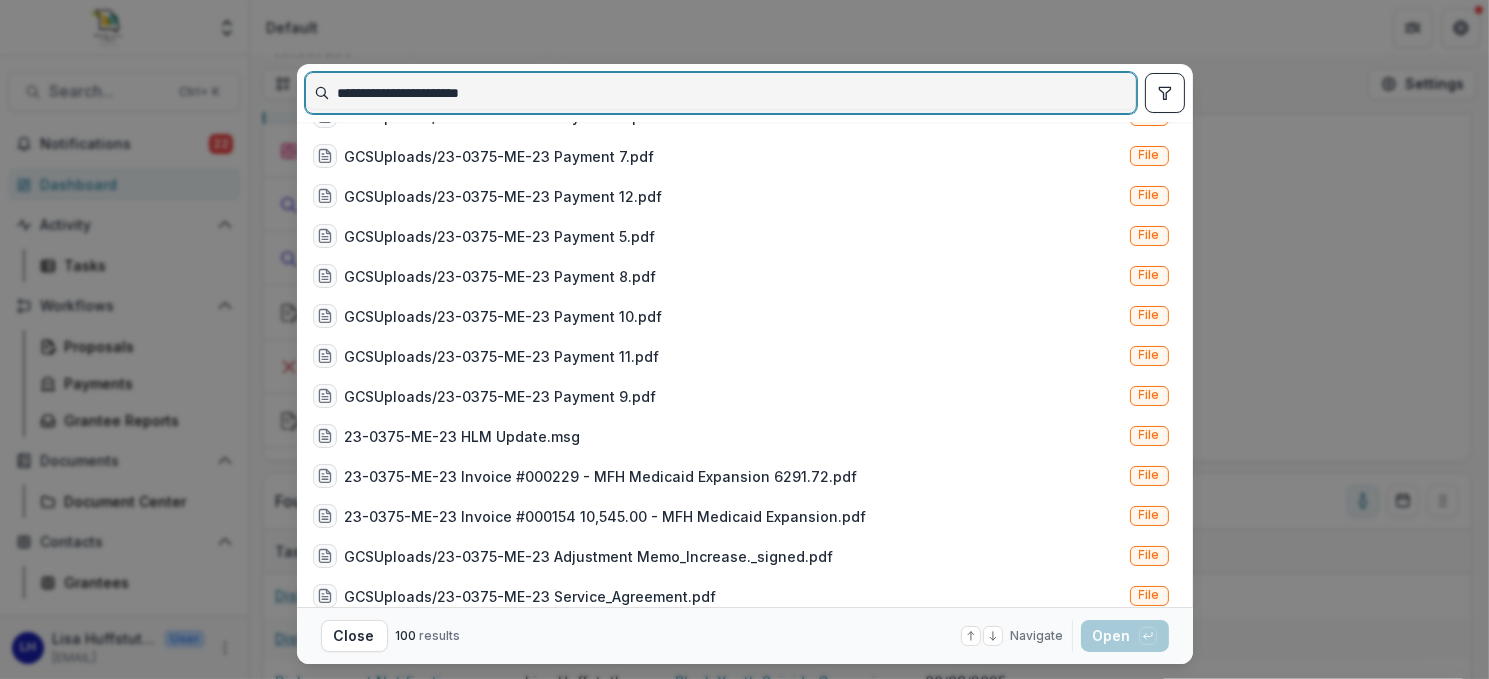 scroll, scrollTop: 200, scrollLeft: 0, axis: vertical 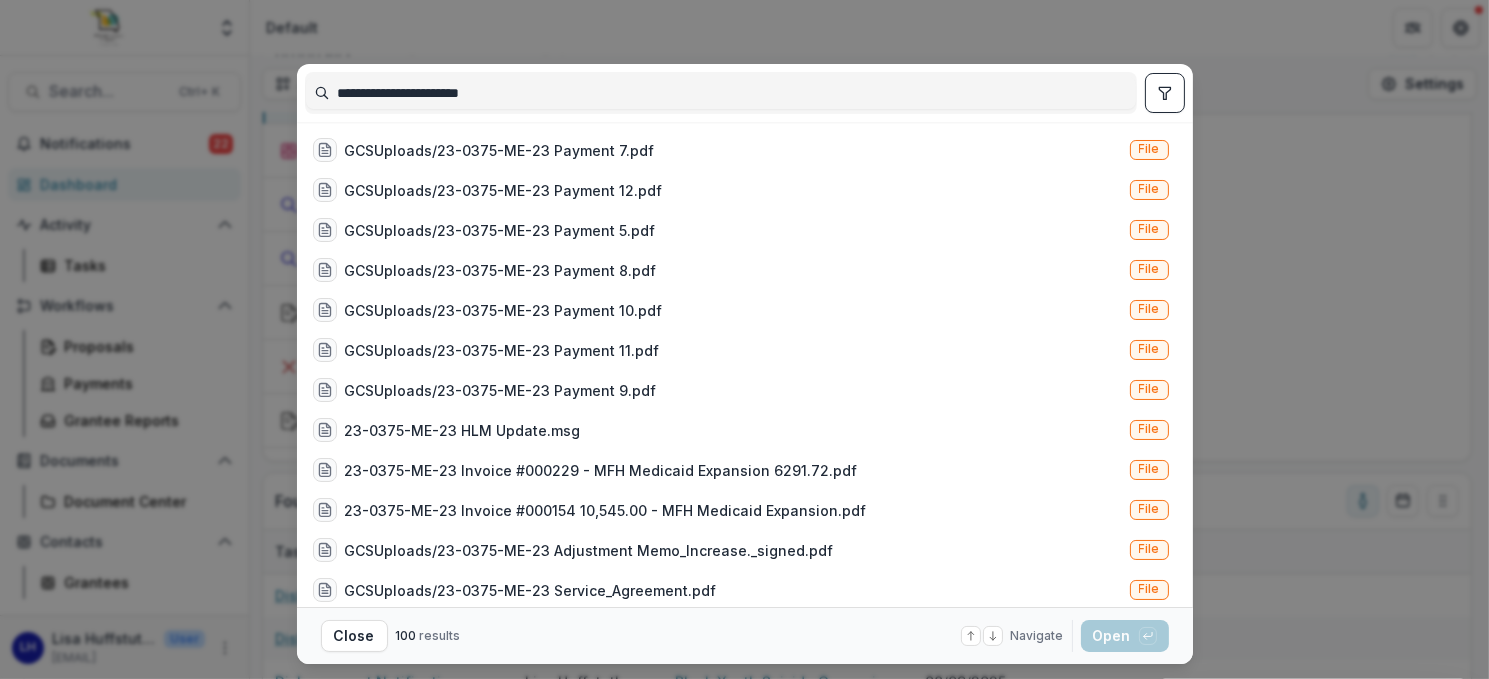 click on "23-0375-ME-23 HLM Update.msg" at bounding box center (463, 430) 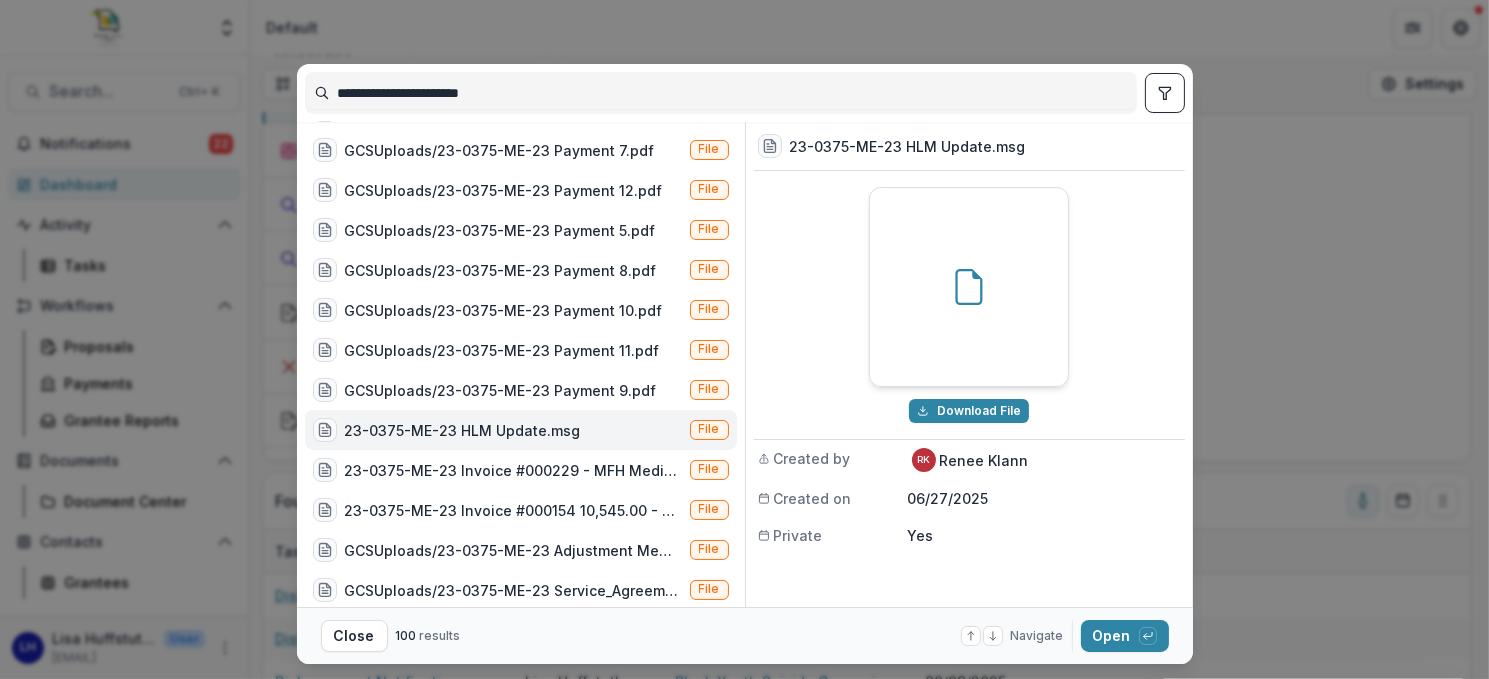 click on "Download File" at bounding box center [969, 411] 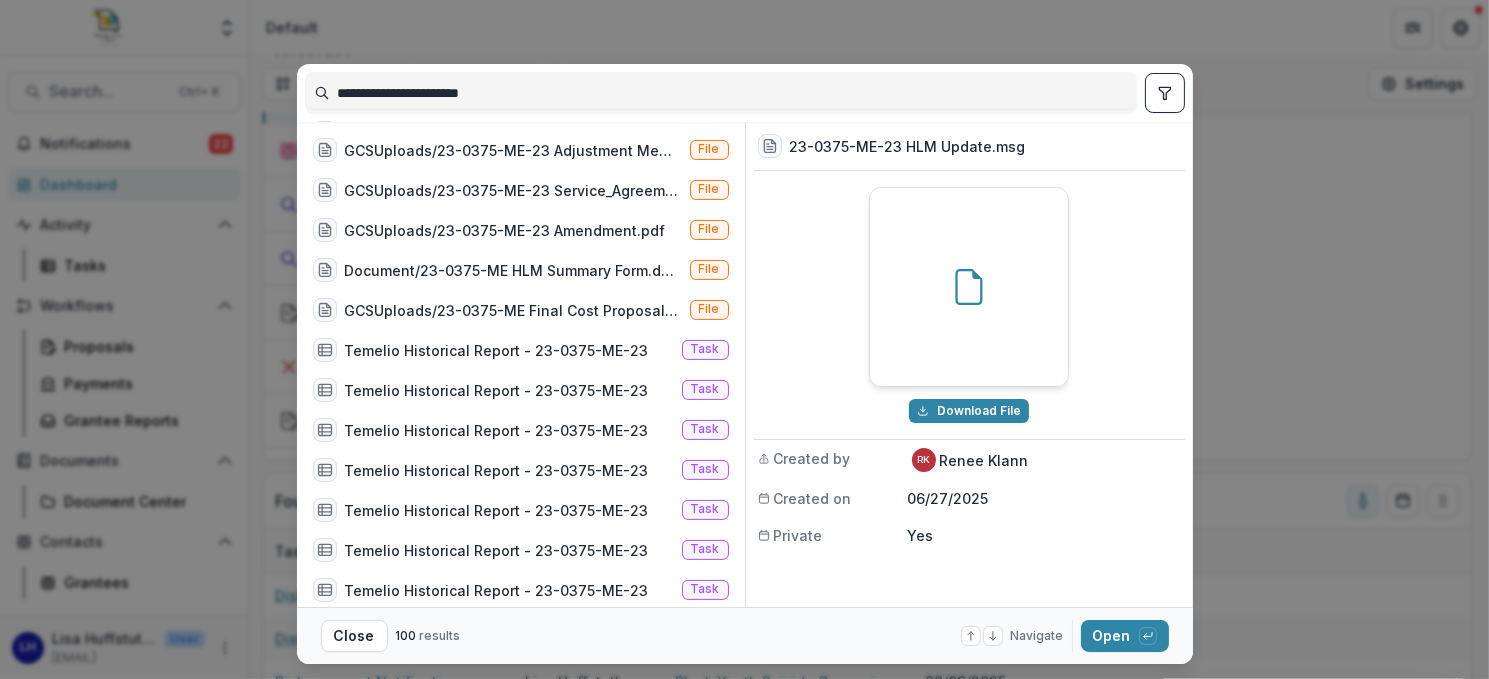 scroll, scrollTop: 0, scrollLeft: 0, axis: both 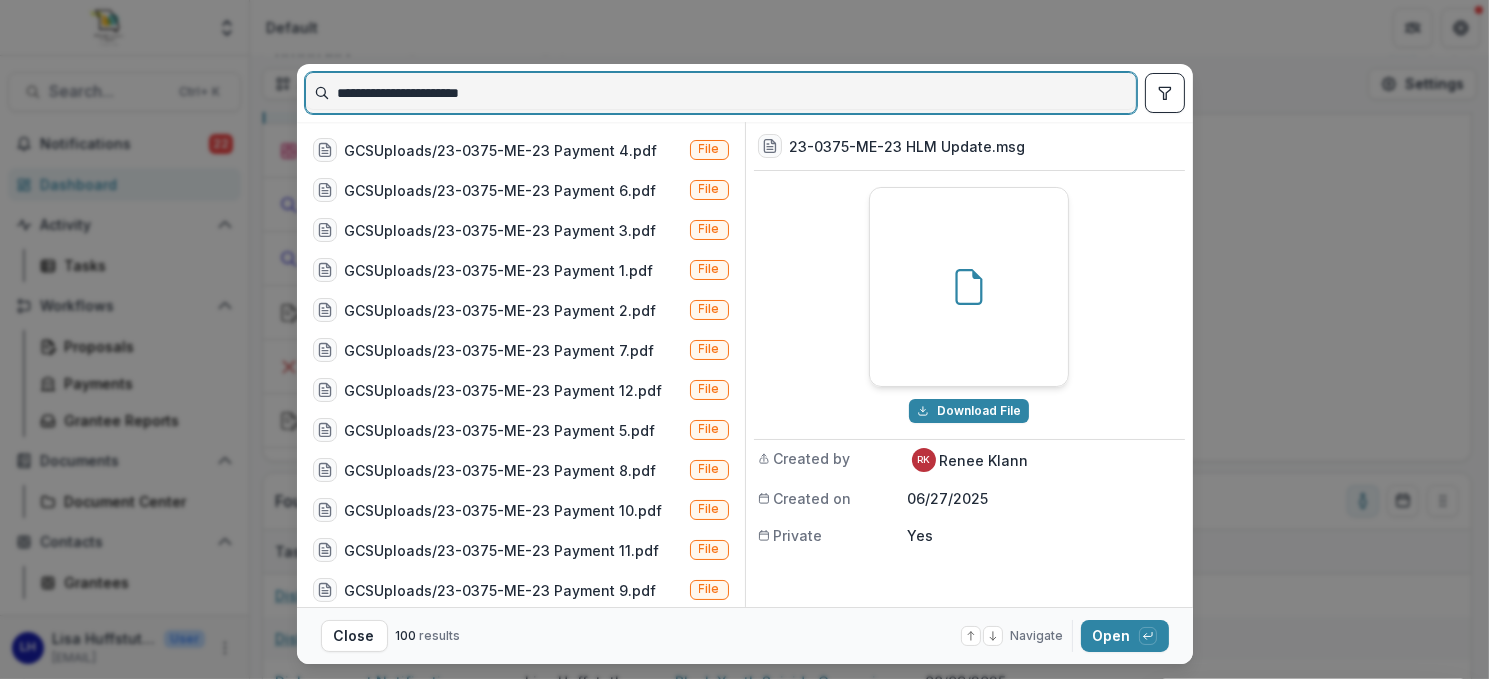click on "**********" at bounding box center (721, 93) 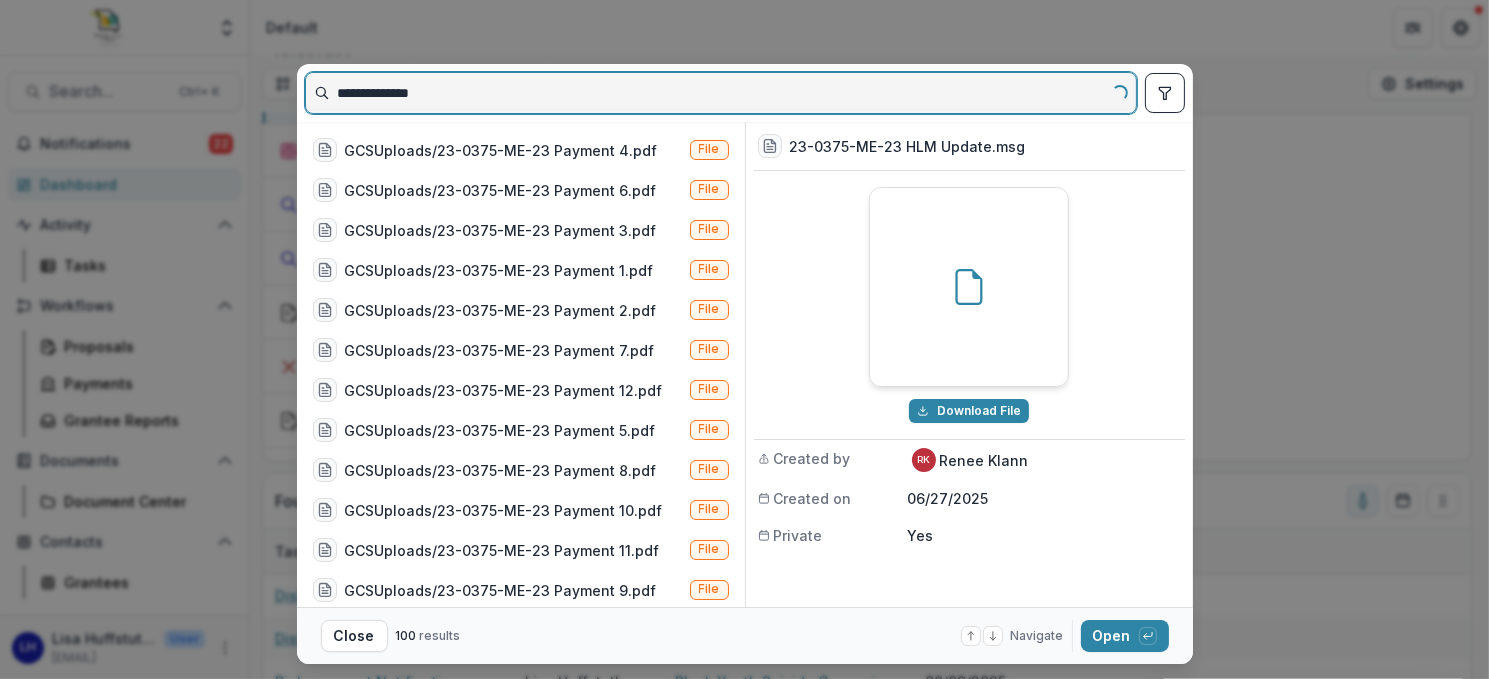 type on "**********" 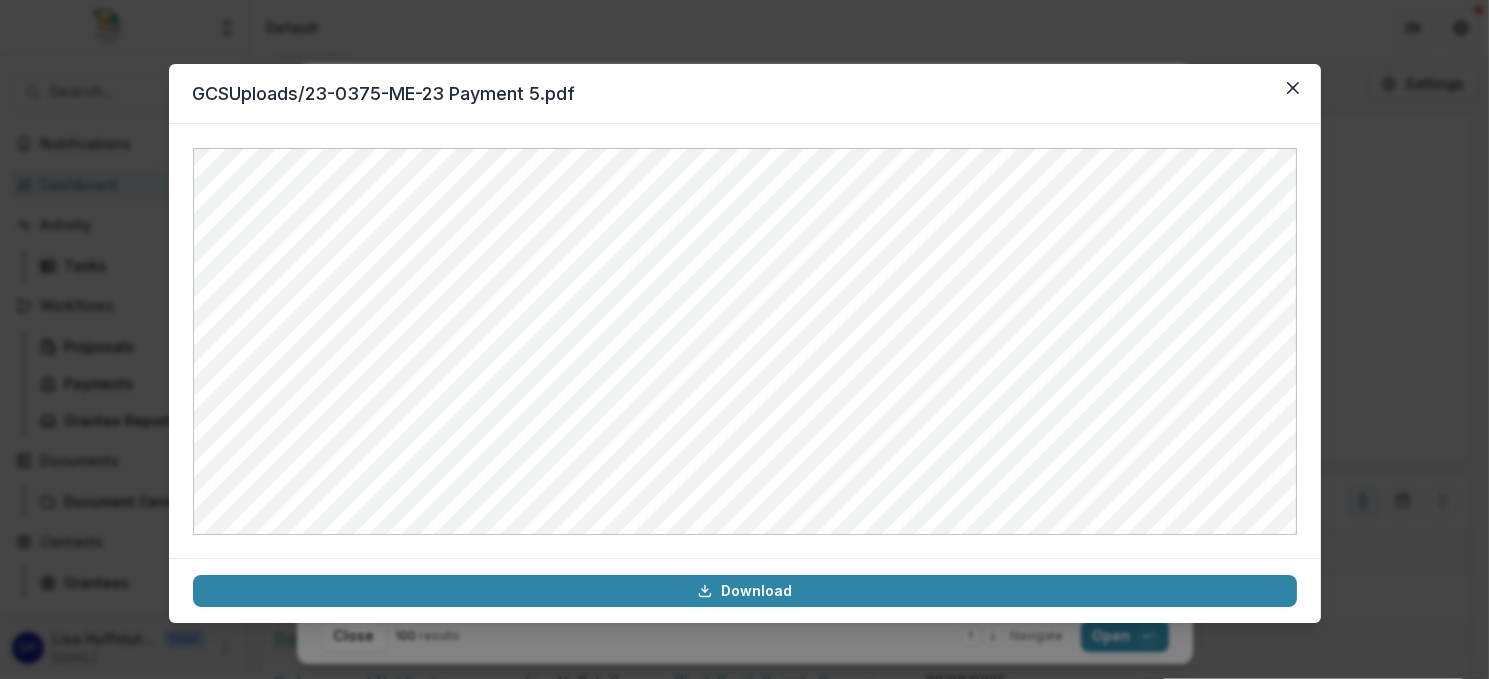 click 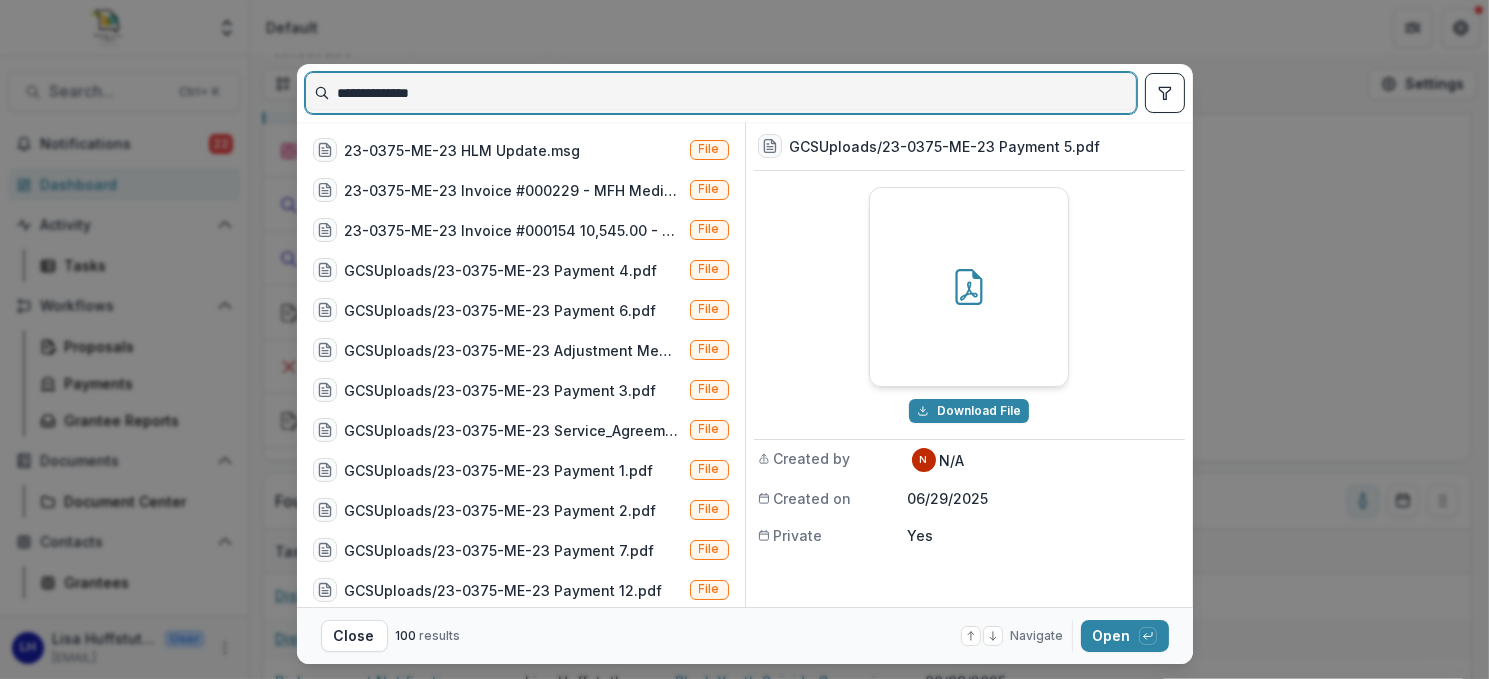 click on "**********" at bounding box center (721, 93) 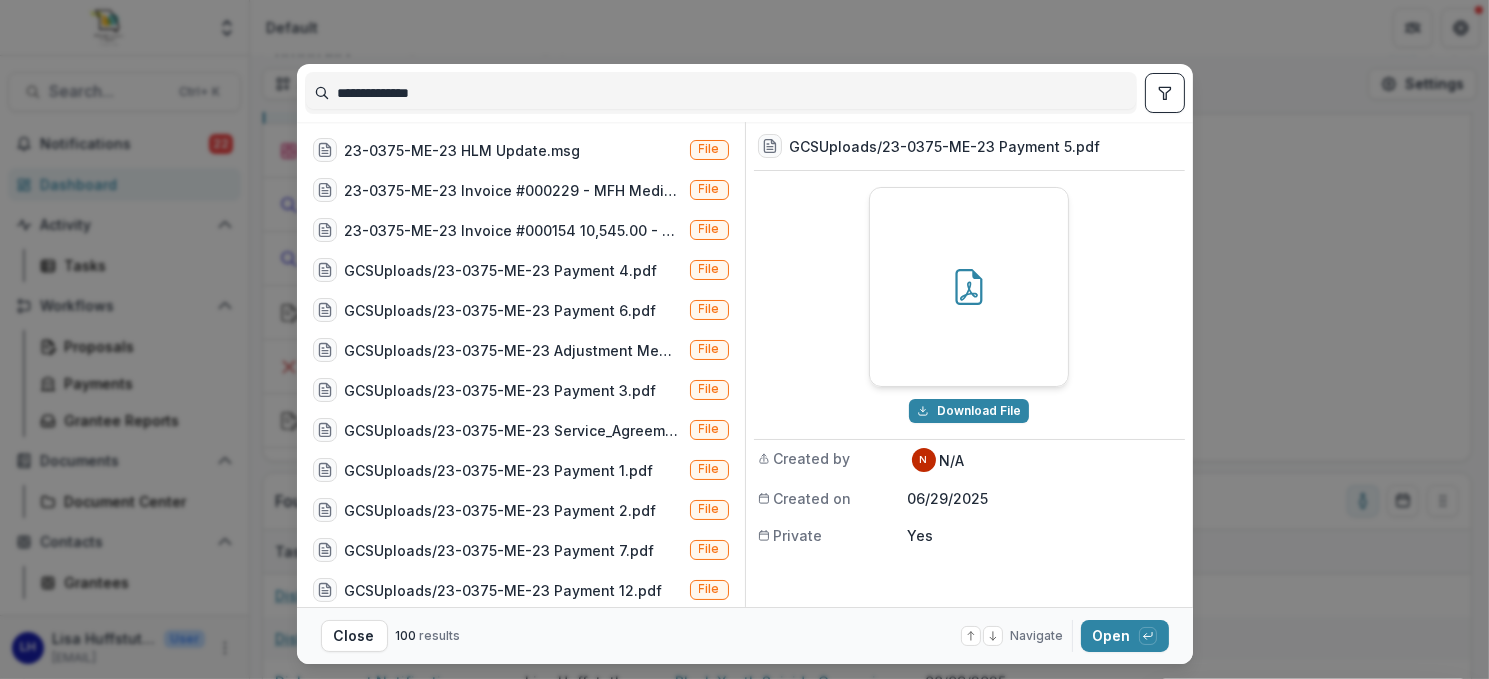 click on "Close" at bounding box center [354, 636] 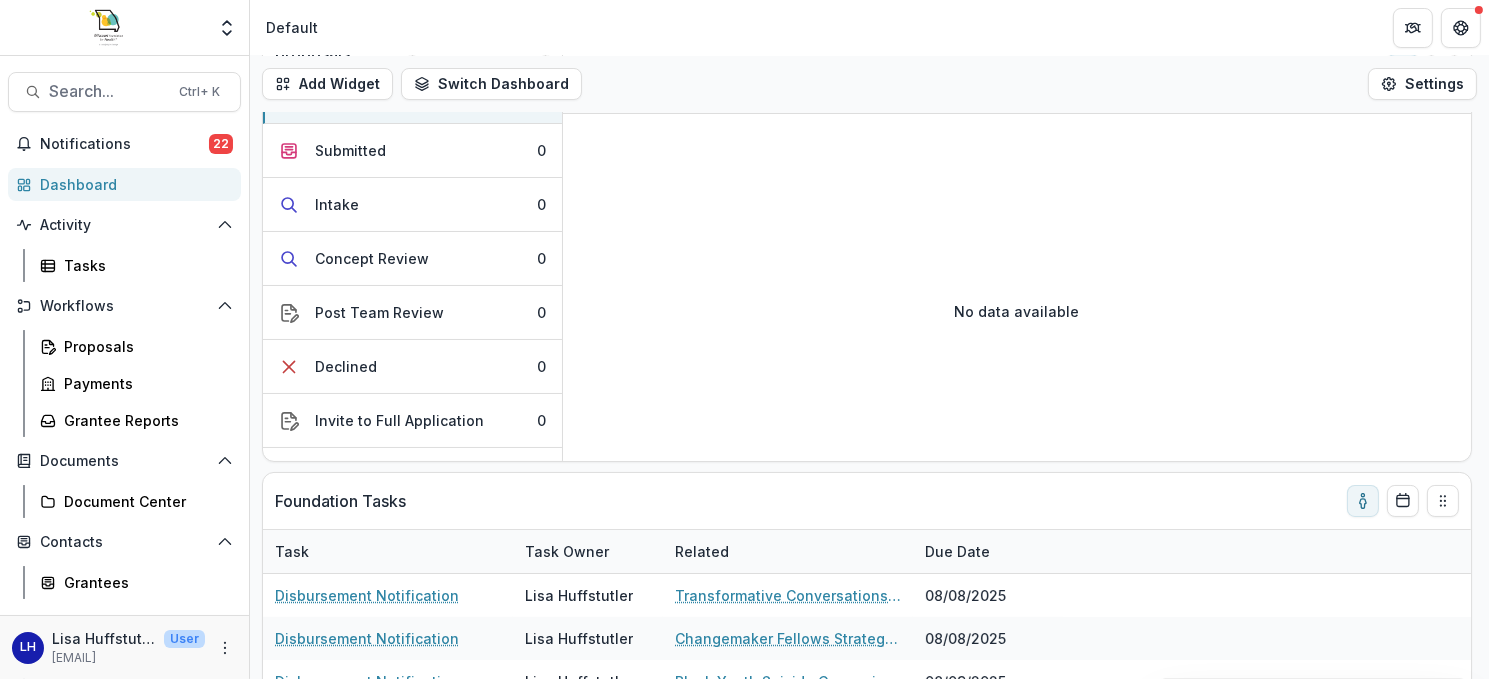 scroll, scrollTop: 37, scrollLeft: 0, axis: vertical 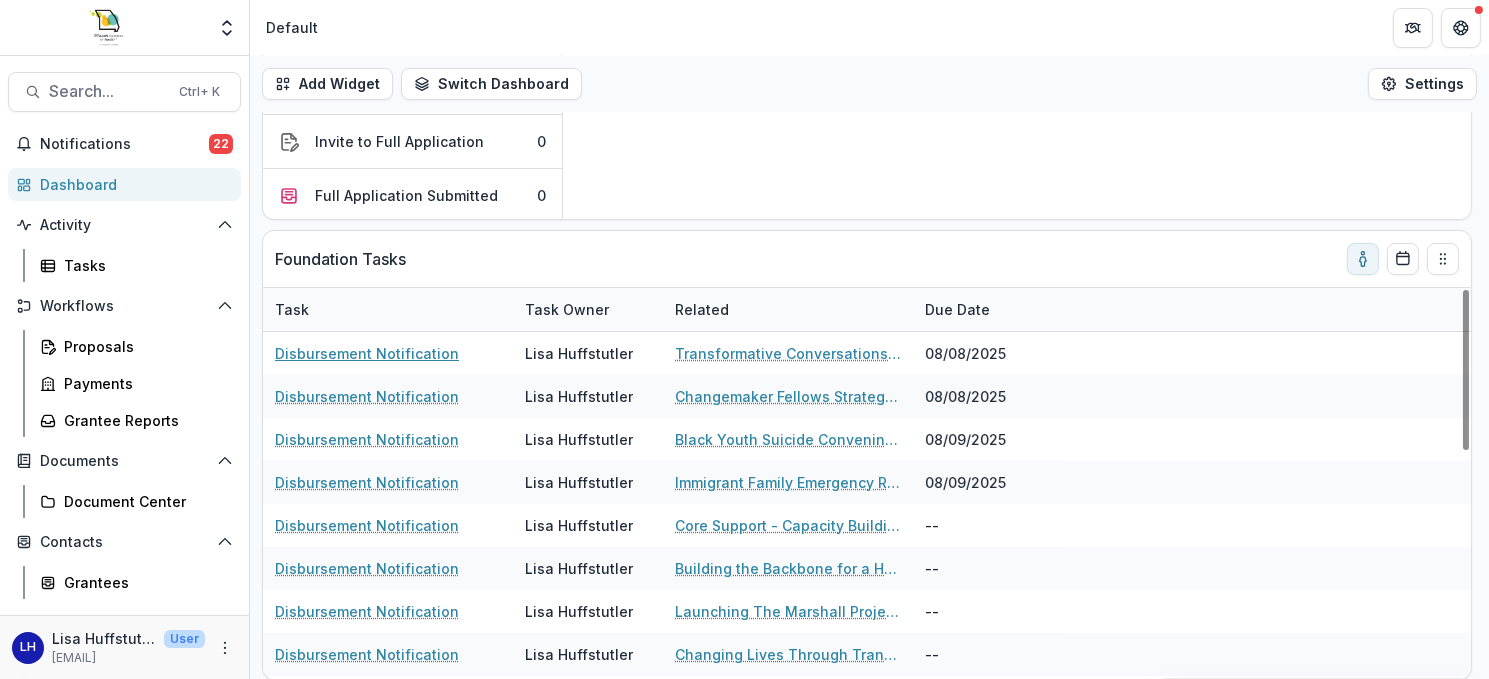 click on "Disbursement Notification" at bounding box center (367, 353) 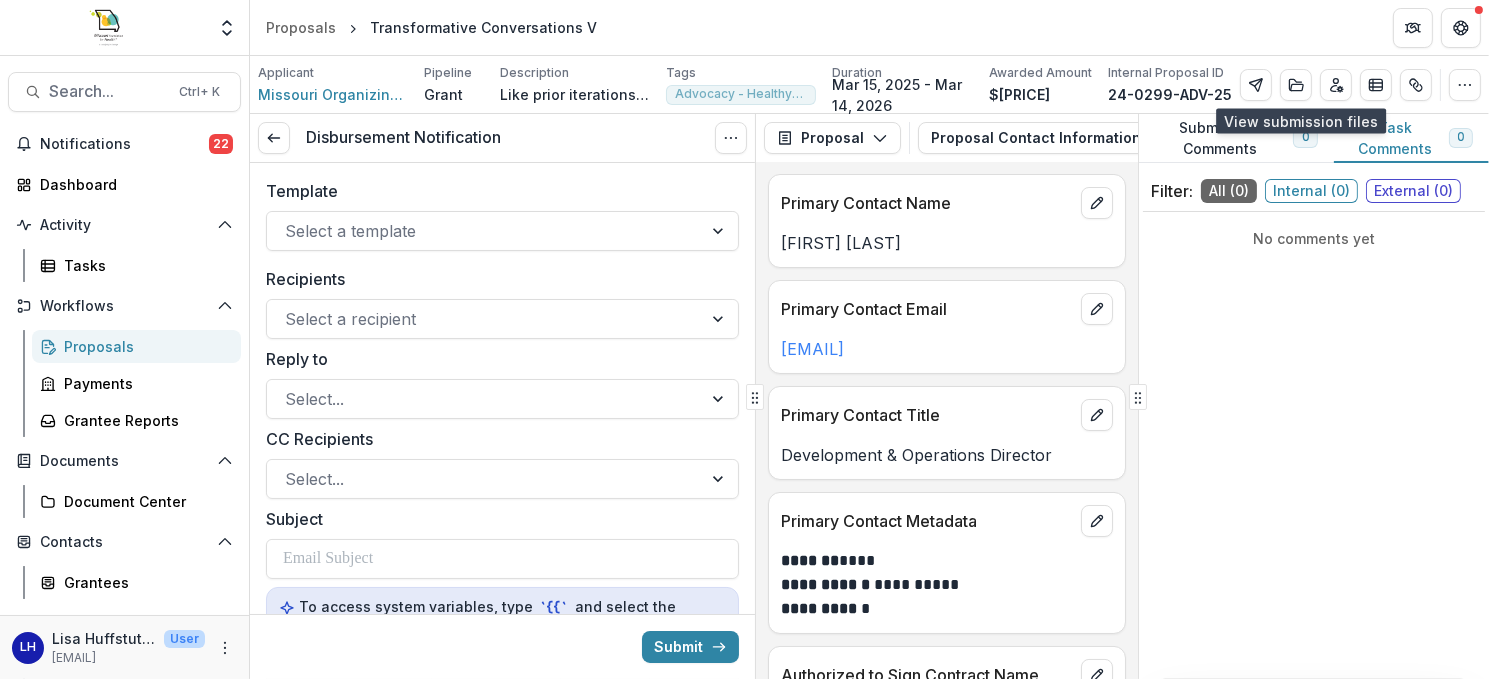 click 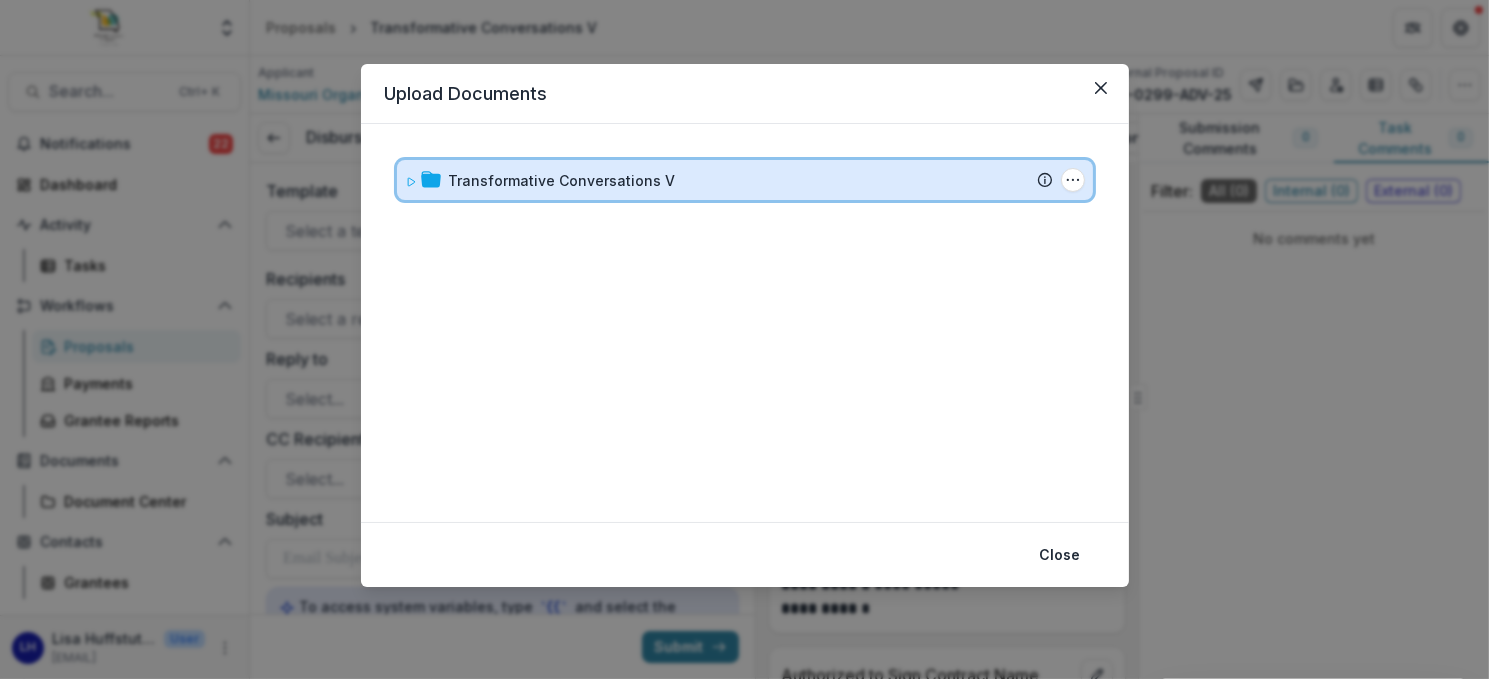 click 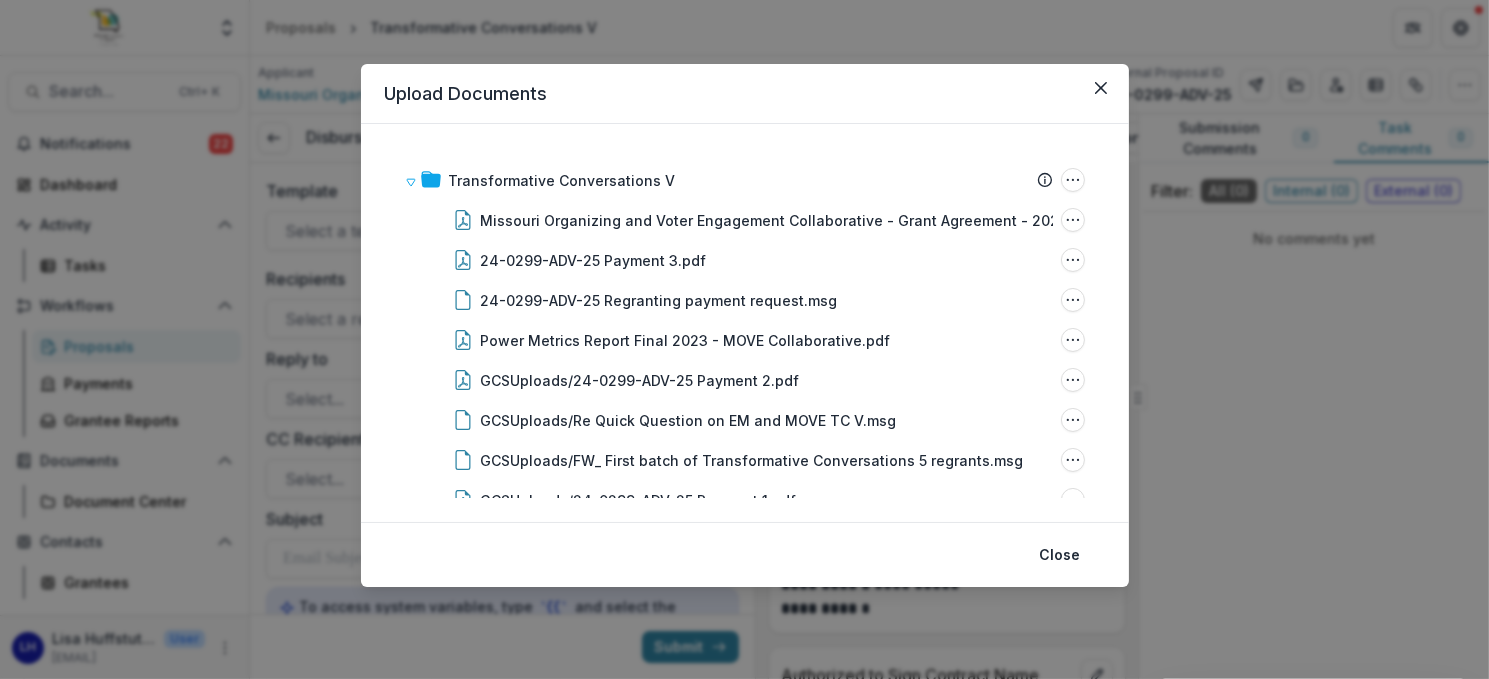 click on "Close" at bounding box center [1060, 555] 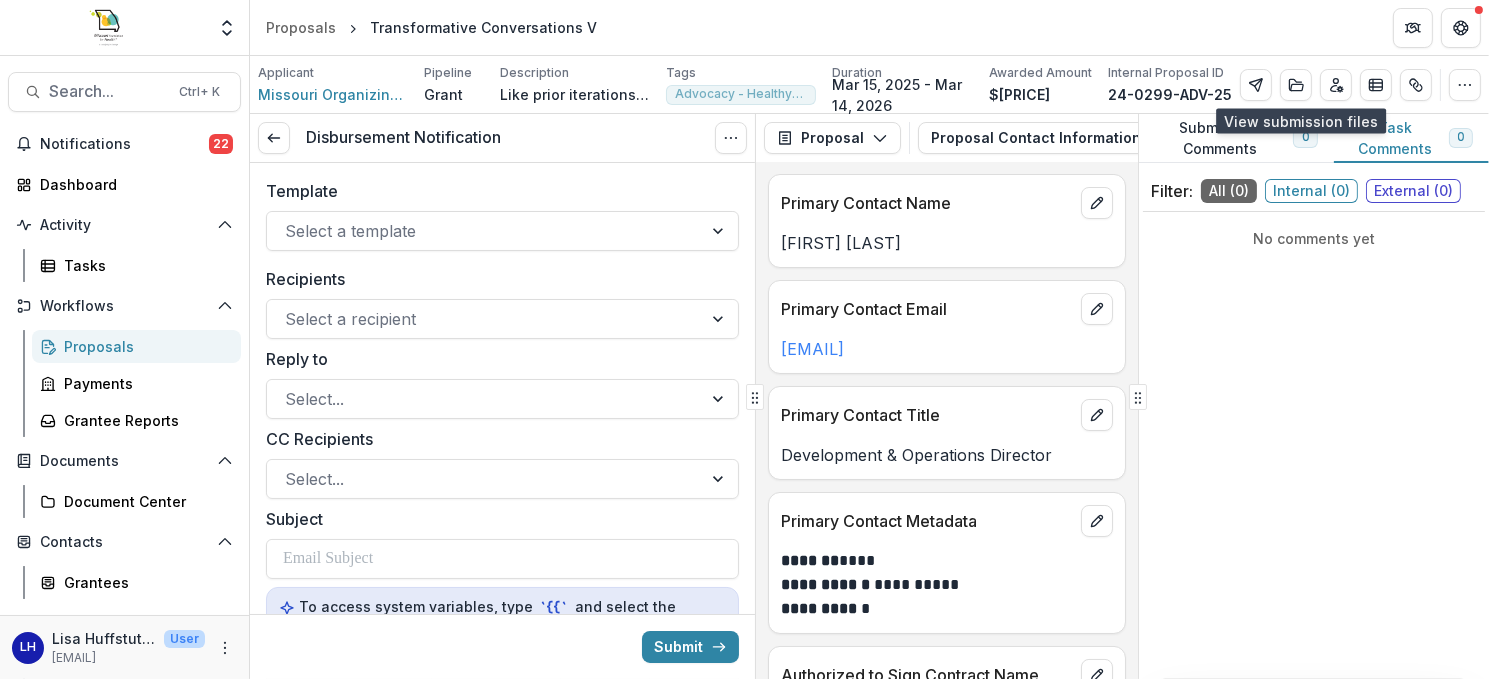 click 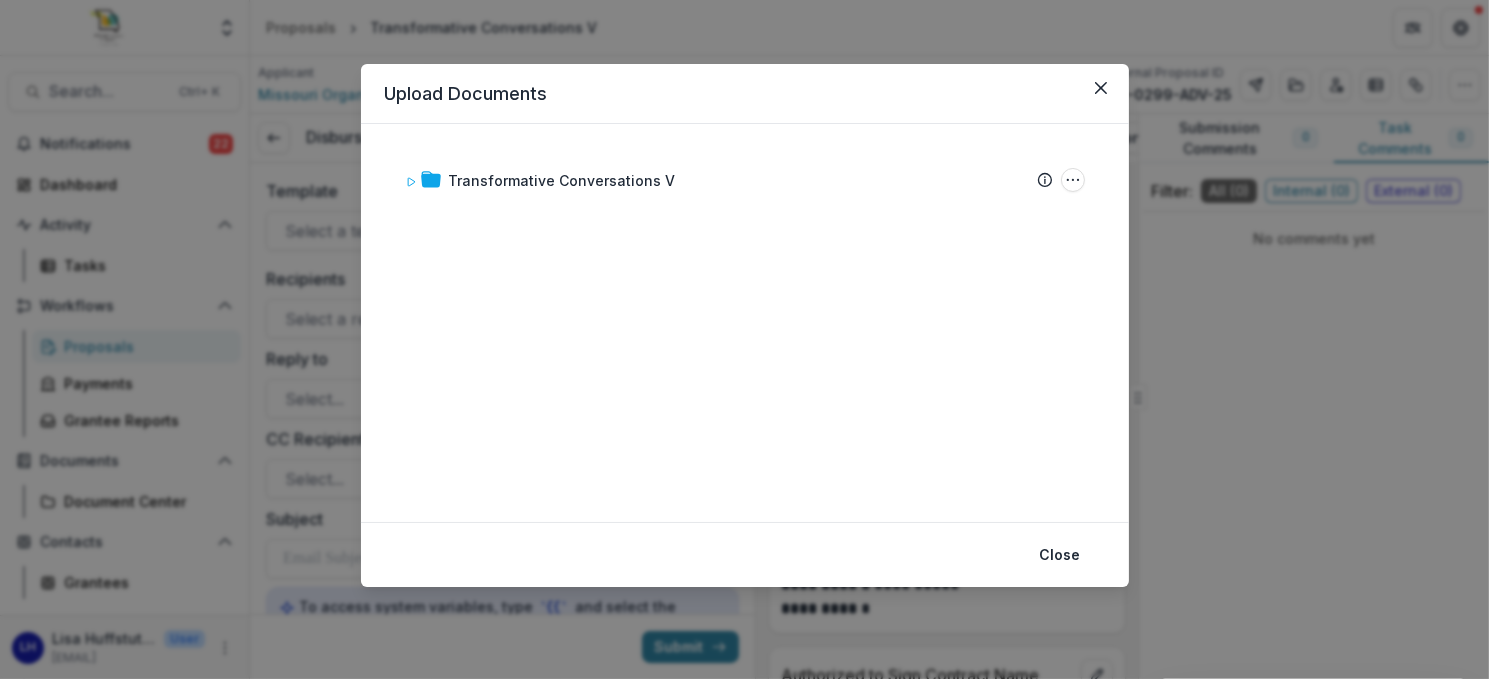 click on "Close" at bounding box center (1060, 555) 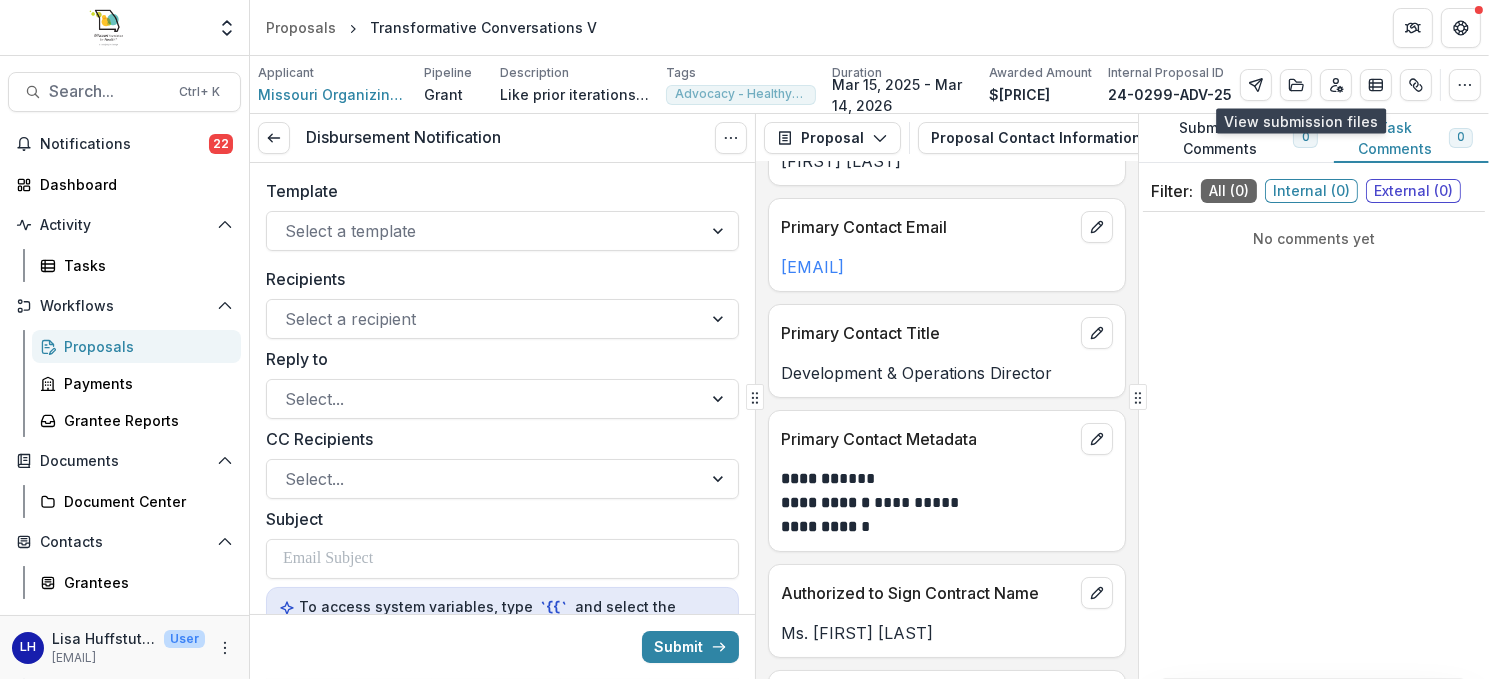 scroll, scrollTop: 0, scrollLeft: 0, axis: both 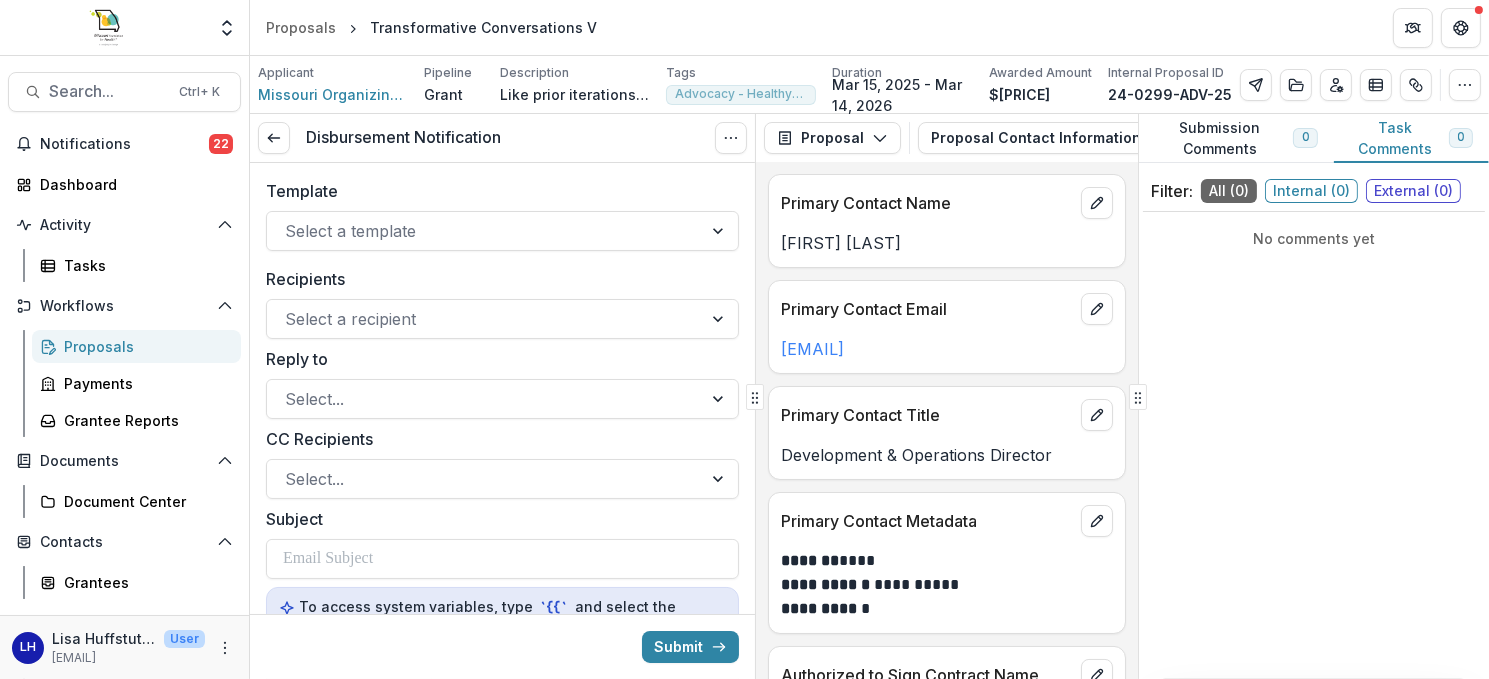 click at bounding box center [720, 231] 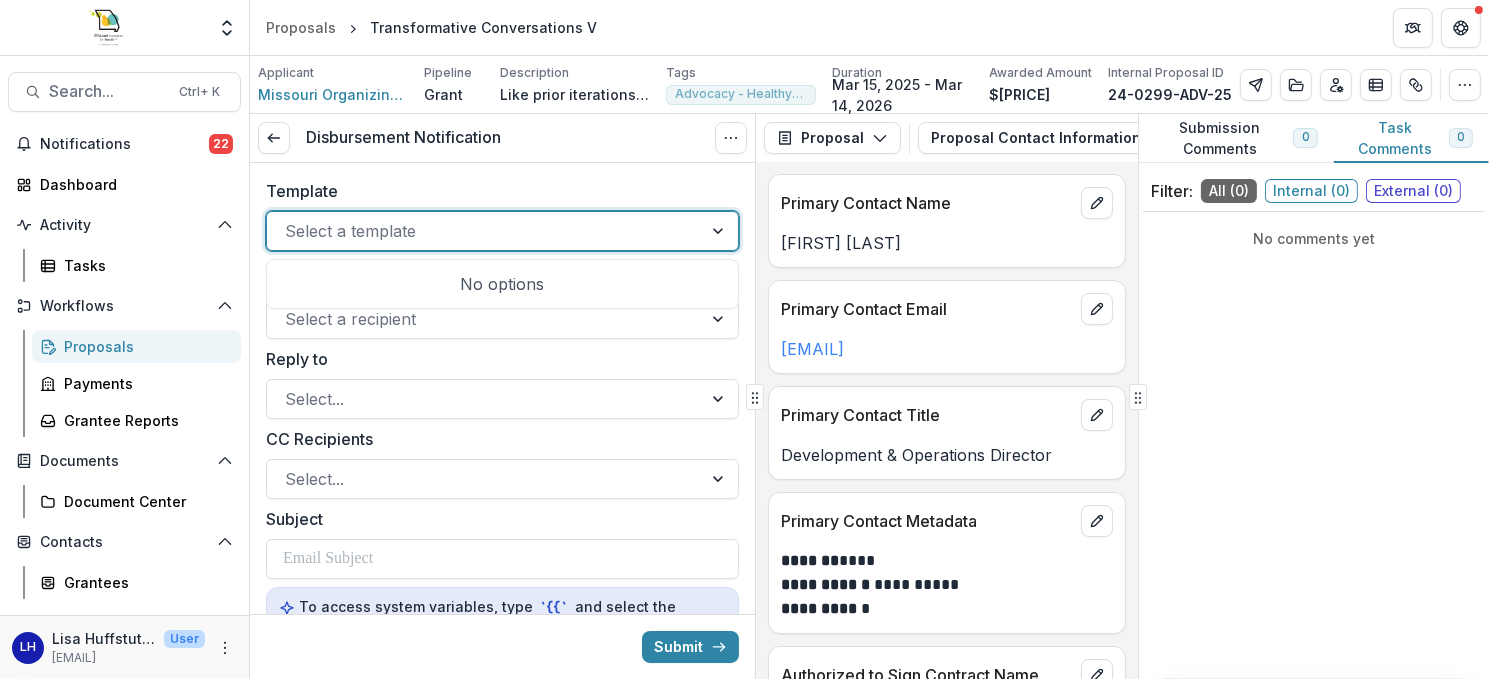 click at bounding box center [720, 231] 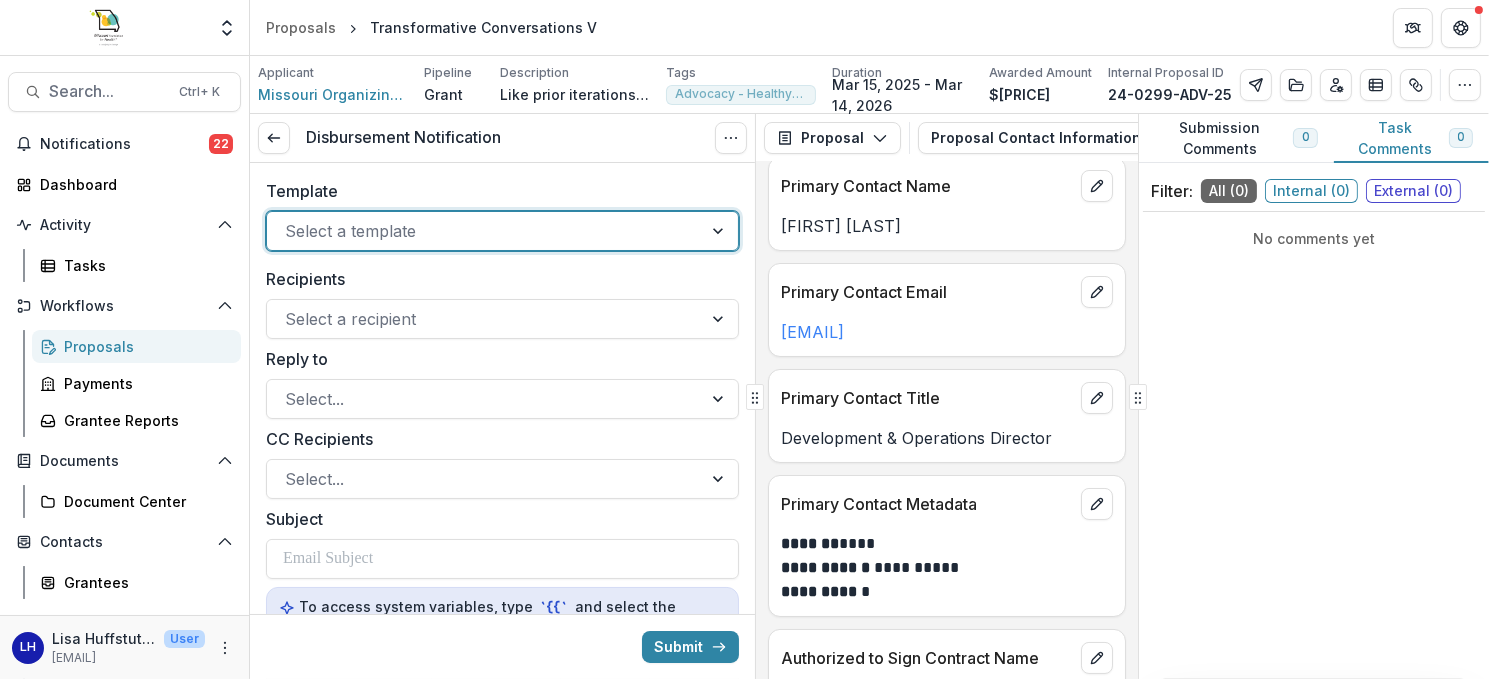 scroll, scrollTop: 0, scrollLeft: 0, axis: both 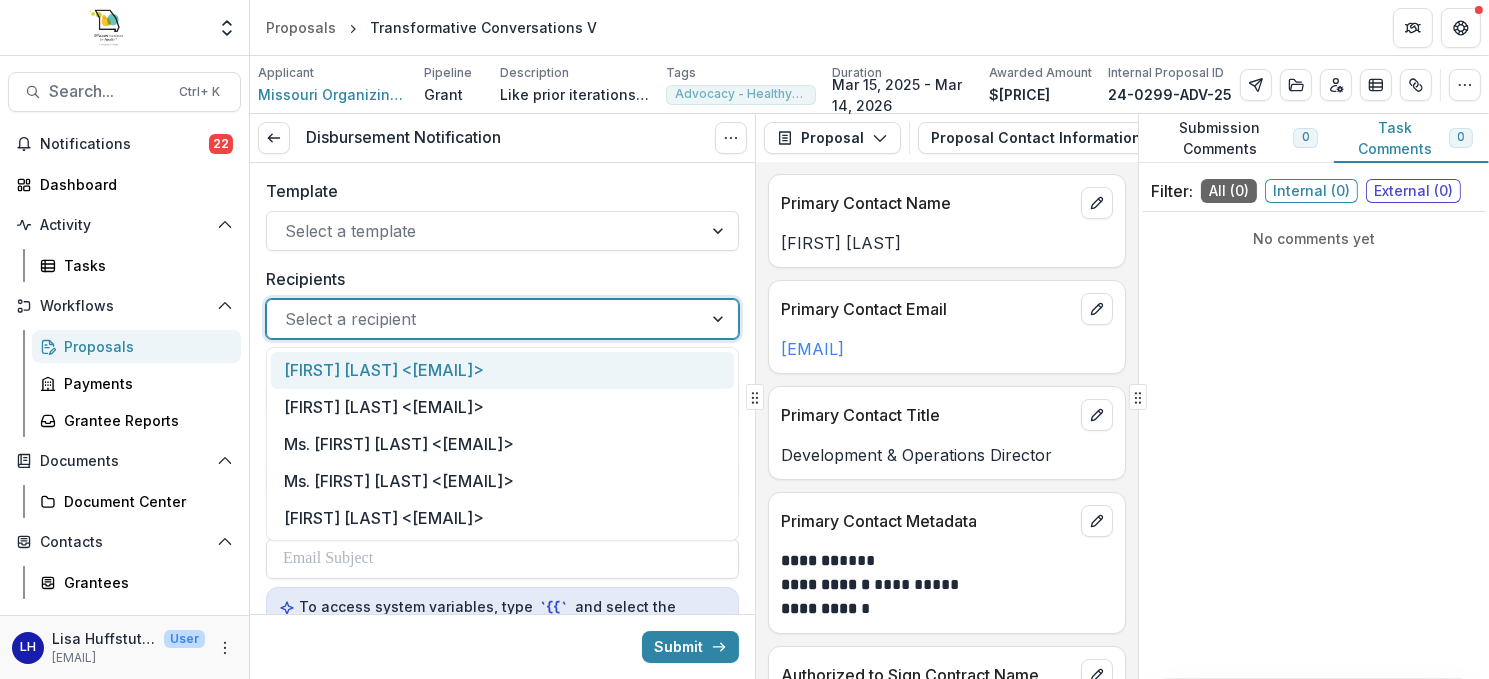 click at bounding box center (720, 319) 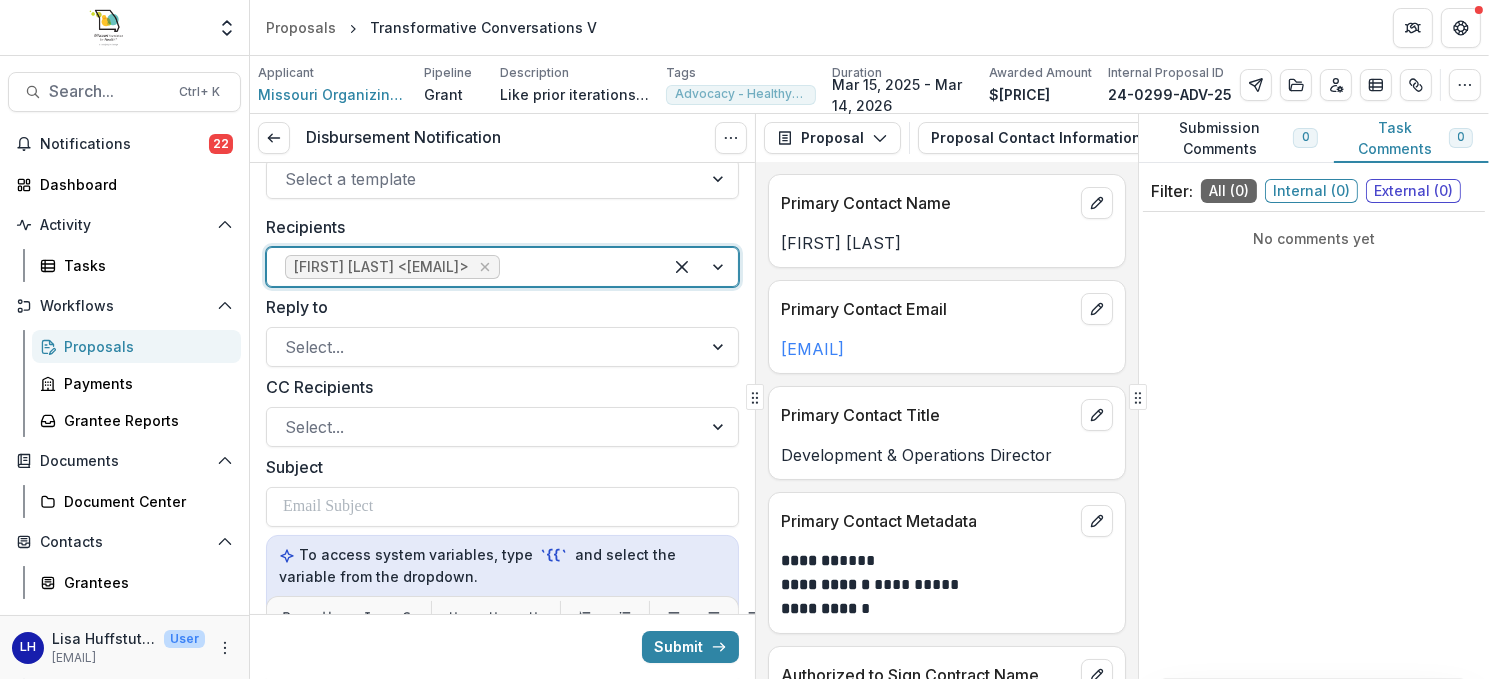 scroll, scrollTop: 100, scrollLeft: 0, axis: vertical 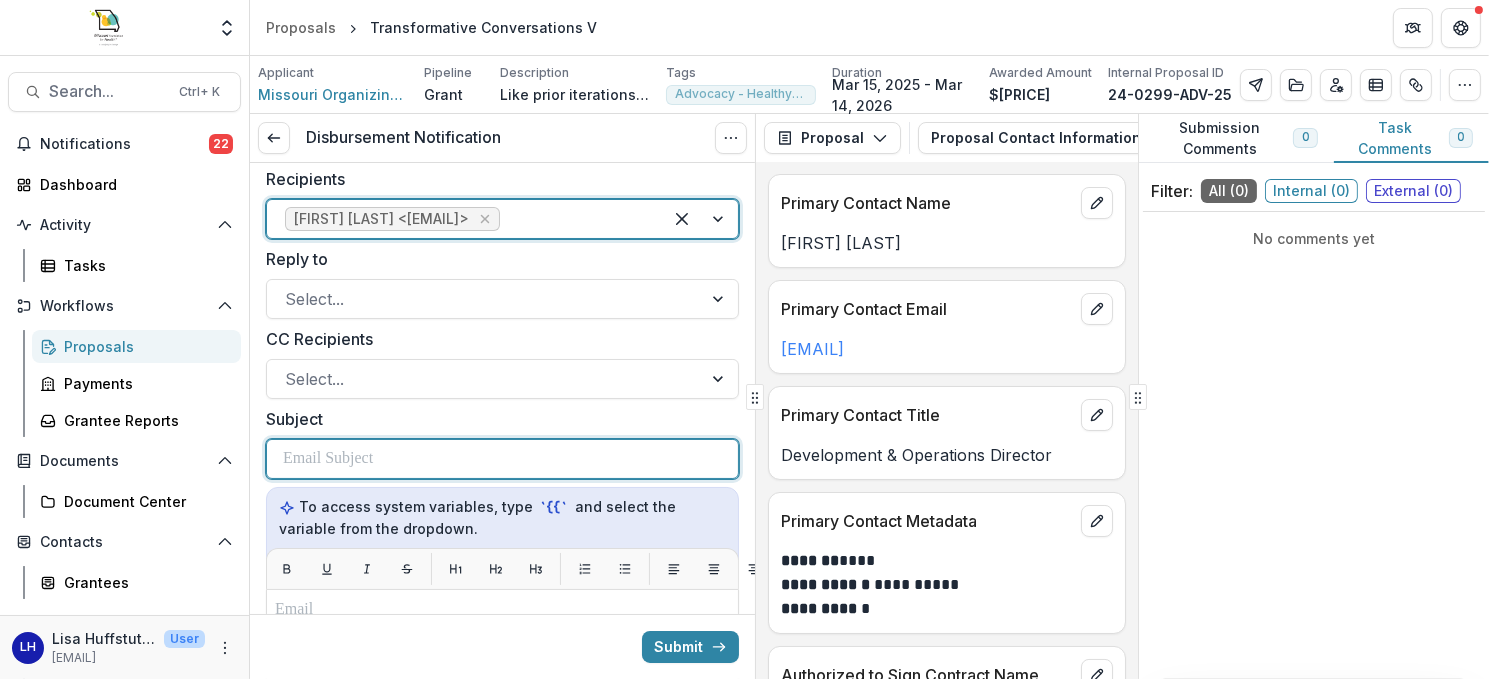 click at bounding box center (502, 459) 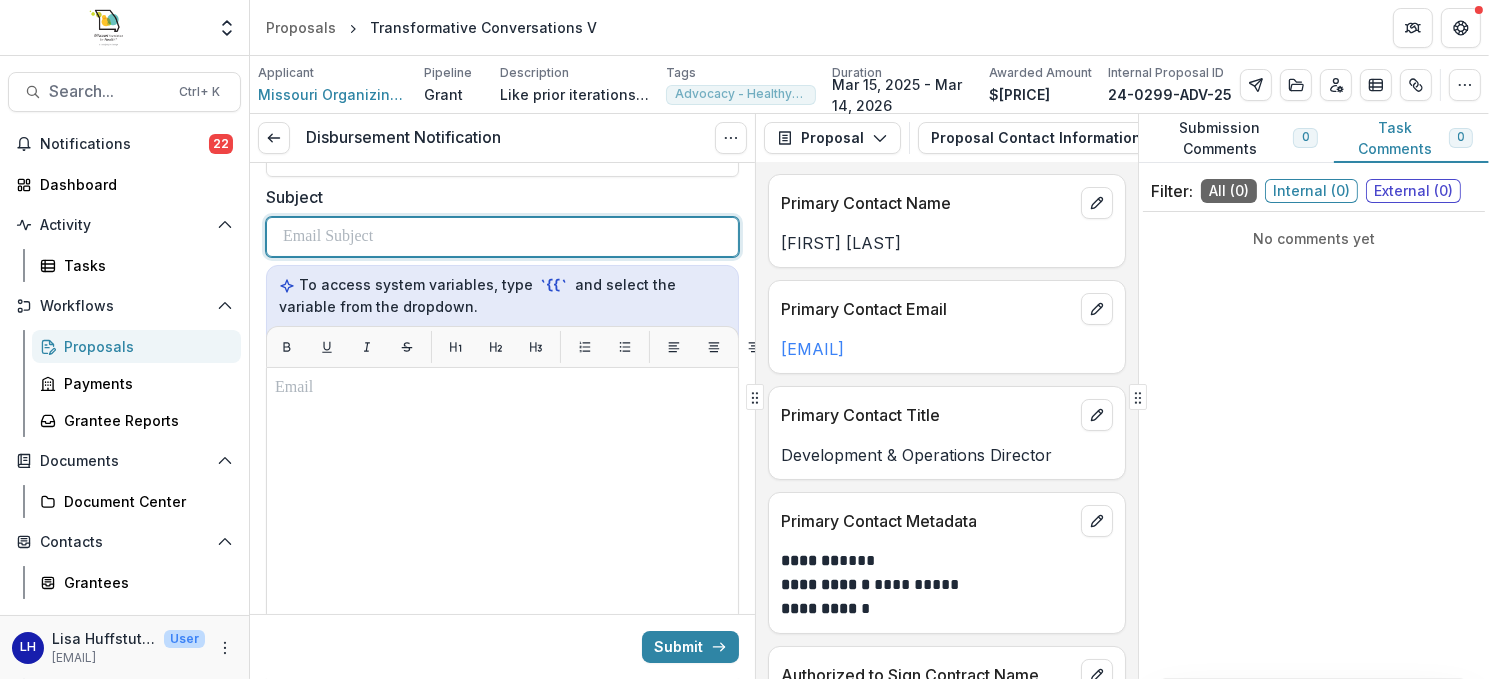 scroll, scrollTop: 0, scrollLeft: 0, axis: both 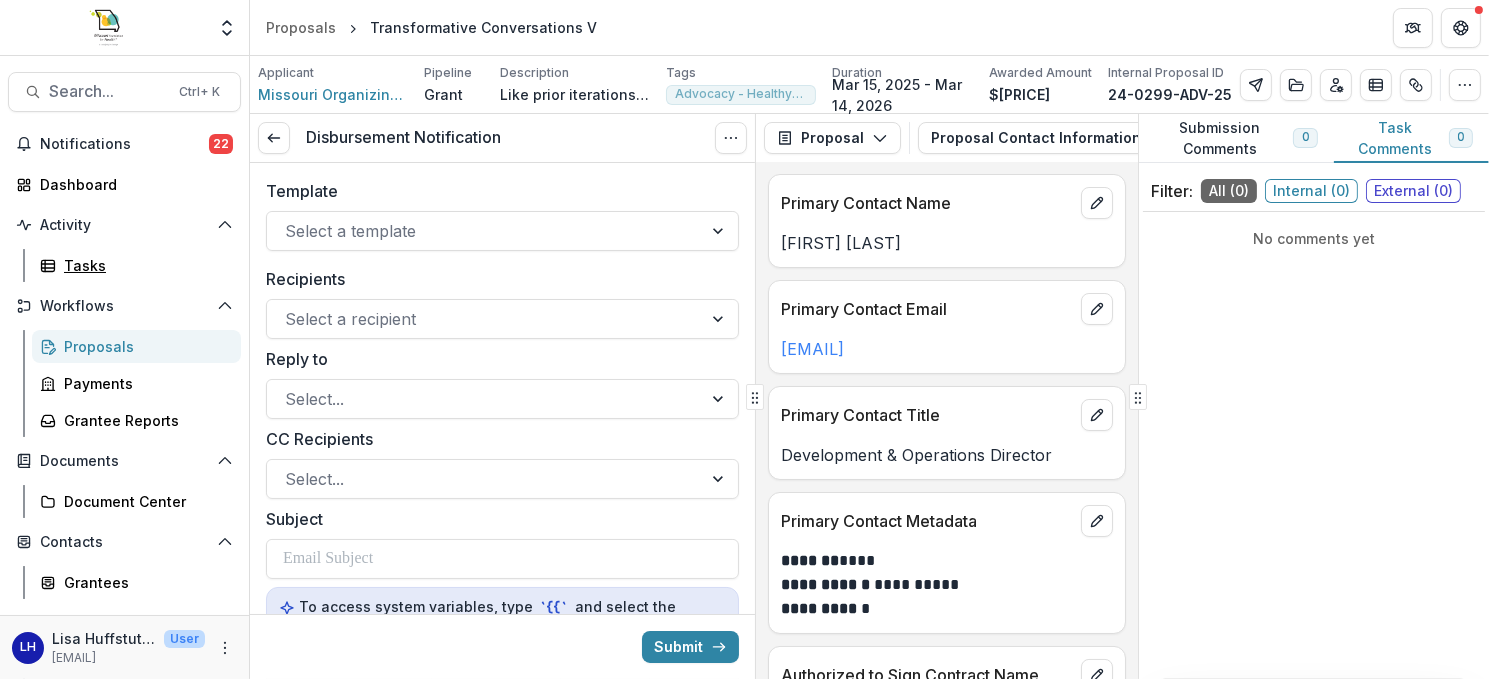 click on "Tasks" at bounding box center [144, 265] 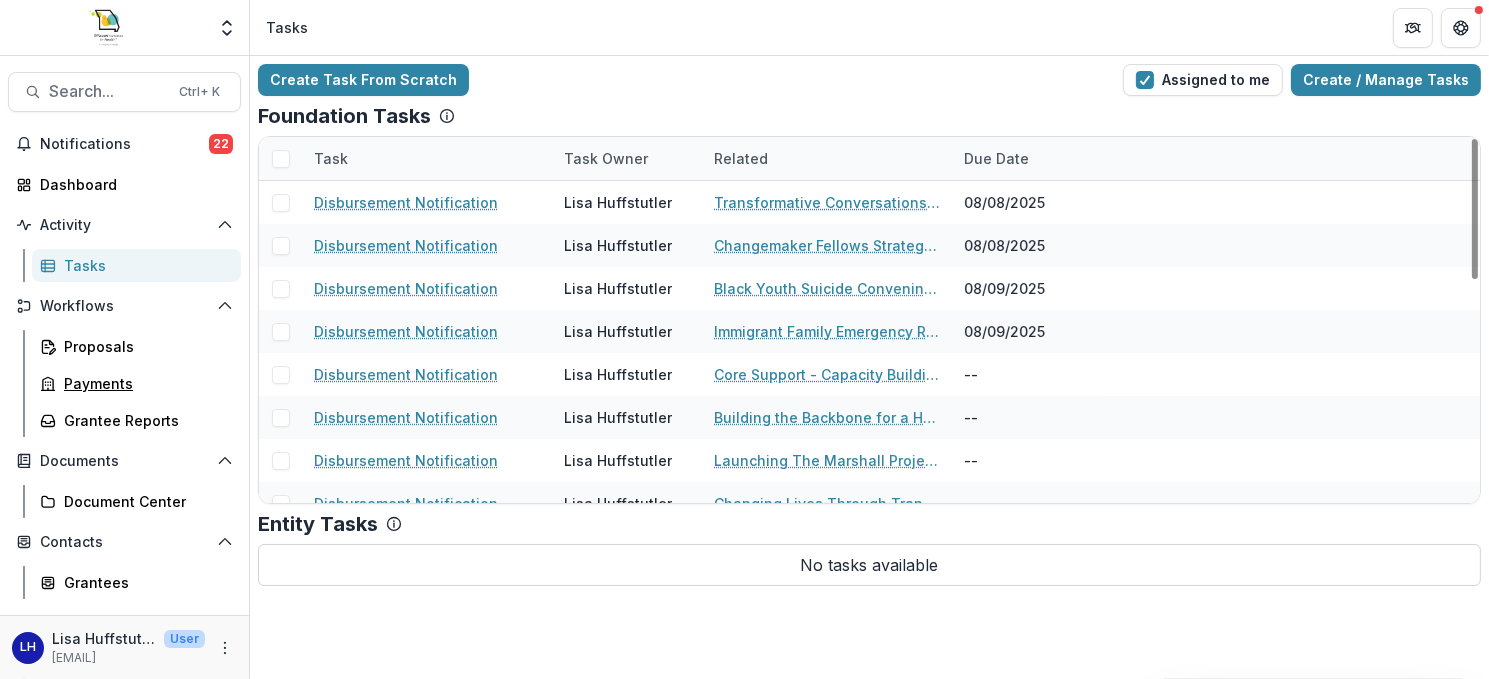 click on "Payments" at bounding box center (144, 383) 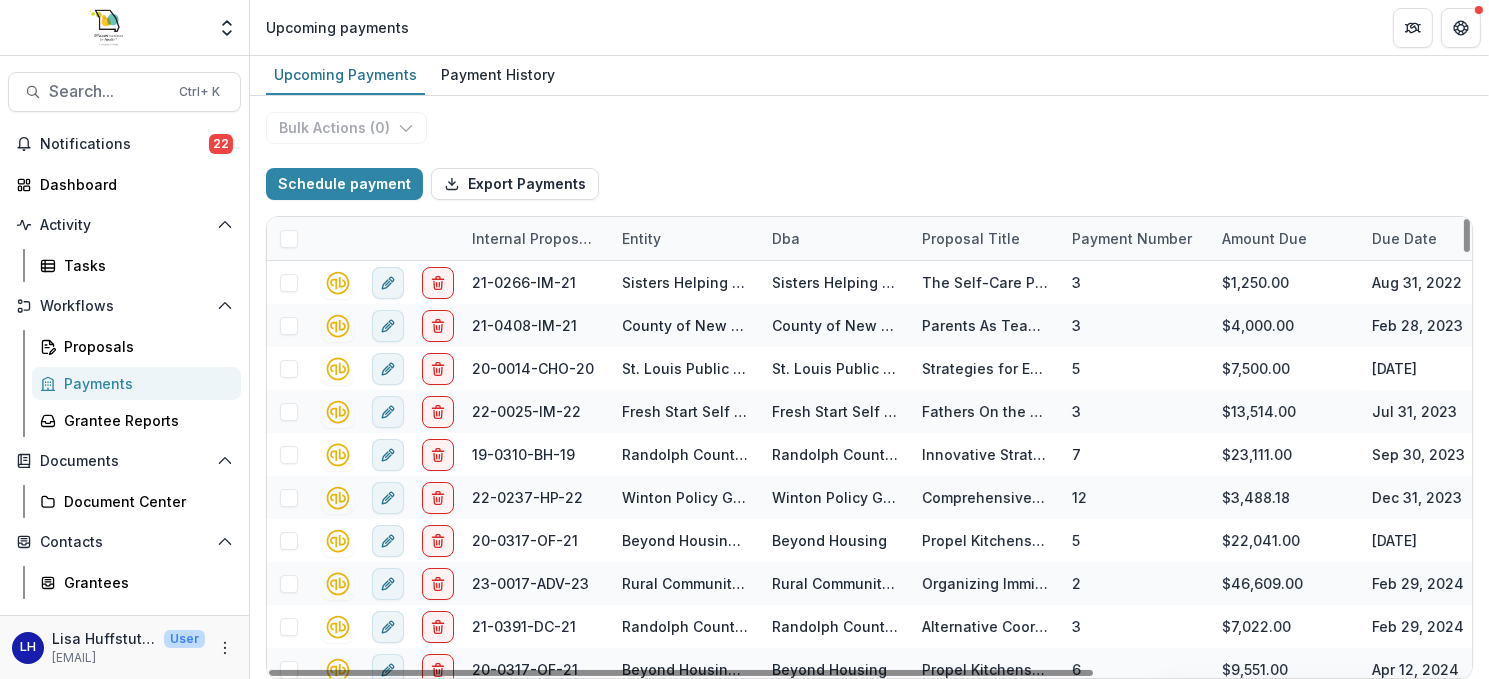 click on "Internal Proposal ID" at bounding box center (535, 238) 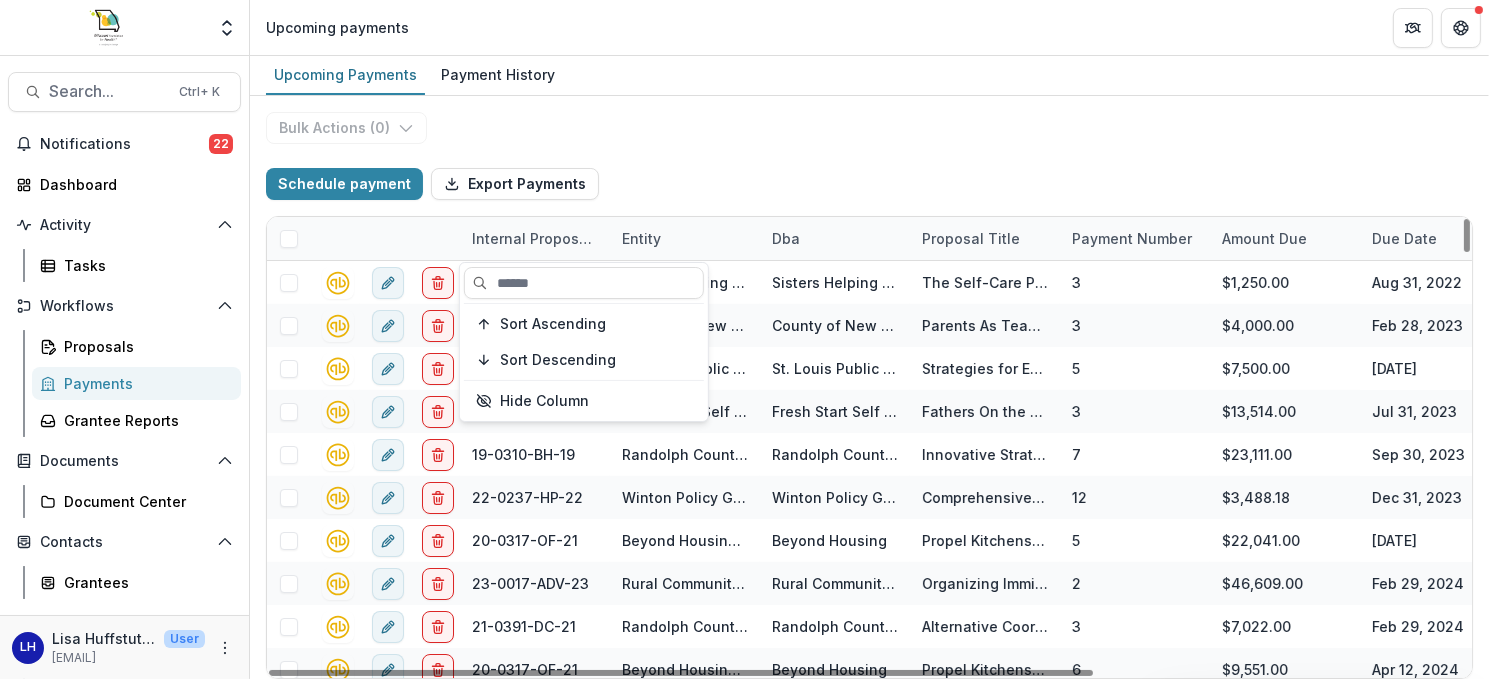 click at bounding box center (584, 283) 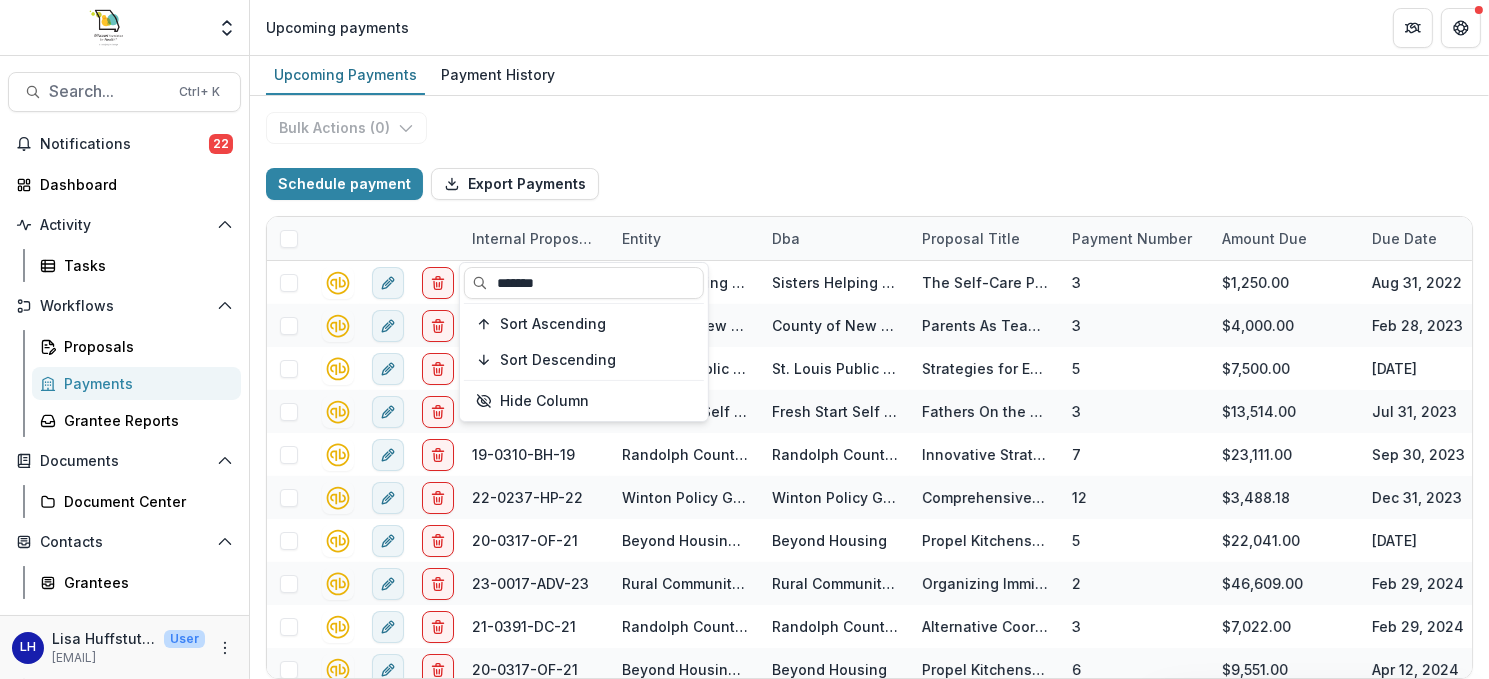 type on "*******" 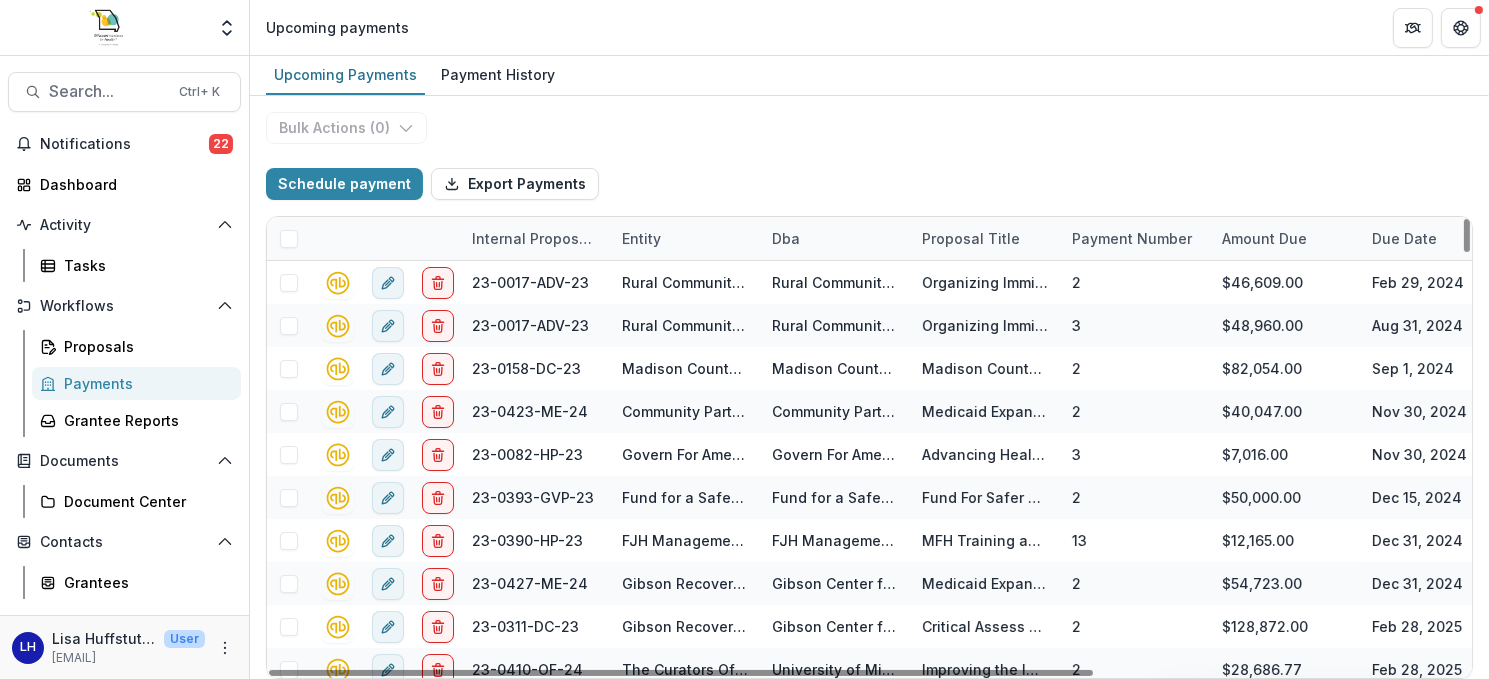 click on "Payment History" at bounding box center [498, 74] 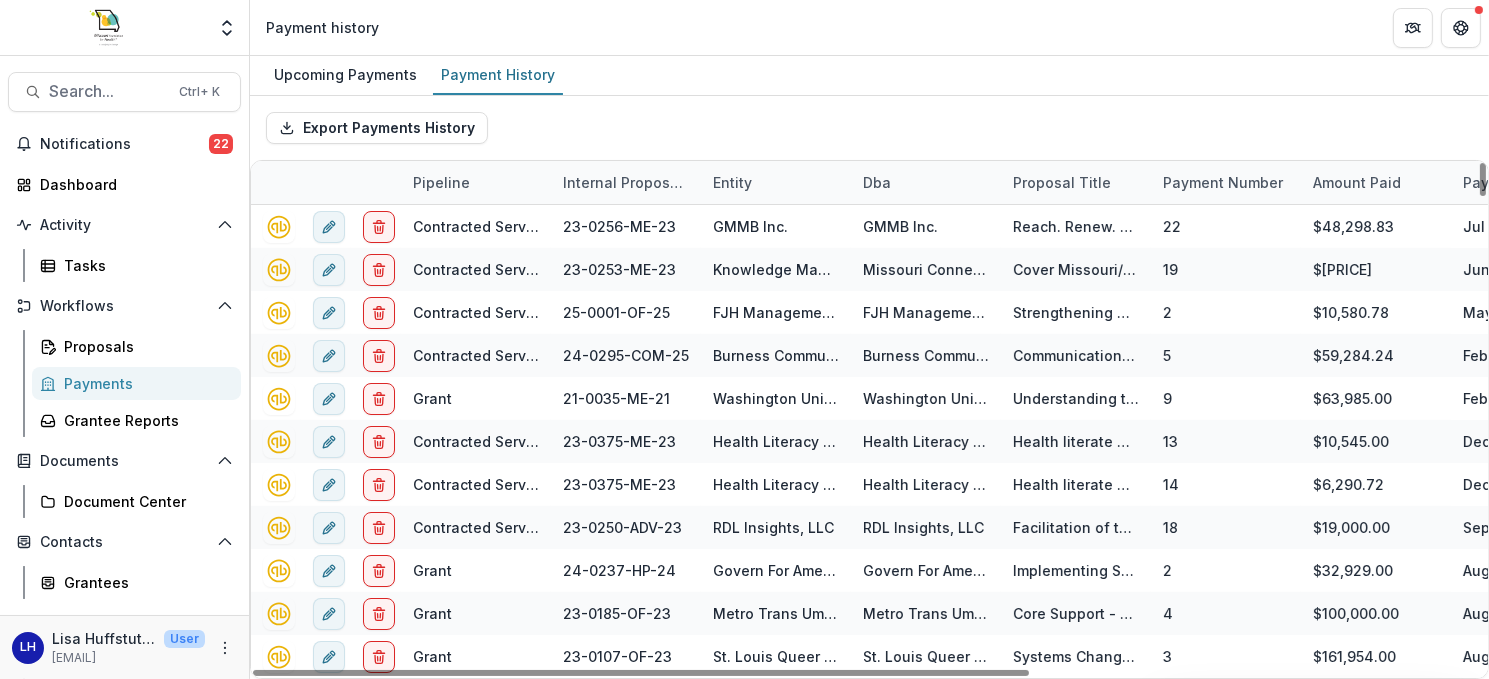 click on "Internal Proposal ID" at bounding box center (626, 182) 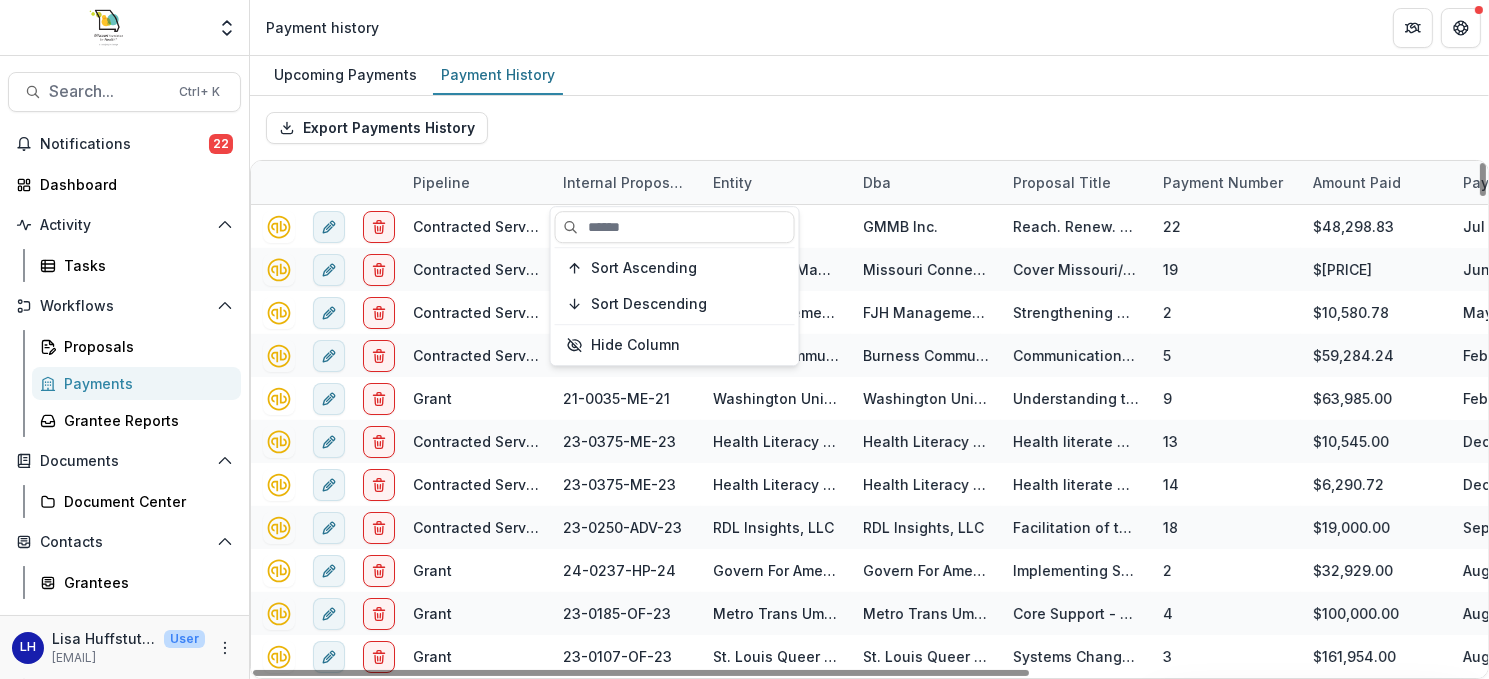 click at bounding box center [675, 227] 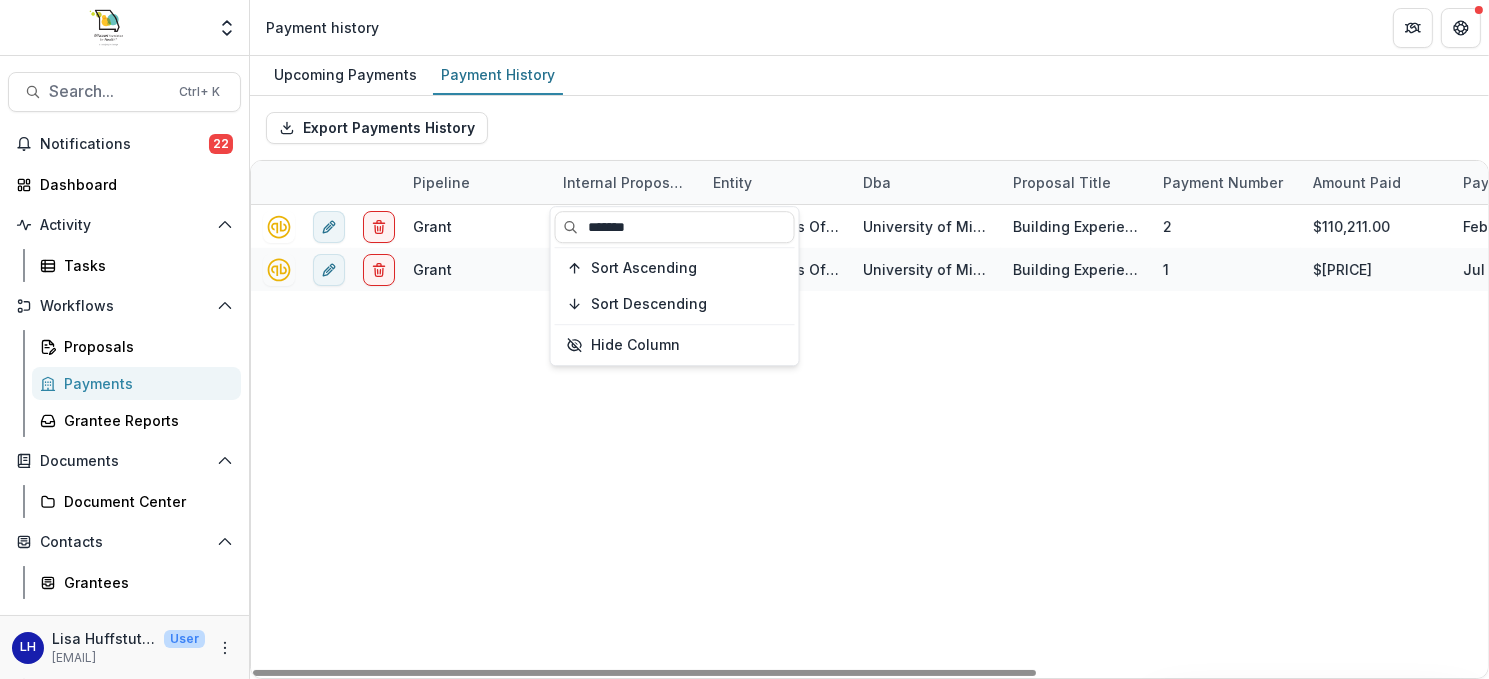 type on "*******" 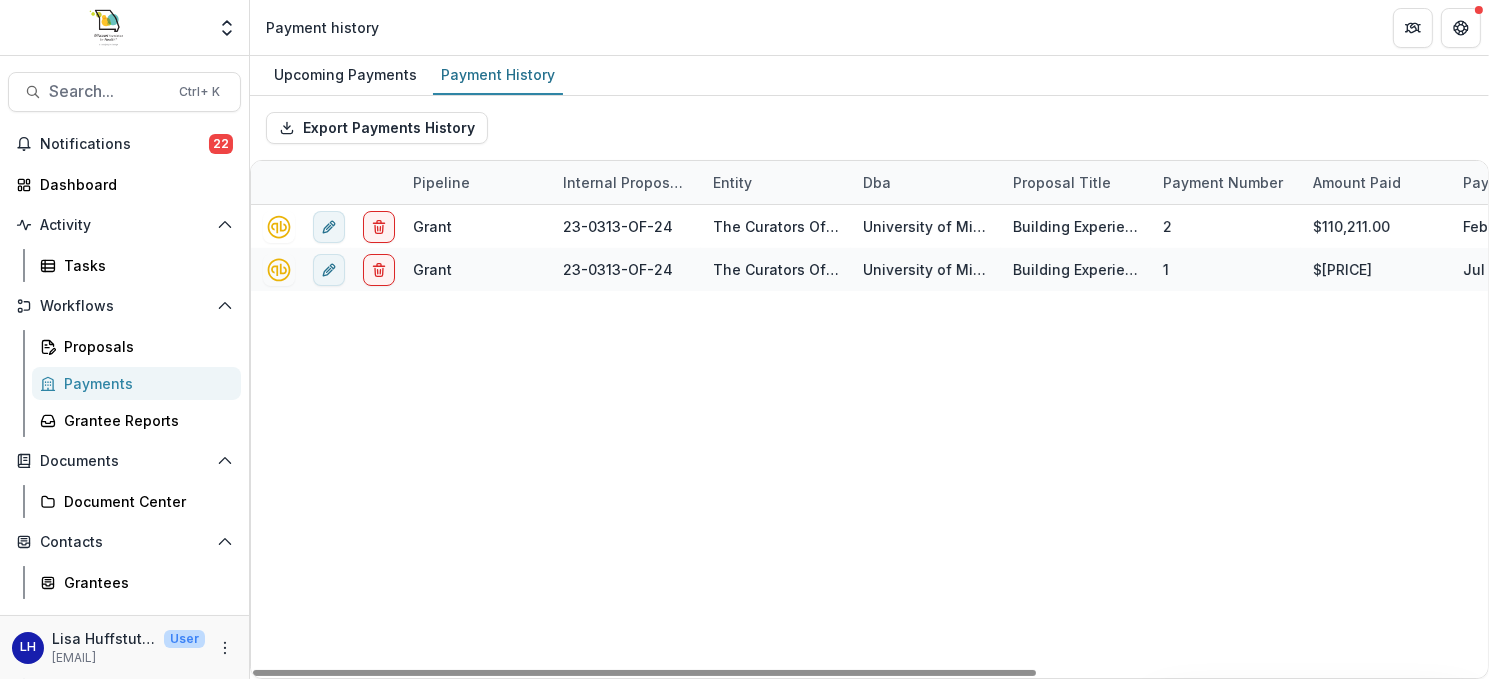 click on "Grant 23-0313-OF-24 The Curators Of The University Of Missouri University of Missouri - St. Louis Building Experiential Data Infrastructure to Elevate Community Voice 2 $[PRICE] [DATE] 2025-07-29 50100-02-01 Grants OF Grant 23-0313-OF-24 The Curators Of The University Of Missouri University of Missouri - St. Louis Building Experiential Data Infrastructure to Elevate Community Voice 1 $[PRICE] [DATE] 50100-02-01 Grants OF" at bounding box center (1226, 441) 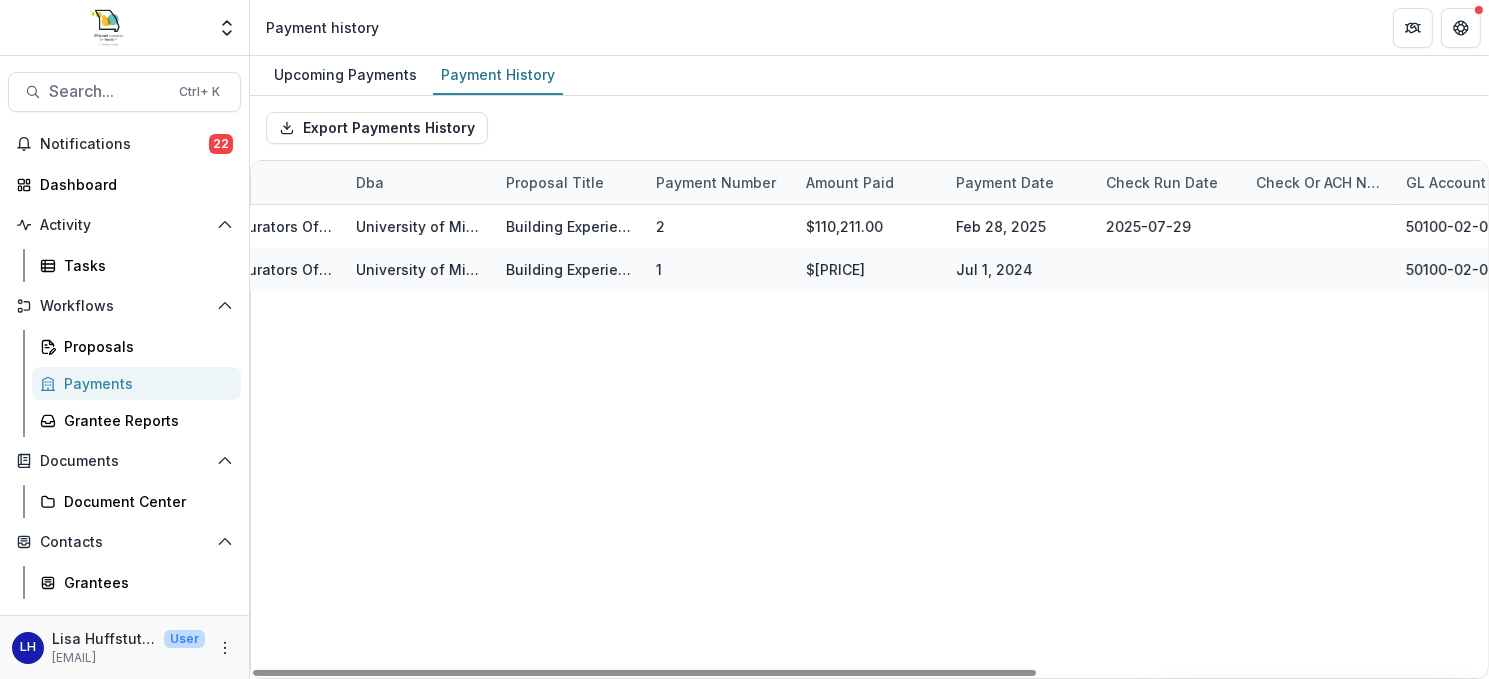 scroll, scrollTop: 0, scrollLeft: 556, axis: horizontal 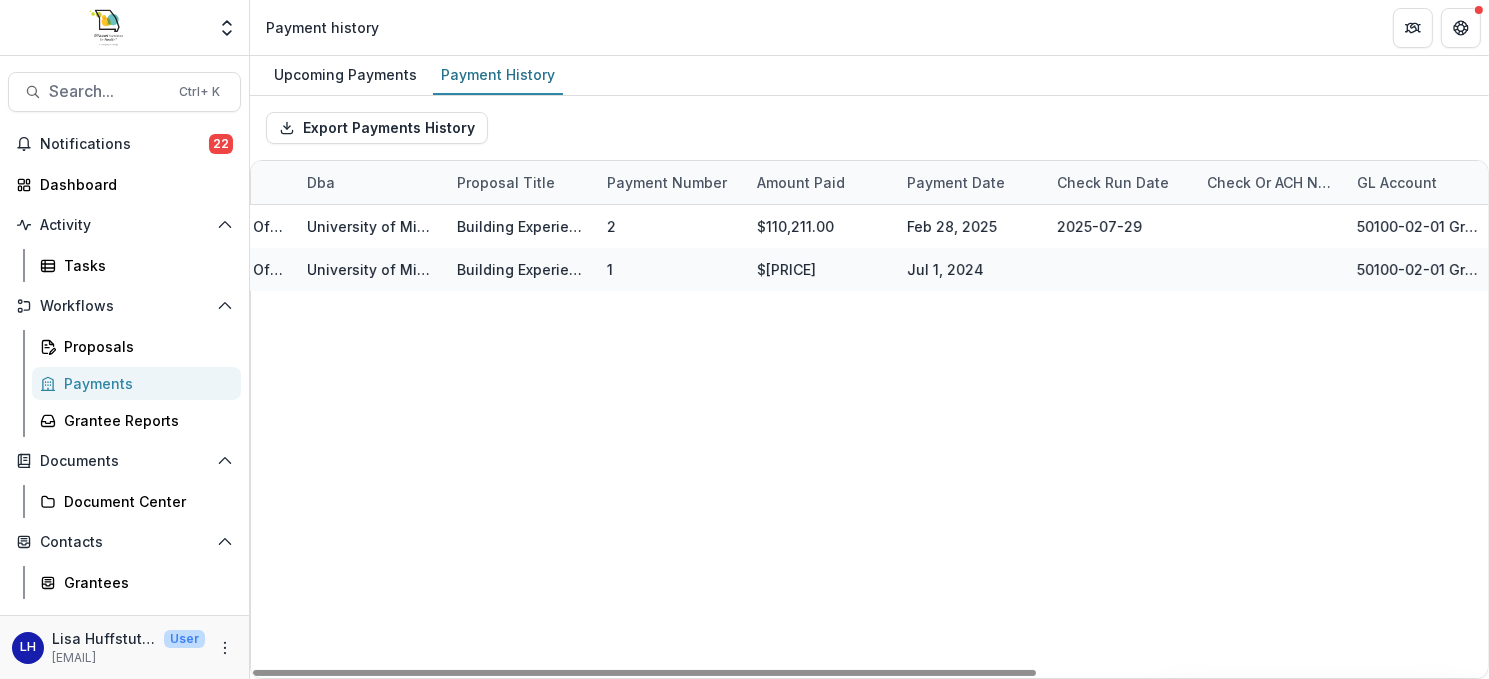 drag, startPoint x: 892, startPoint y: 673, endPoint x: 1244, endPoint y: 660, distance: 352.24 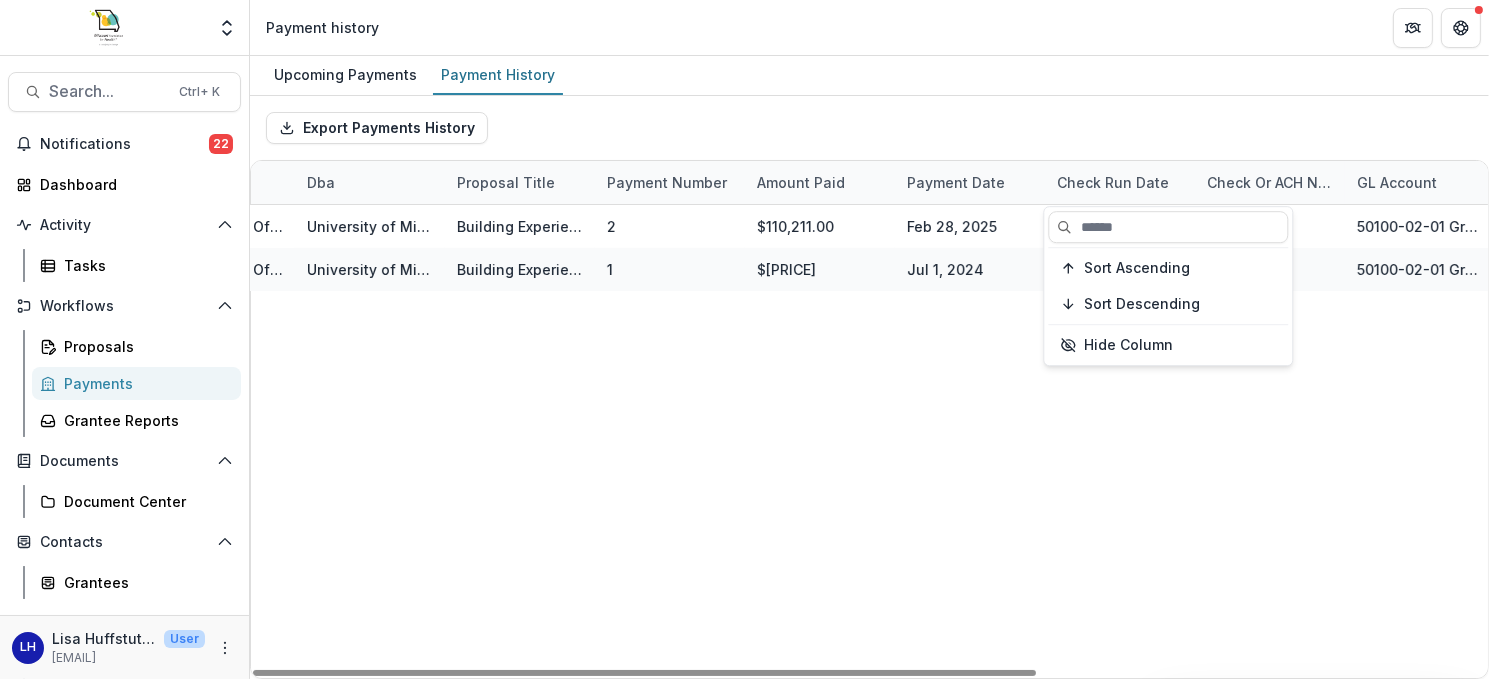 click at bounding box center (1168, 227) 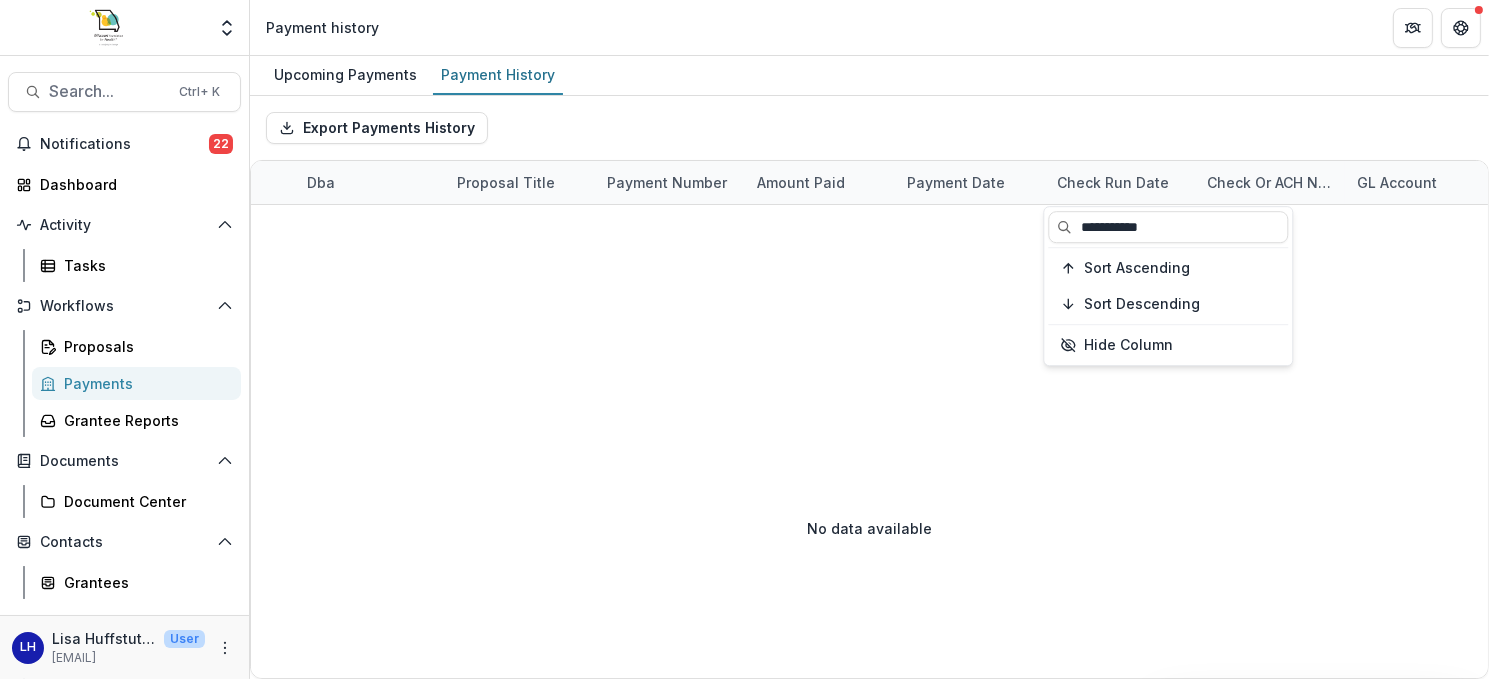 type on "**********" 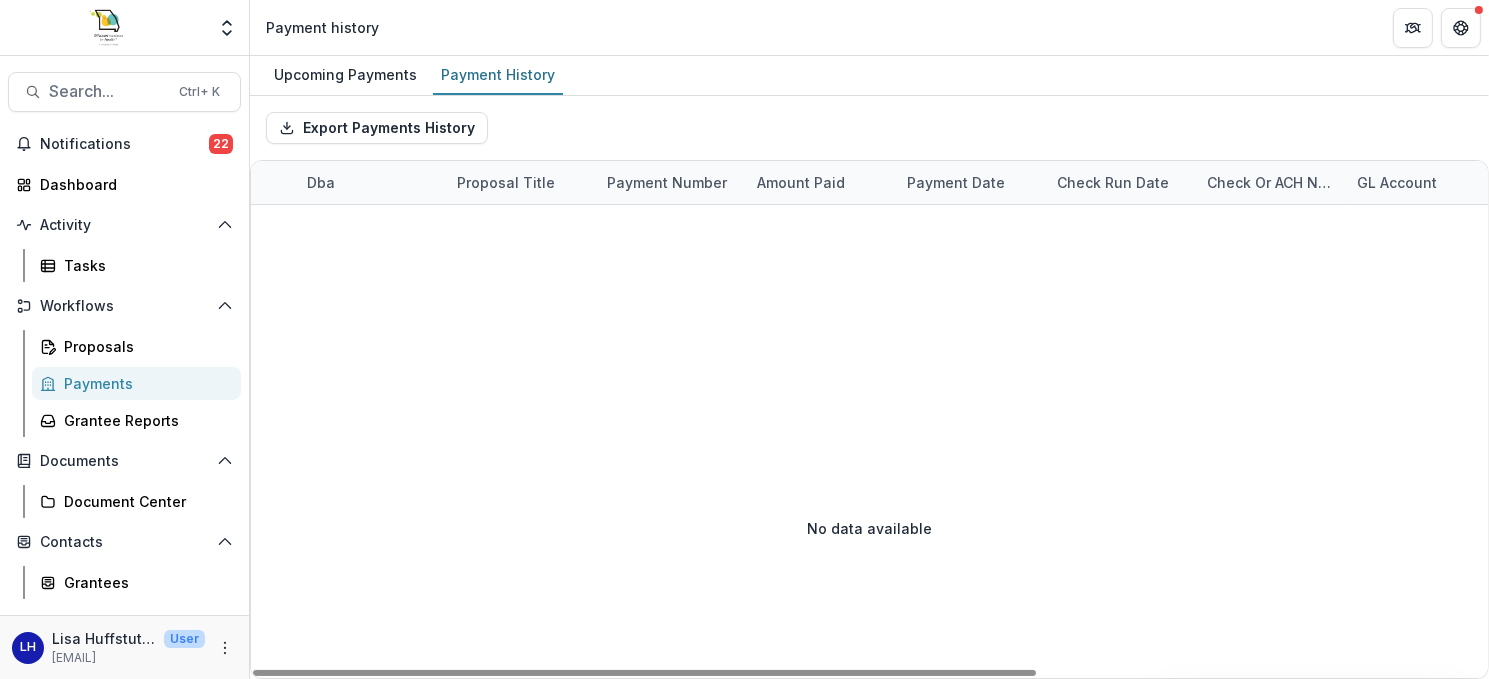 click on "Check Run Date" at bounding box center [1113, 182] 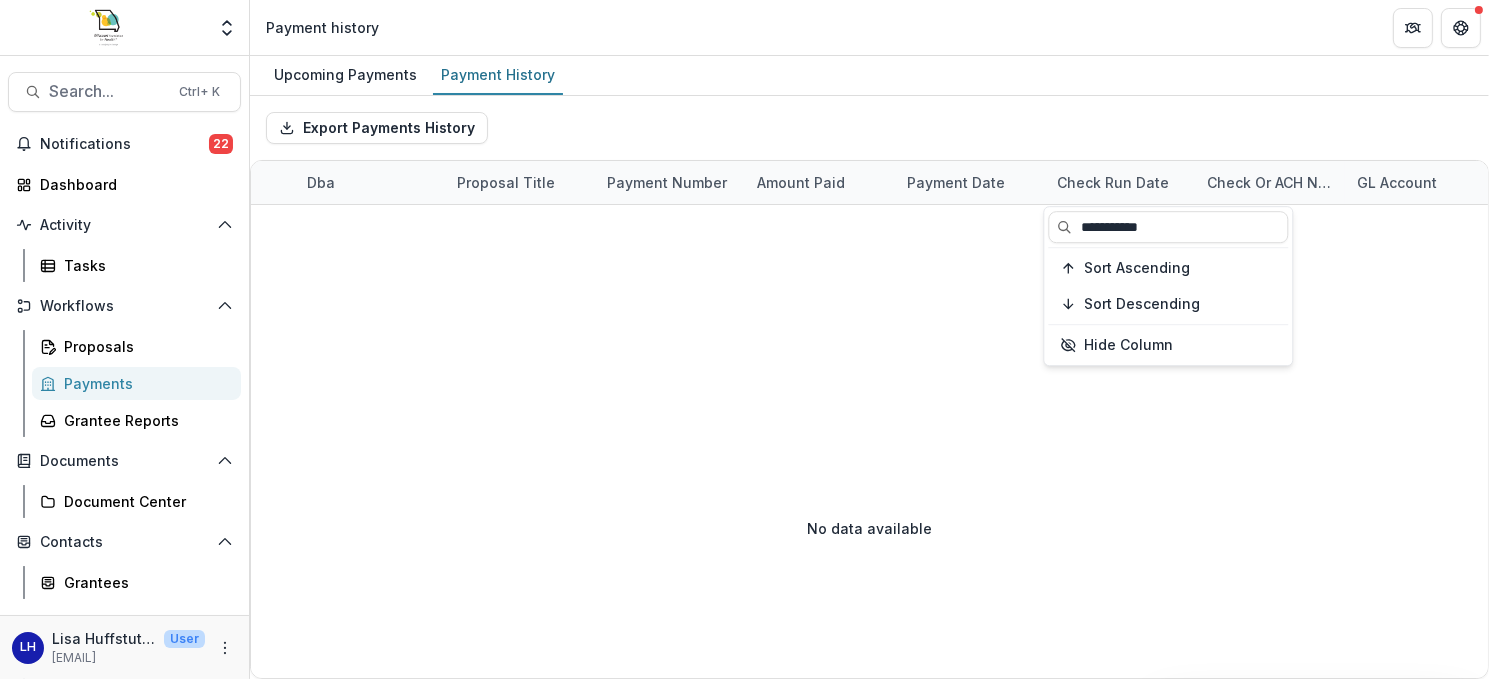 drag, startPoint x: 1141, startPoint y: 227, endPoint x: 1130, endPoint y: 218, distance: 14.21267 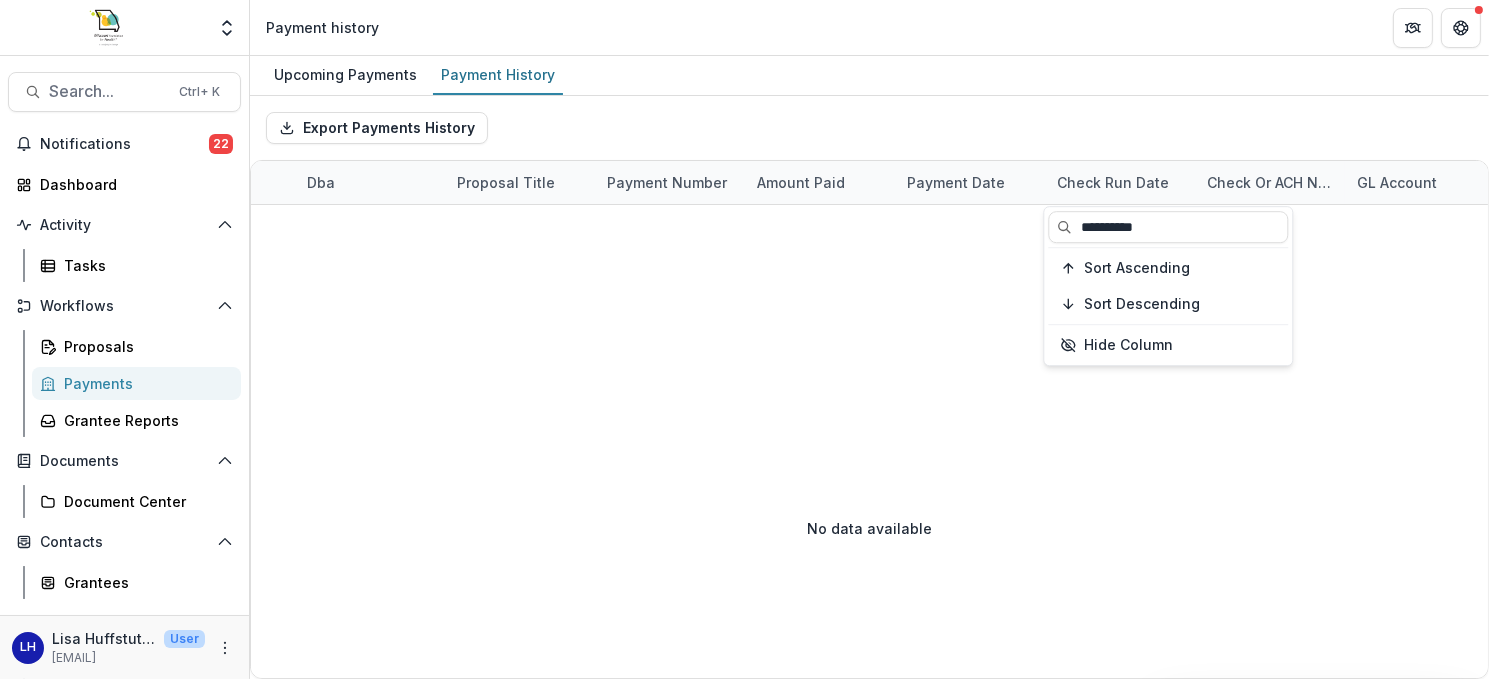 type on "**********" 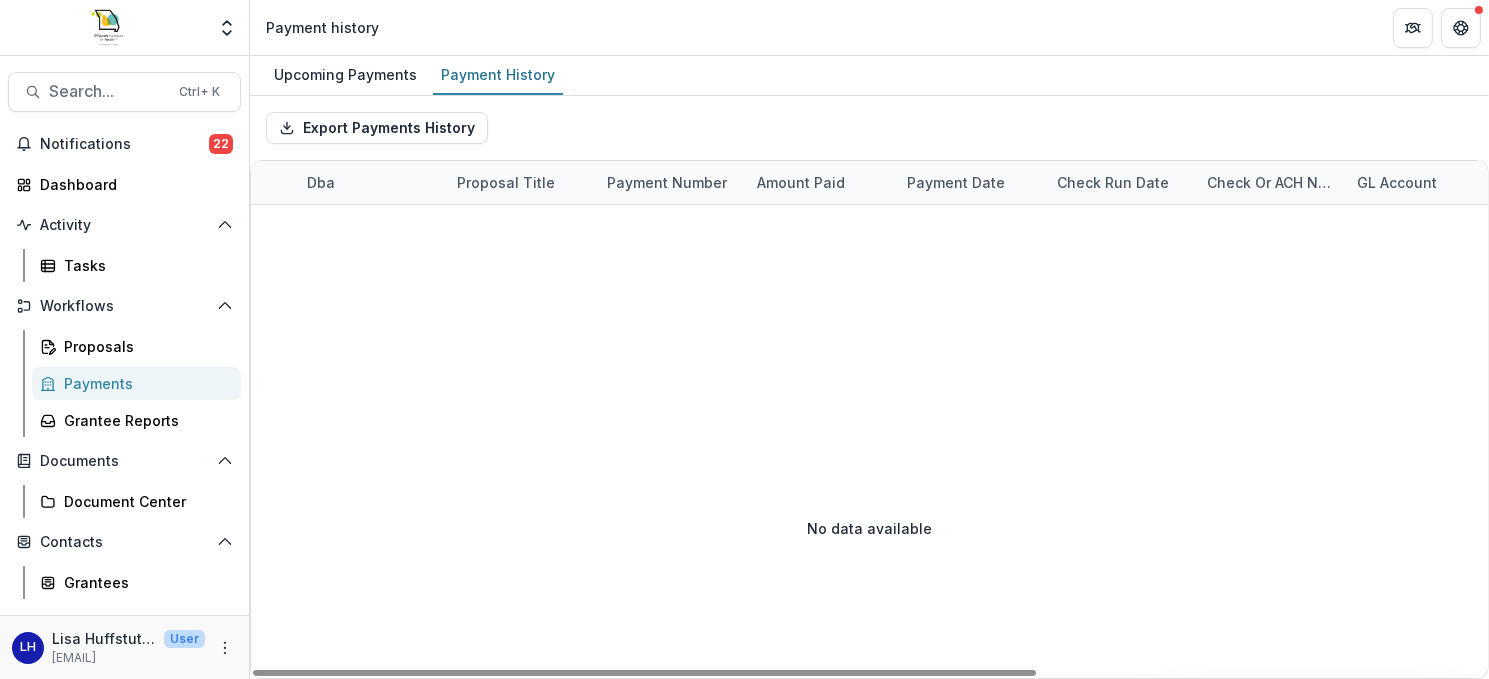 click on "Check Run Date" at bounding box center (1113, 182) 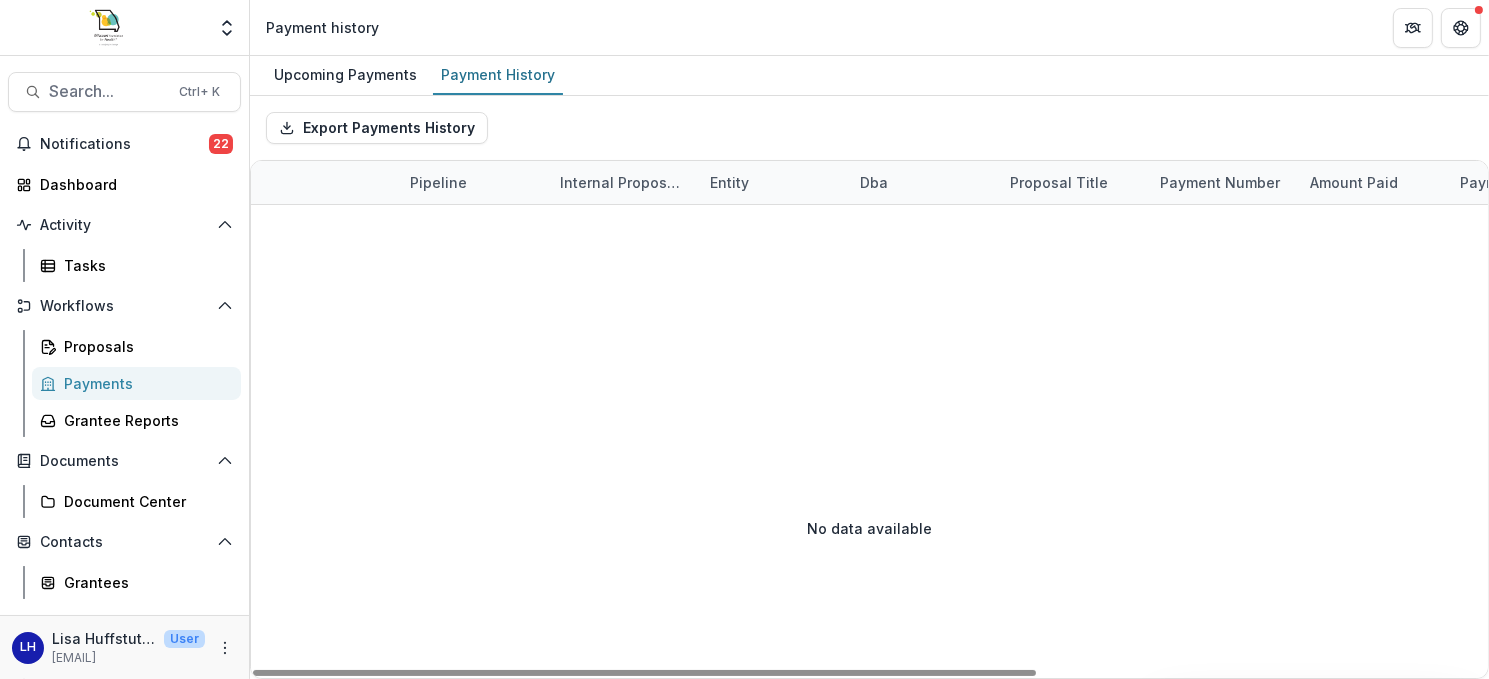 scroll, scrollTop: 0, scrollLeft: 0, axis: both 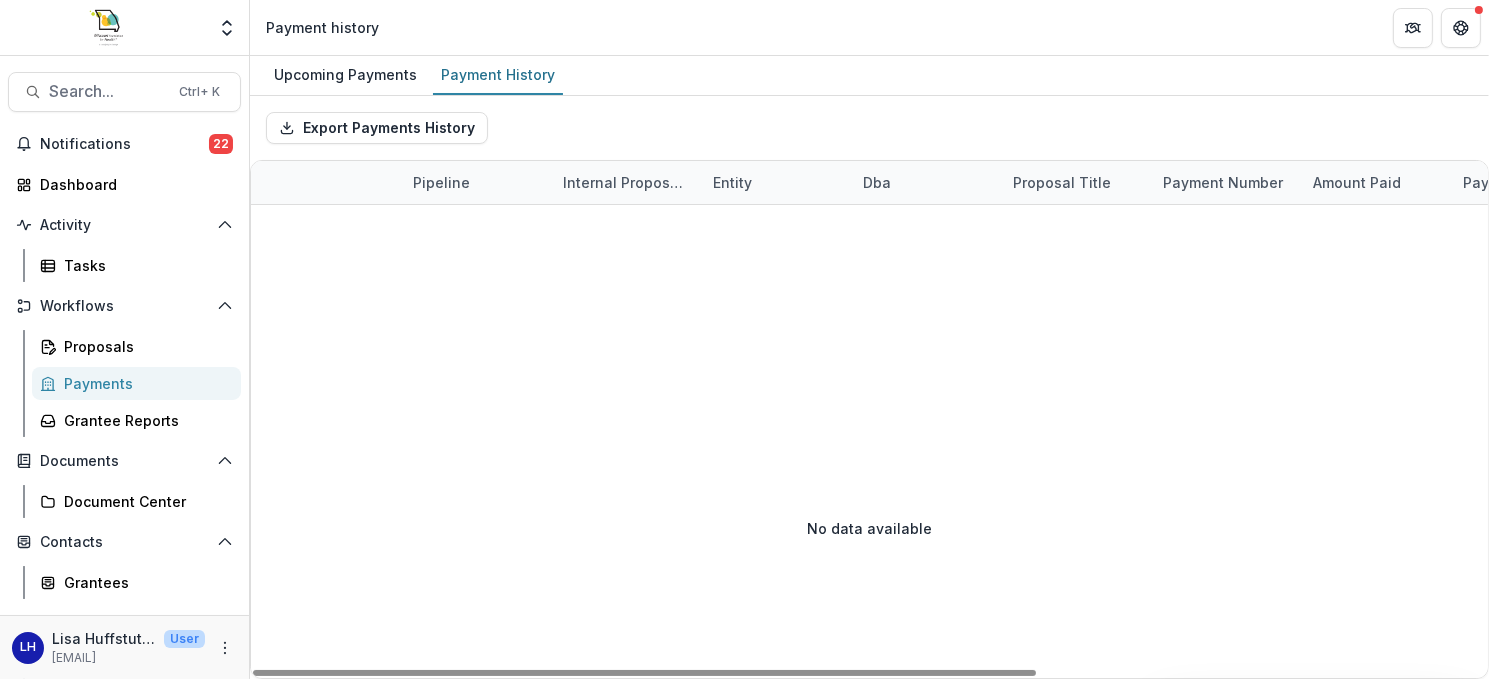 drag, startPoint x: 631, startPoint y: 669, endPoint x: 267, endPoint y: 635, distance: 365.58447 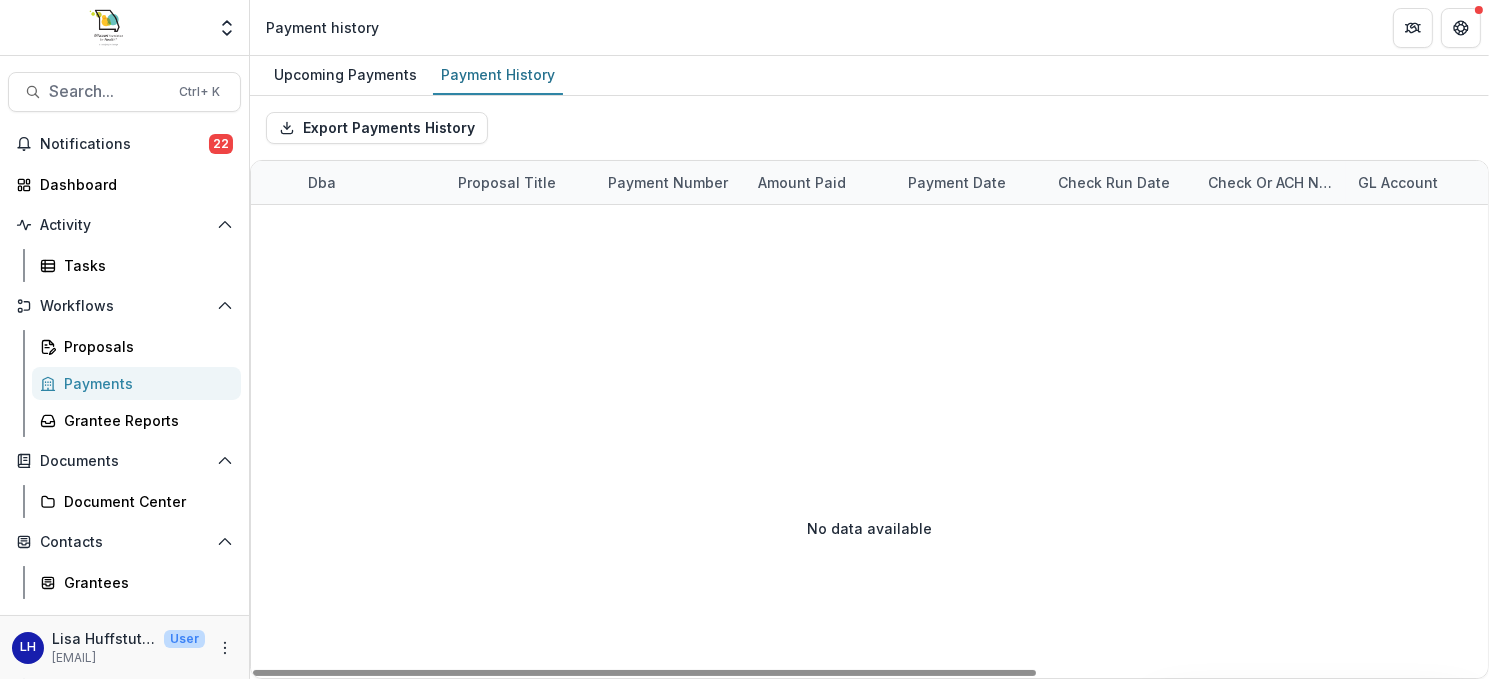 scroll, scrollTop: 0, scrollLeft: 573, axis: horizontal 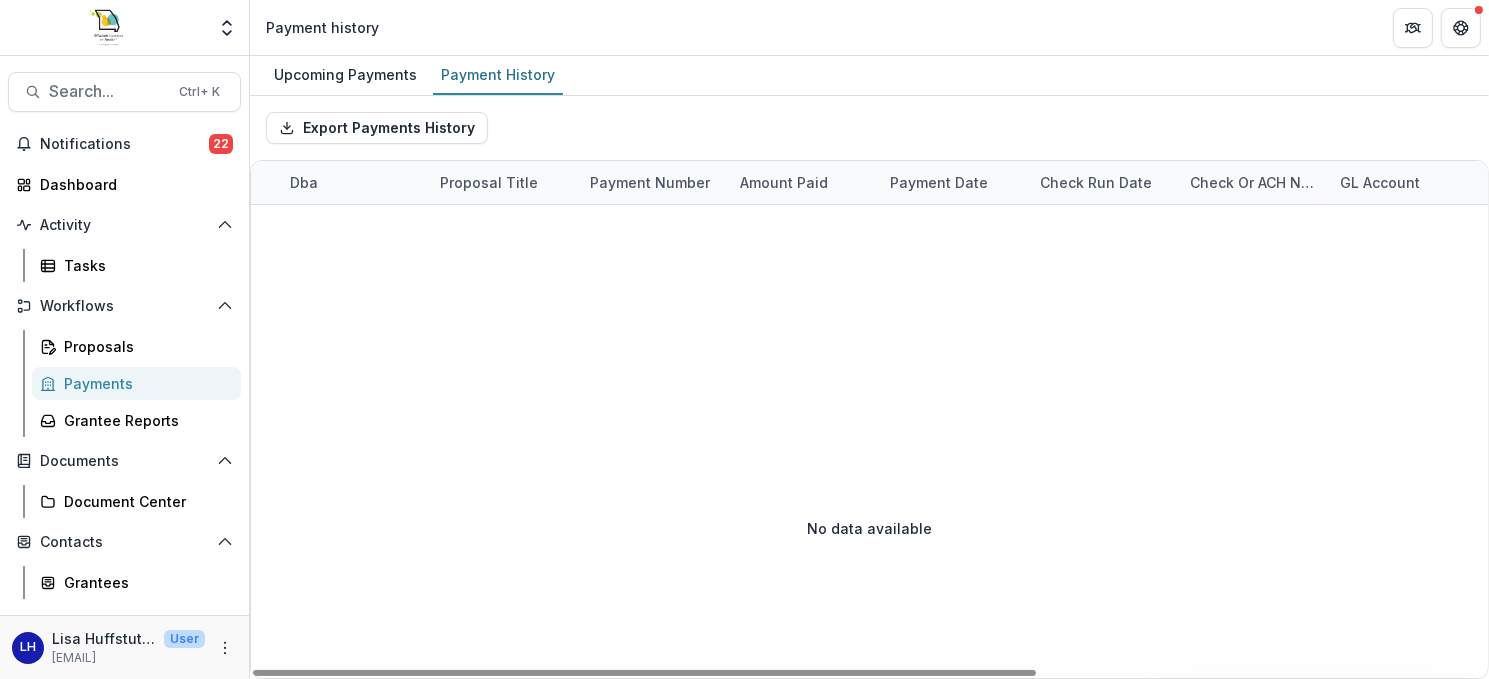 drag, startPoint x: 1008, startPoint y: 675, endPoint x: 1372, endPoint y: 659, distance: 364.35147 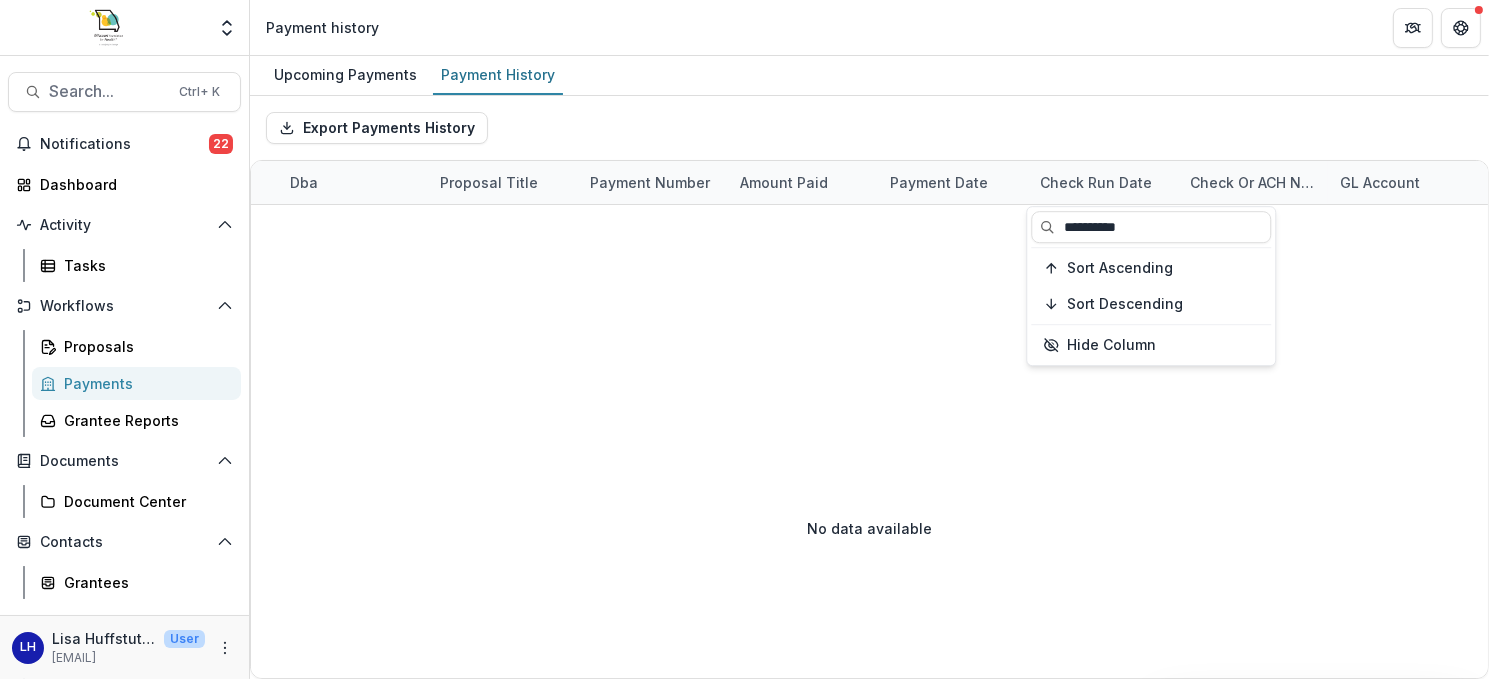 click on "**********" at bounding box center (1151, 227) 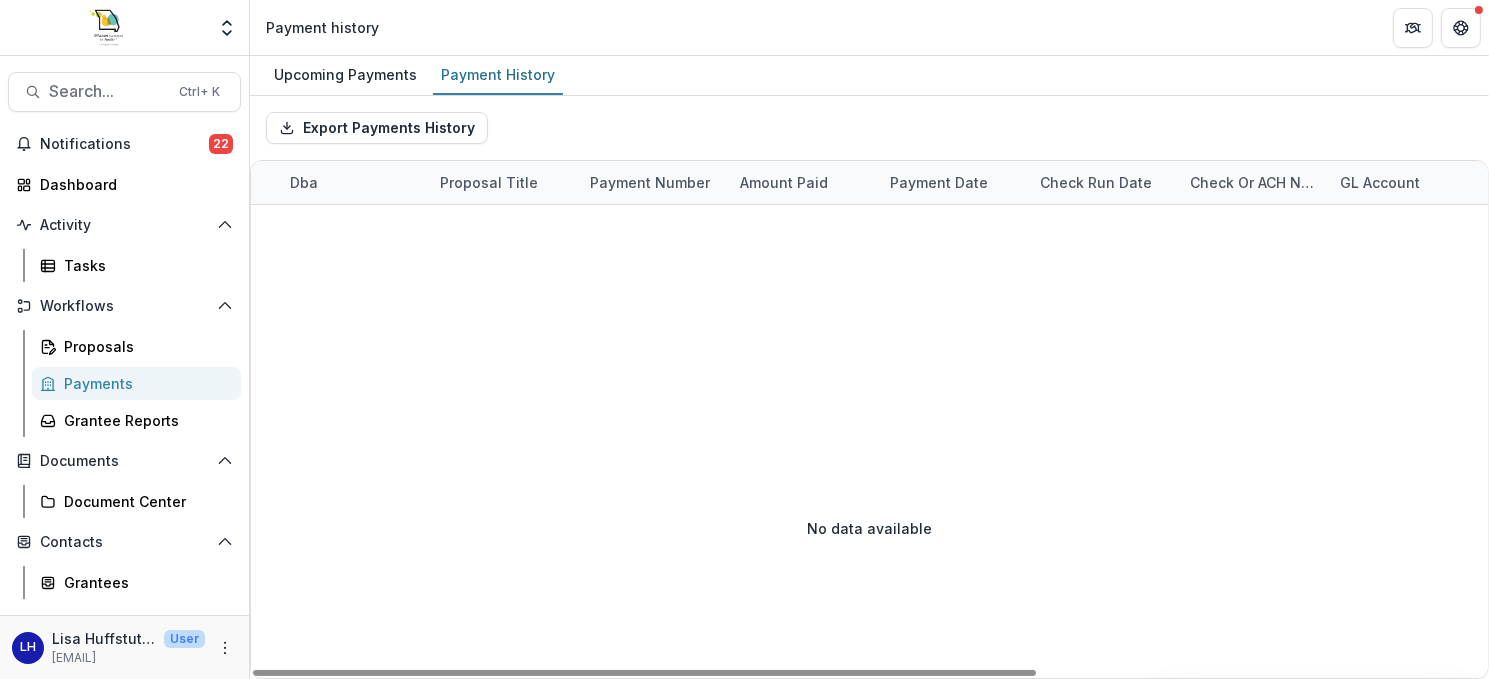 click on "No data available" at bounding box center [869, 528] 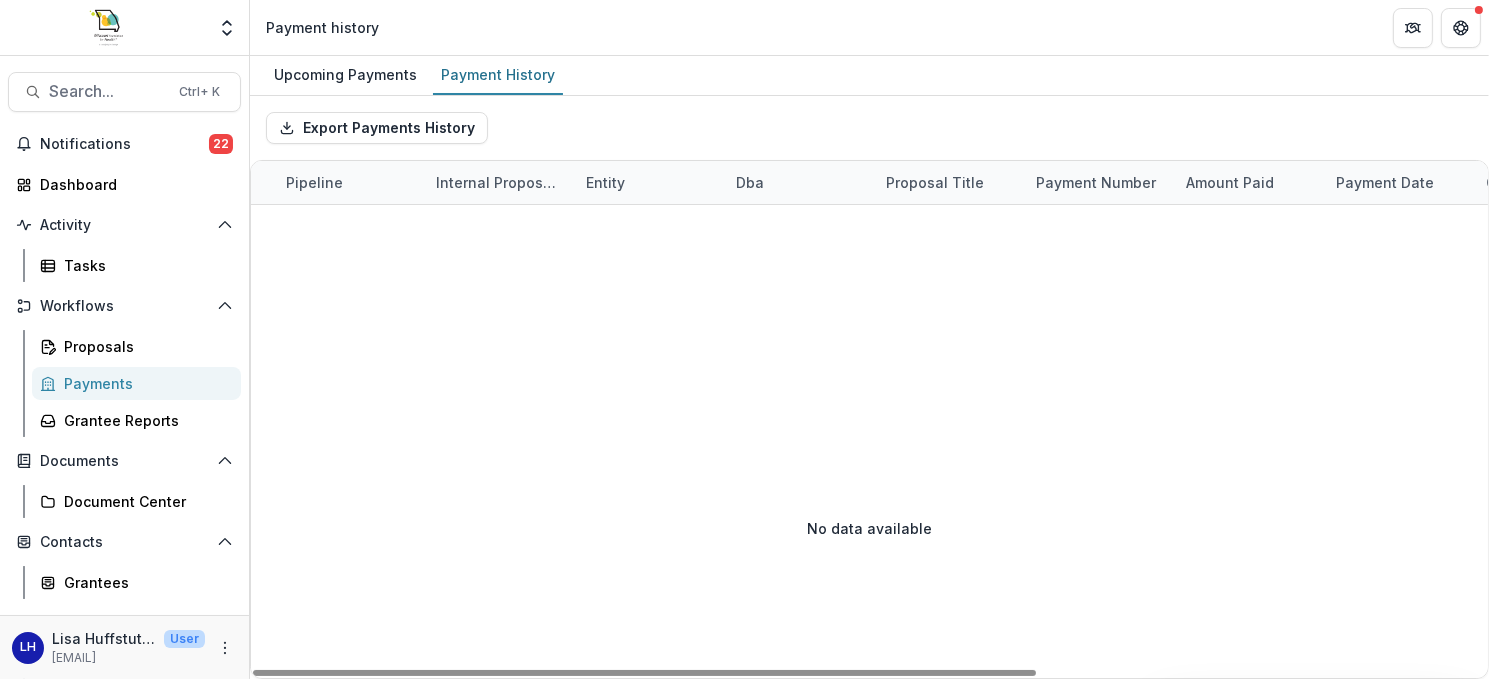 scroll, scrollTop: 0, scrollLeft: 127, axis: horizontal 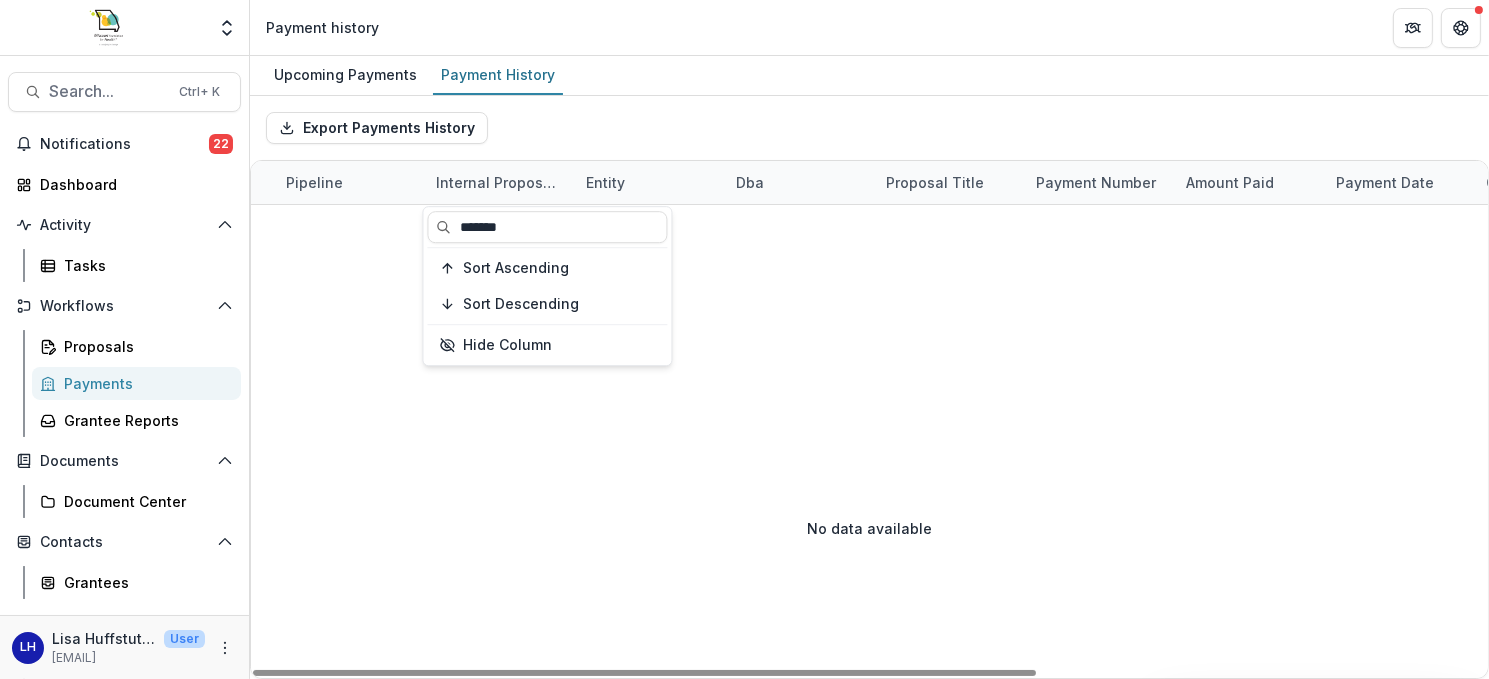 click on "*******" at bounding box center [547, 227] 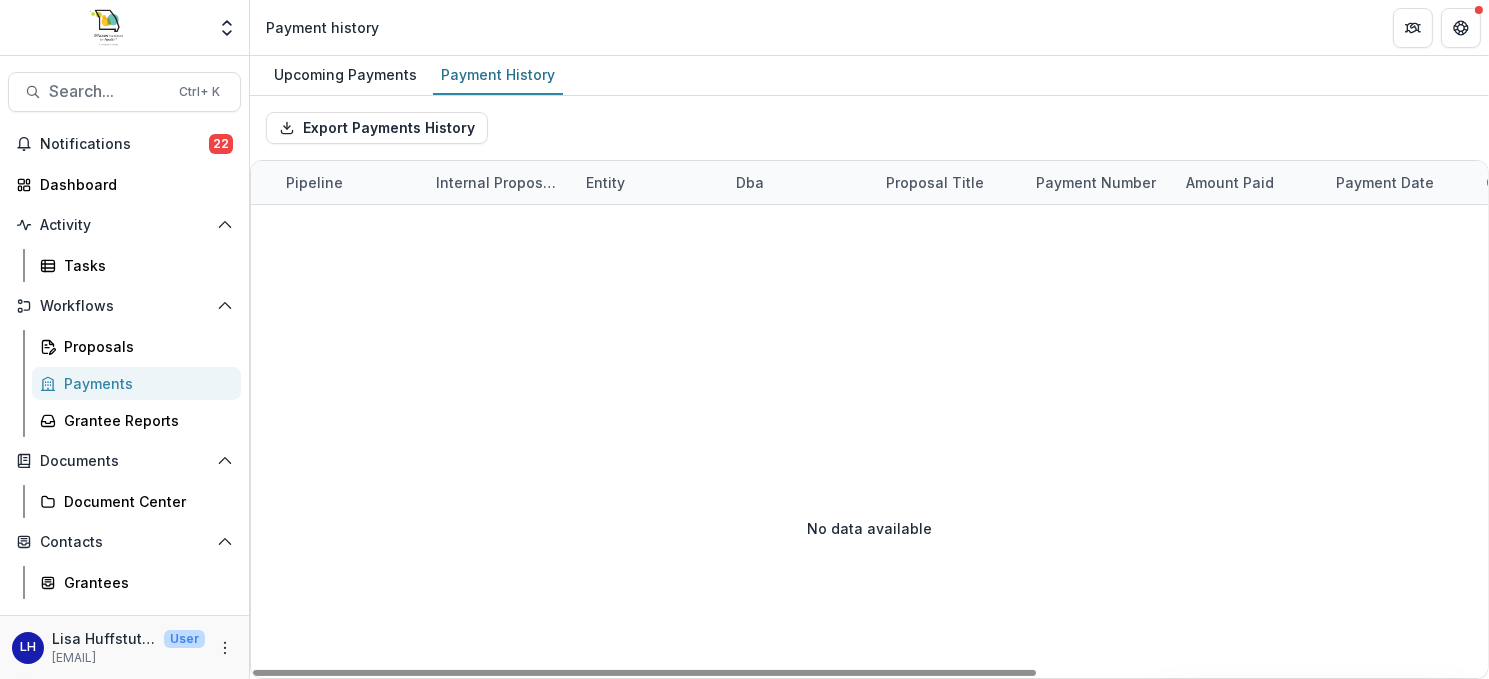 click on "Internal Proposal ID" at bounding box center [499, 182] 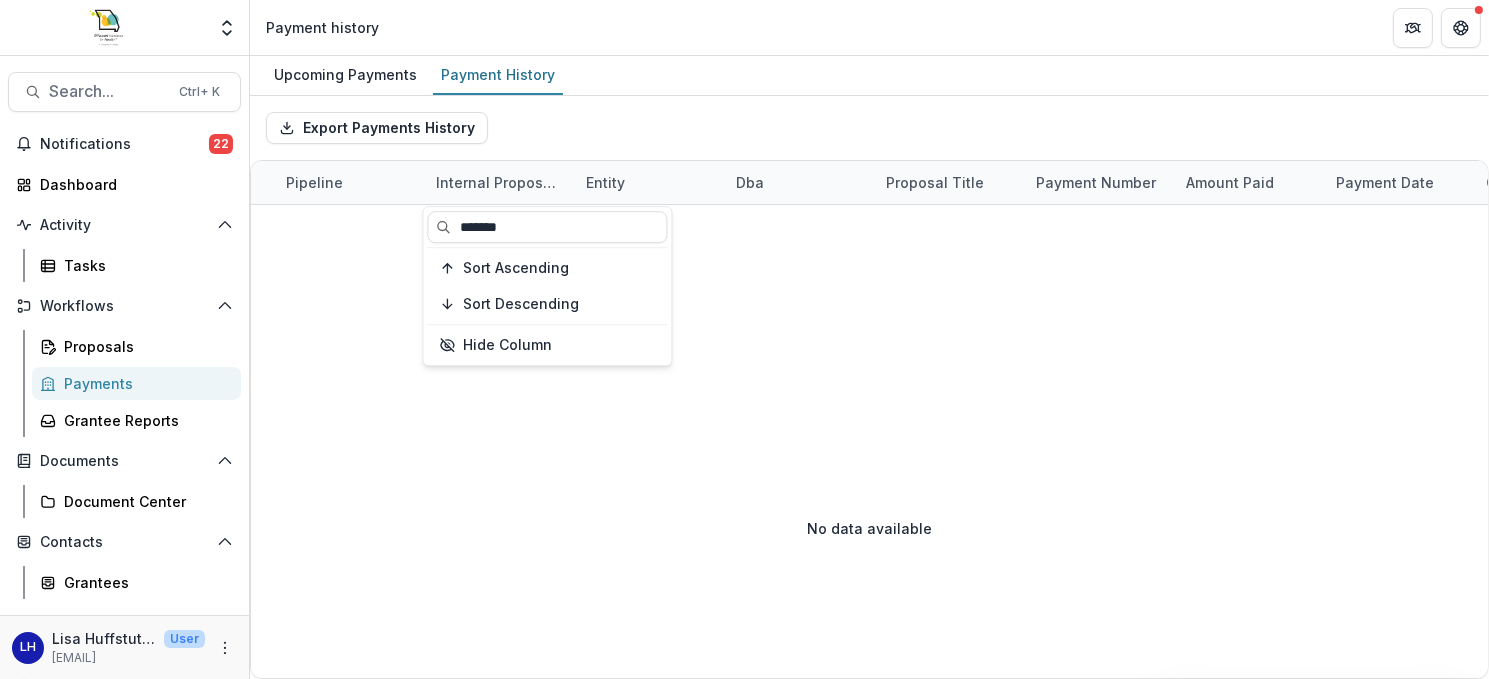 click on "*******" at bounding box center (547, 227) 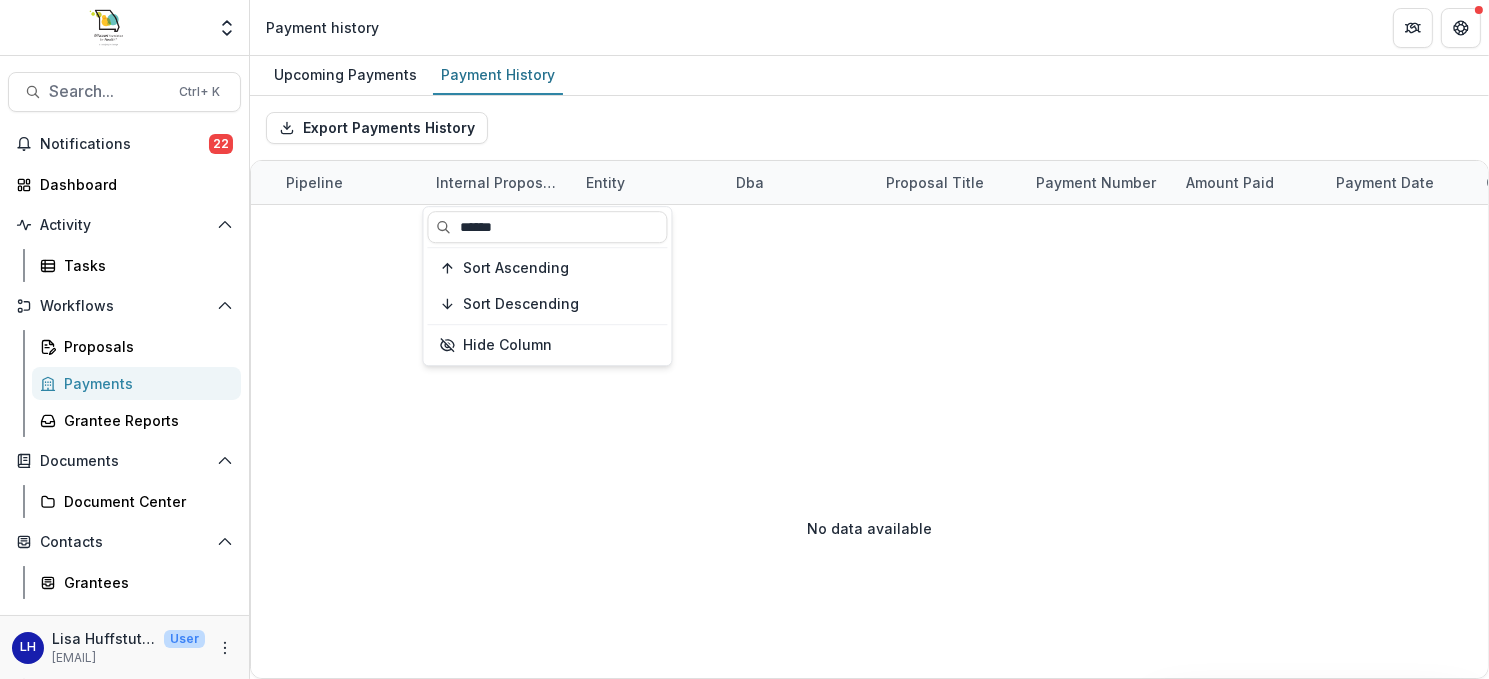 type on "*******" 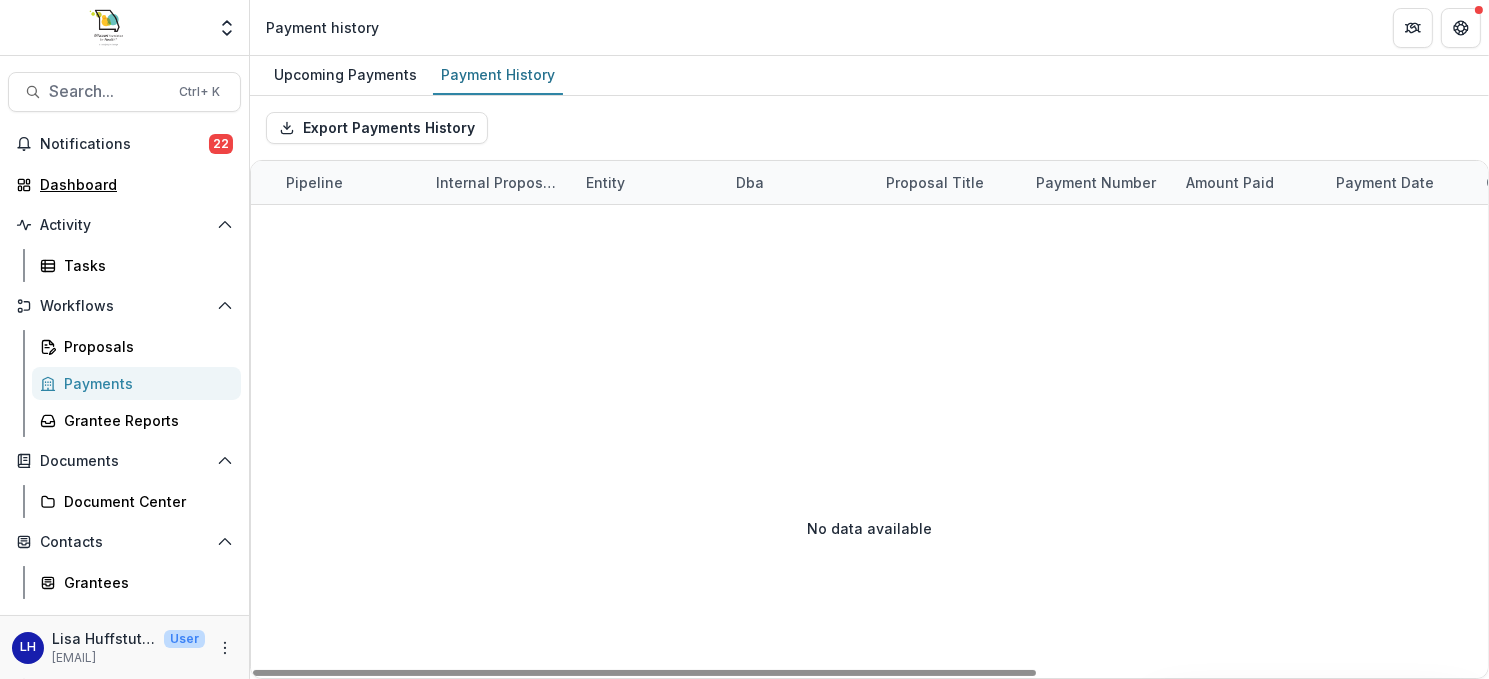 click on "Dashboard" at bounding box center [132, 184] 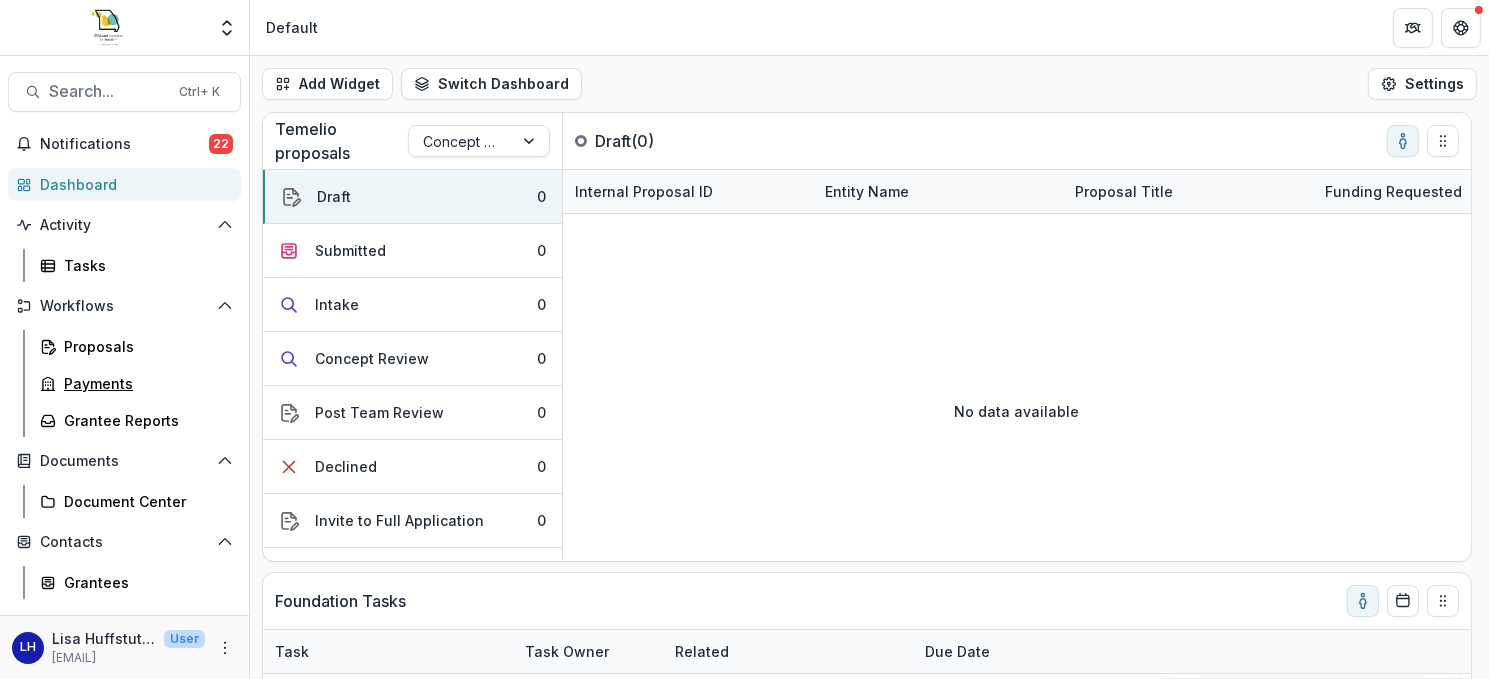 click on "Payments" at bounding box center [144, 383] 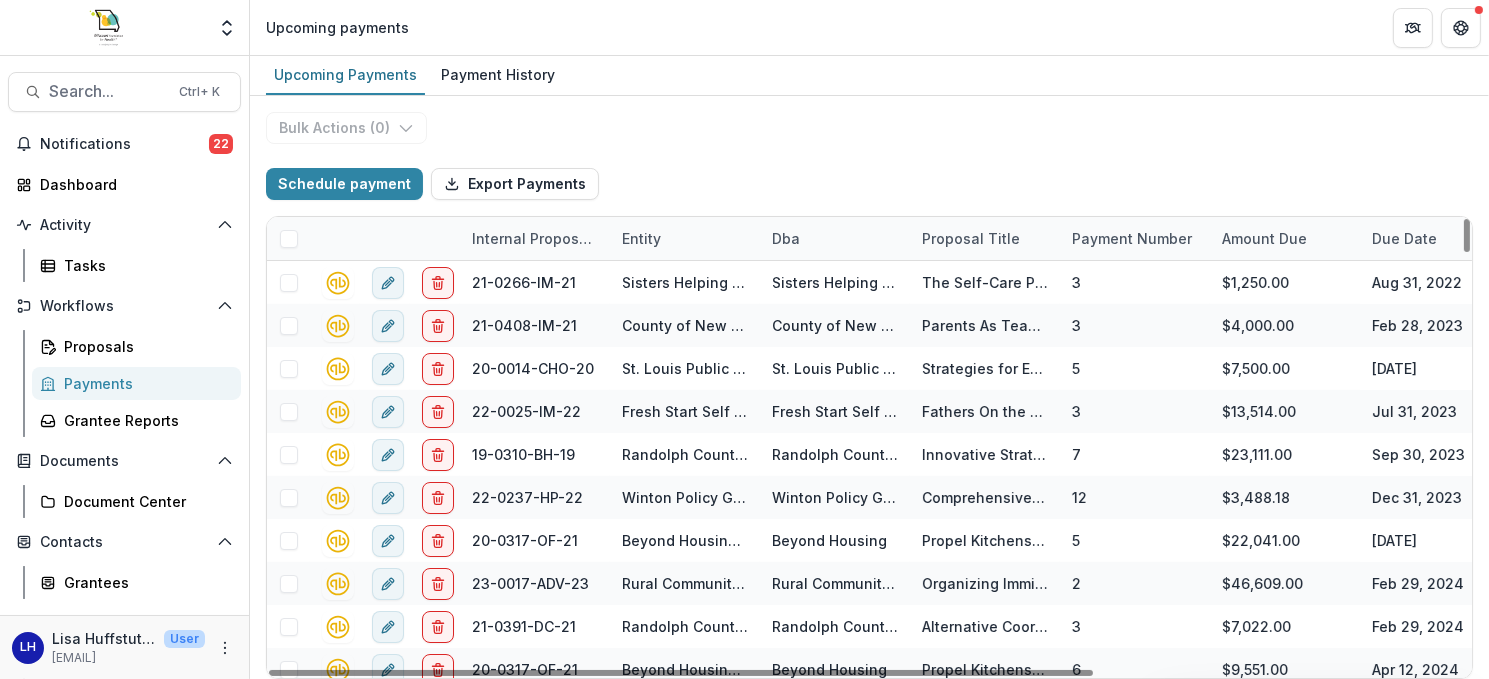 click on "Payment History" at bounding box center [498, 74] 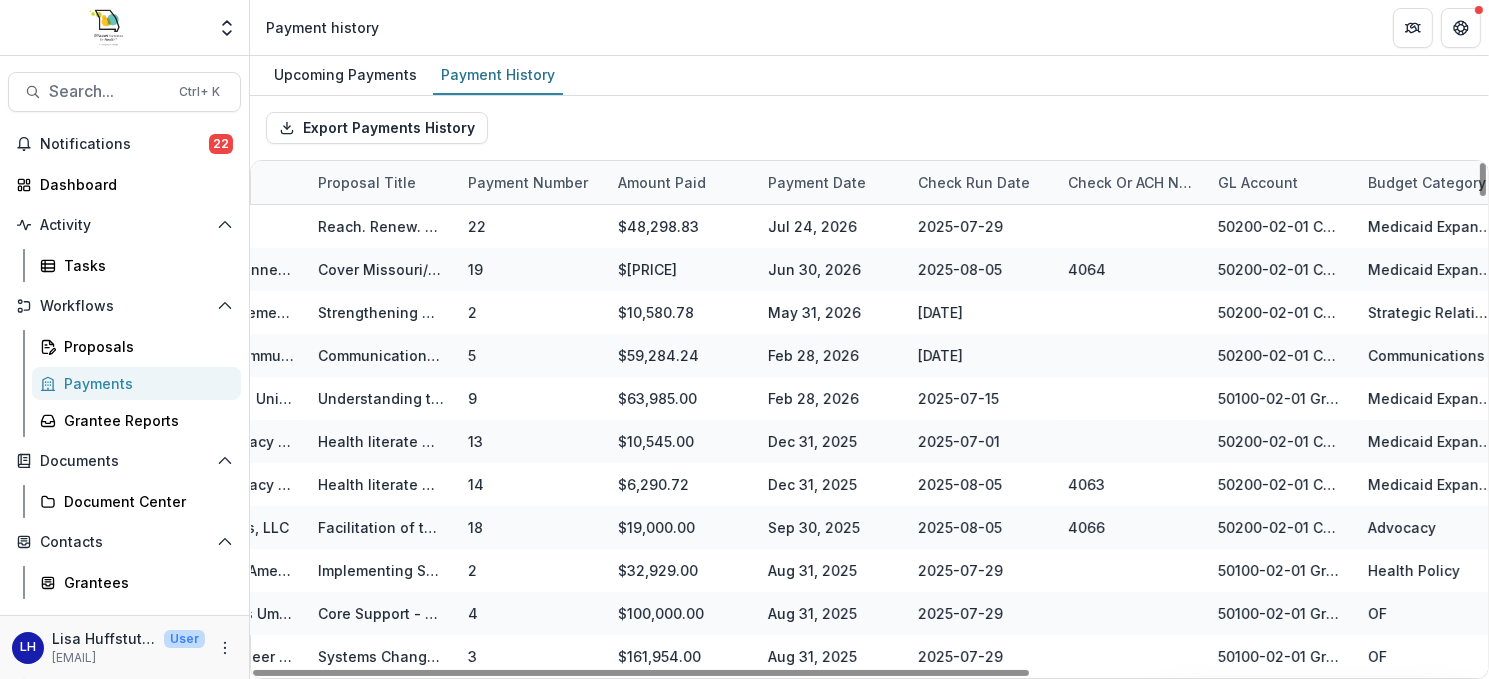 drag, startPoint x: 1035, startPoint y: 669, endPoint x: 1465, endPoint y: 668, distance: 430.00116 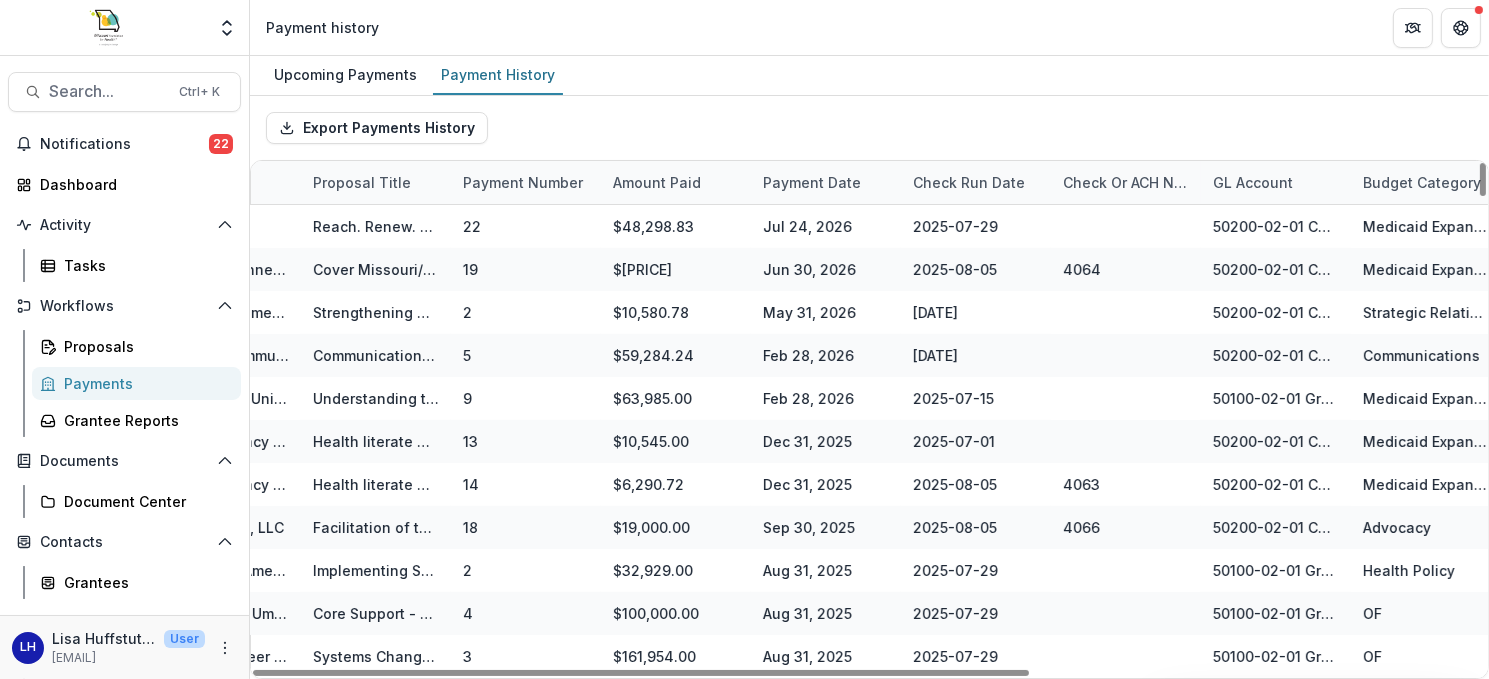 click on "Check Run Date" at bounding box center [969, 182] 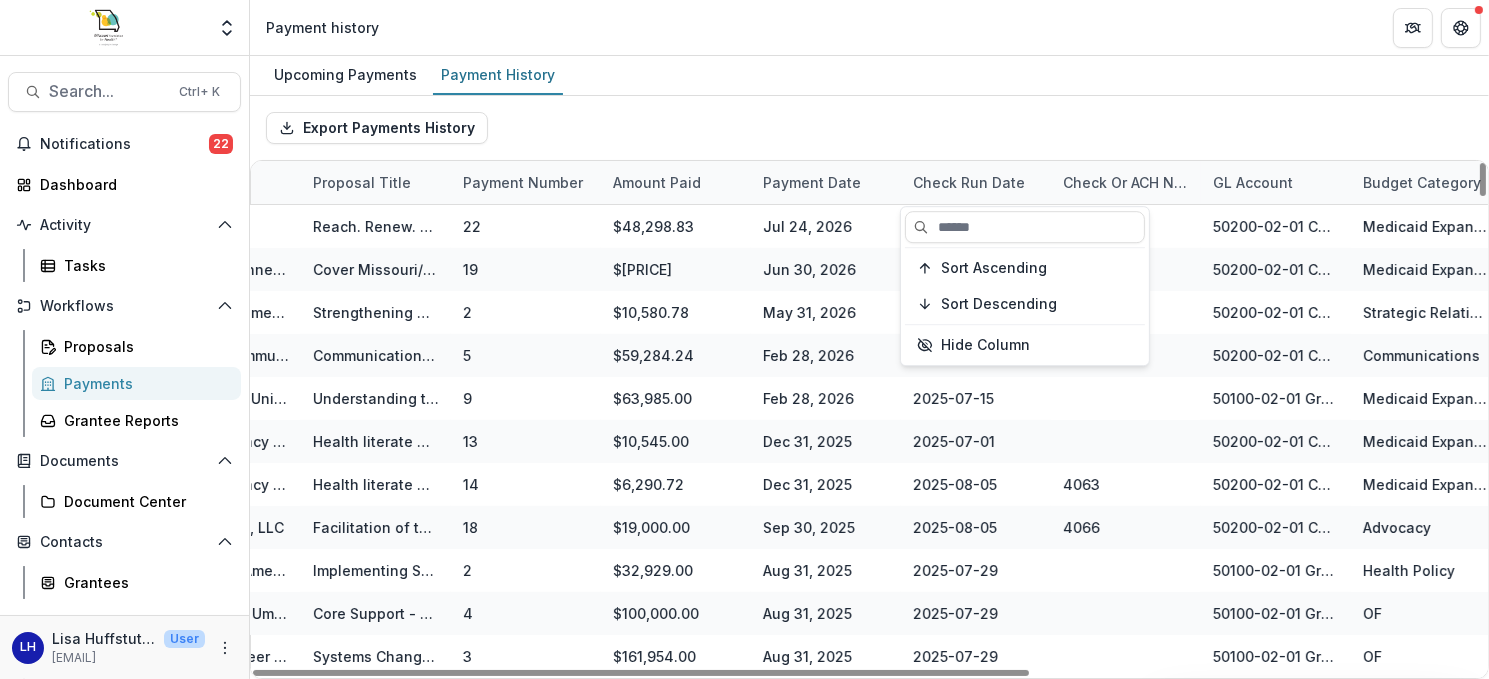 click at bounding box center [1025, 227] 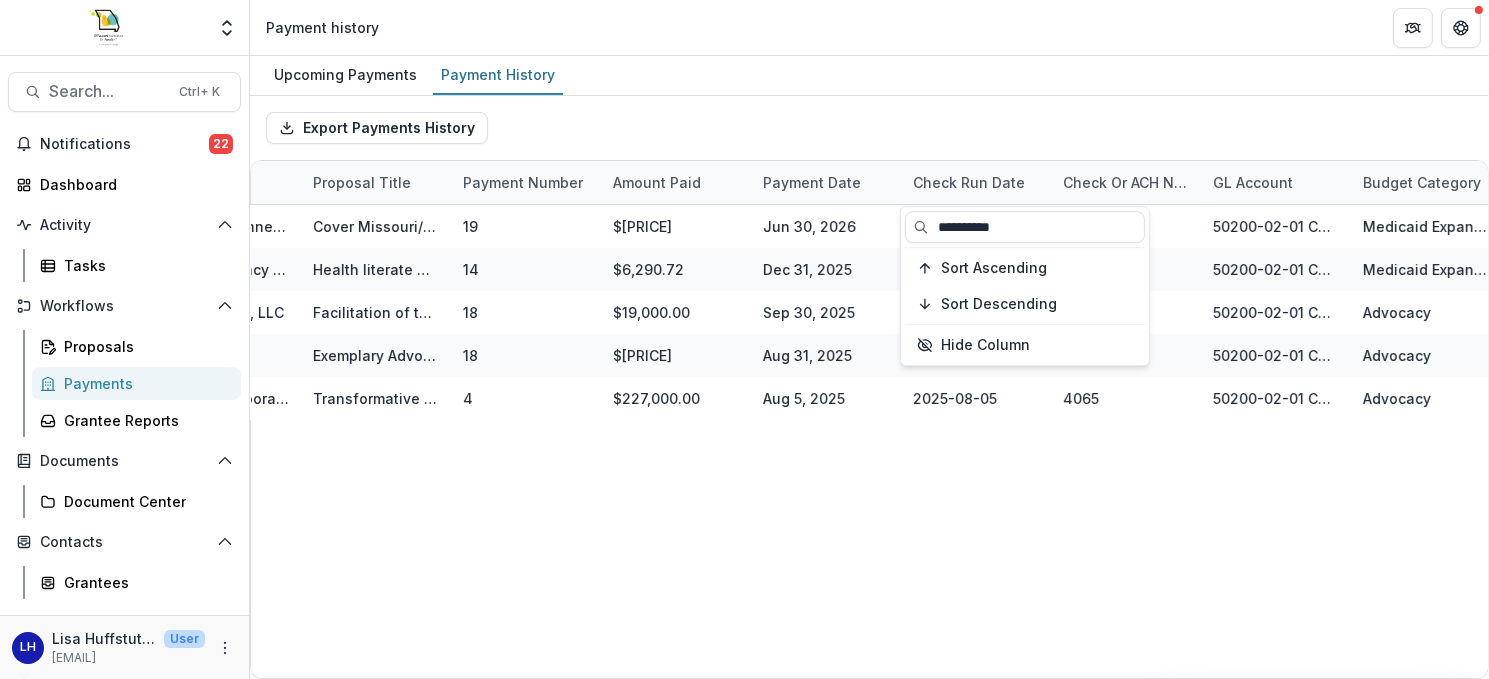 type on "**********" 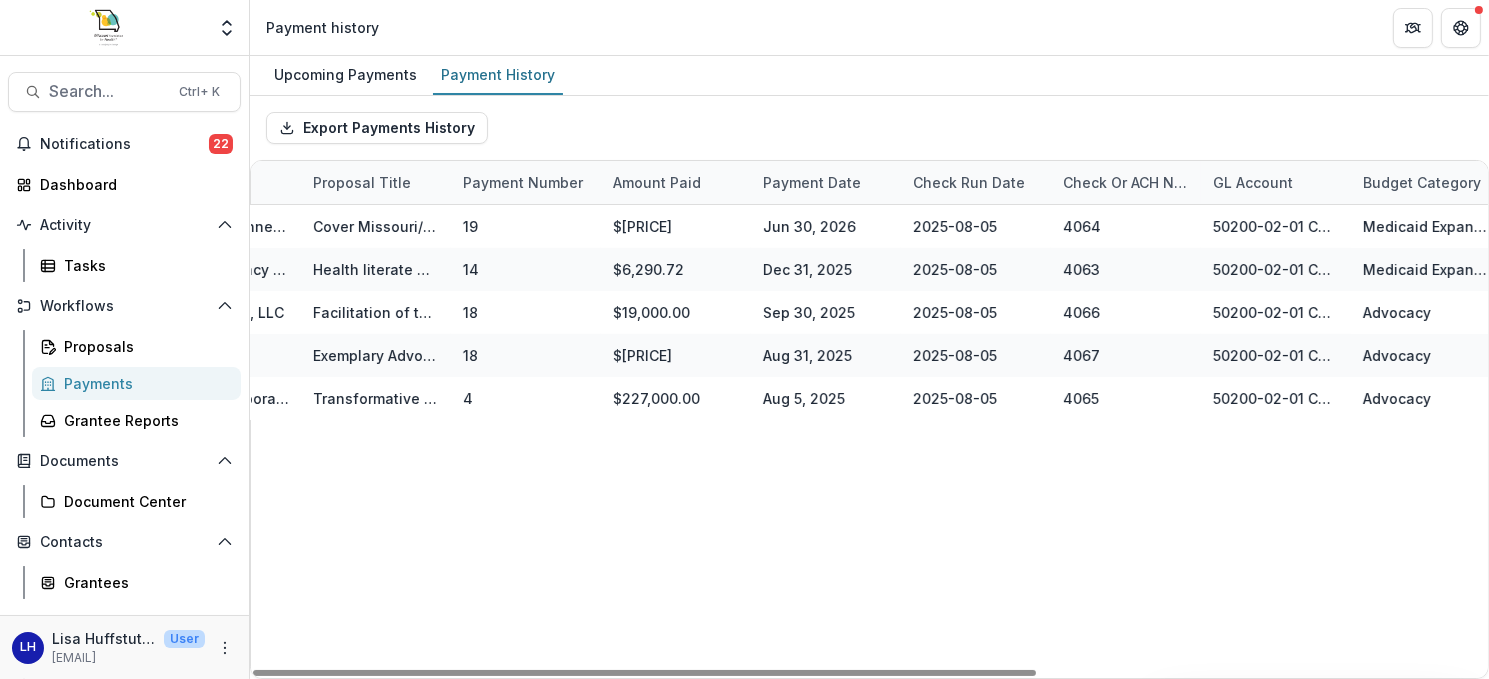 scroll, scrollTop: 0, scrollLeft: 712, axis: horizontal 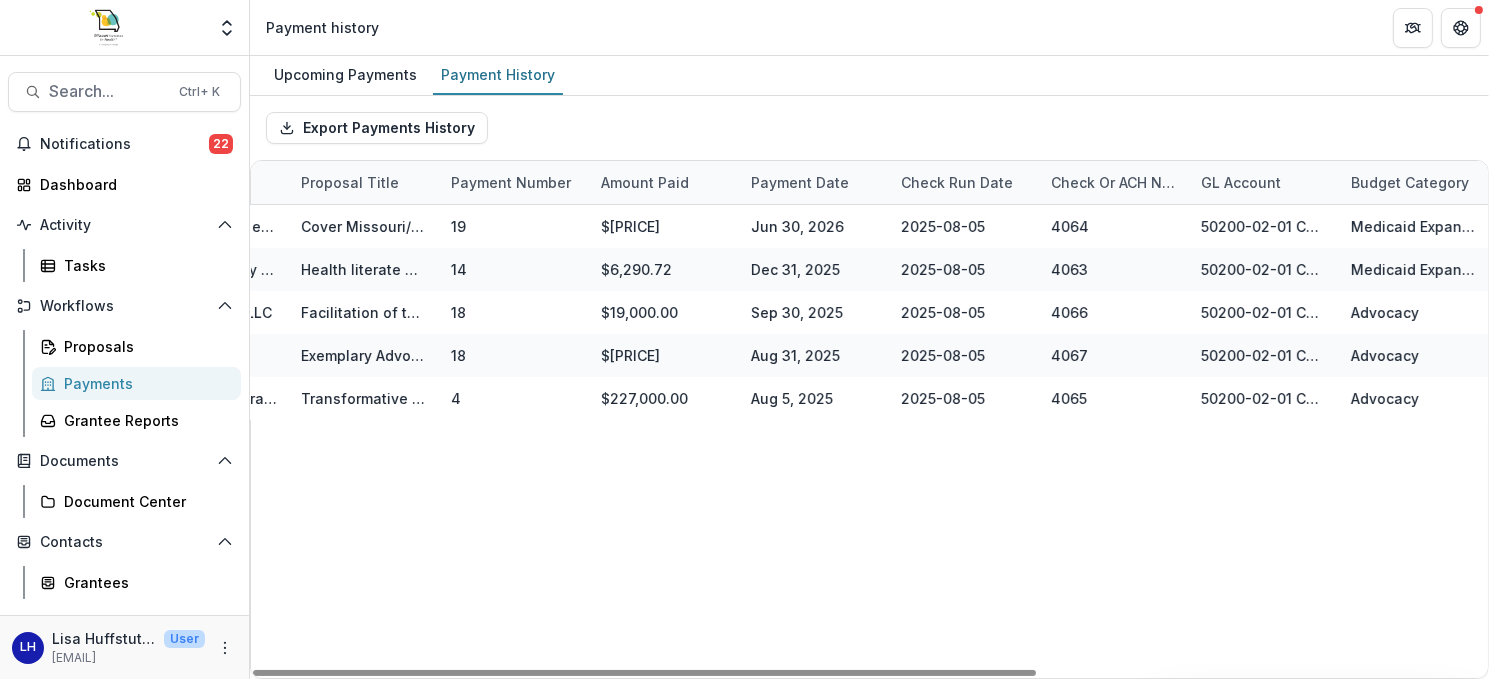 drag, startPoint x: 988, startPoint y: 675, endPoint x: 1008, endPoint y: 668, distance: 21.189621 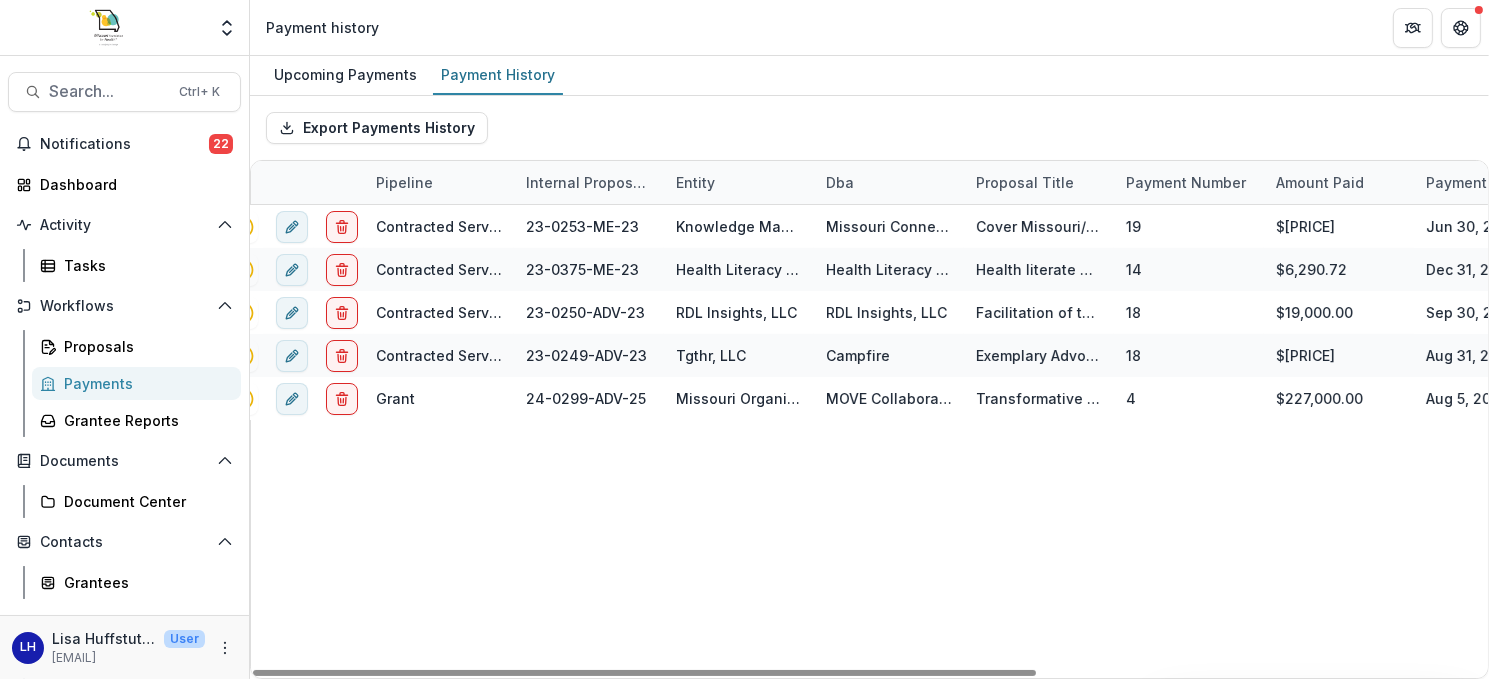 scroll, scrollTop: 0, scrollLeft: 0, axis: both 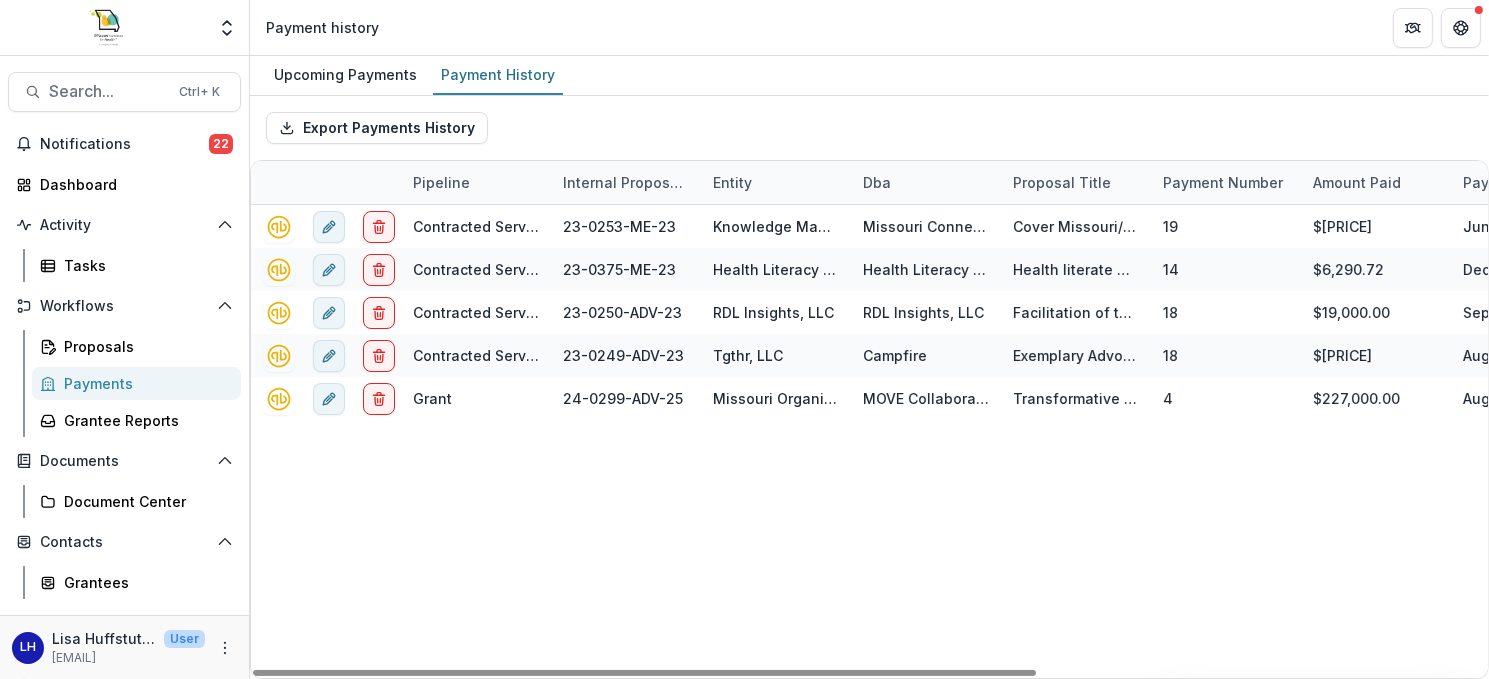 drag, startPoint x: 938, startPoint y: 672, endPoint x: 413, endPoint y: 633, distance: 526.4466 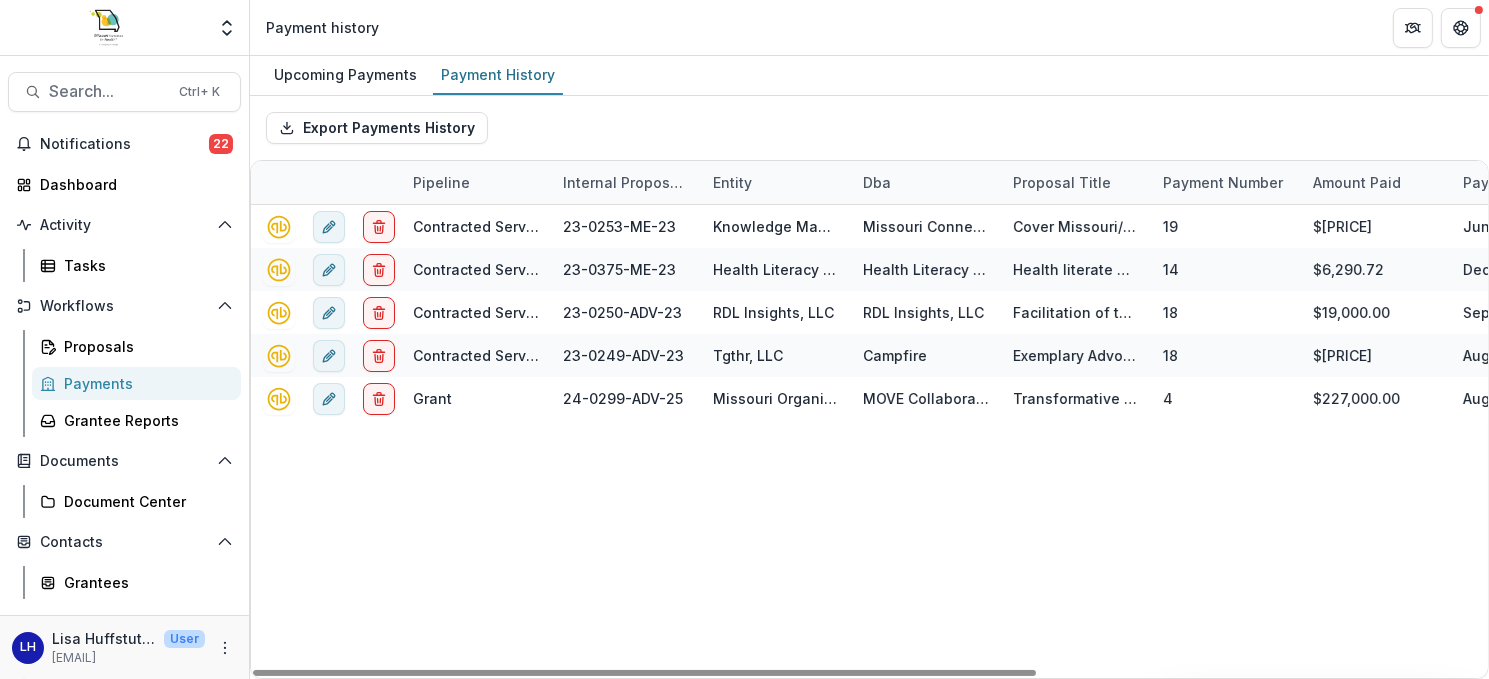click 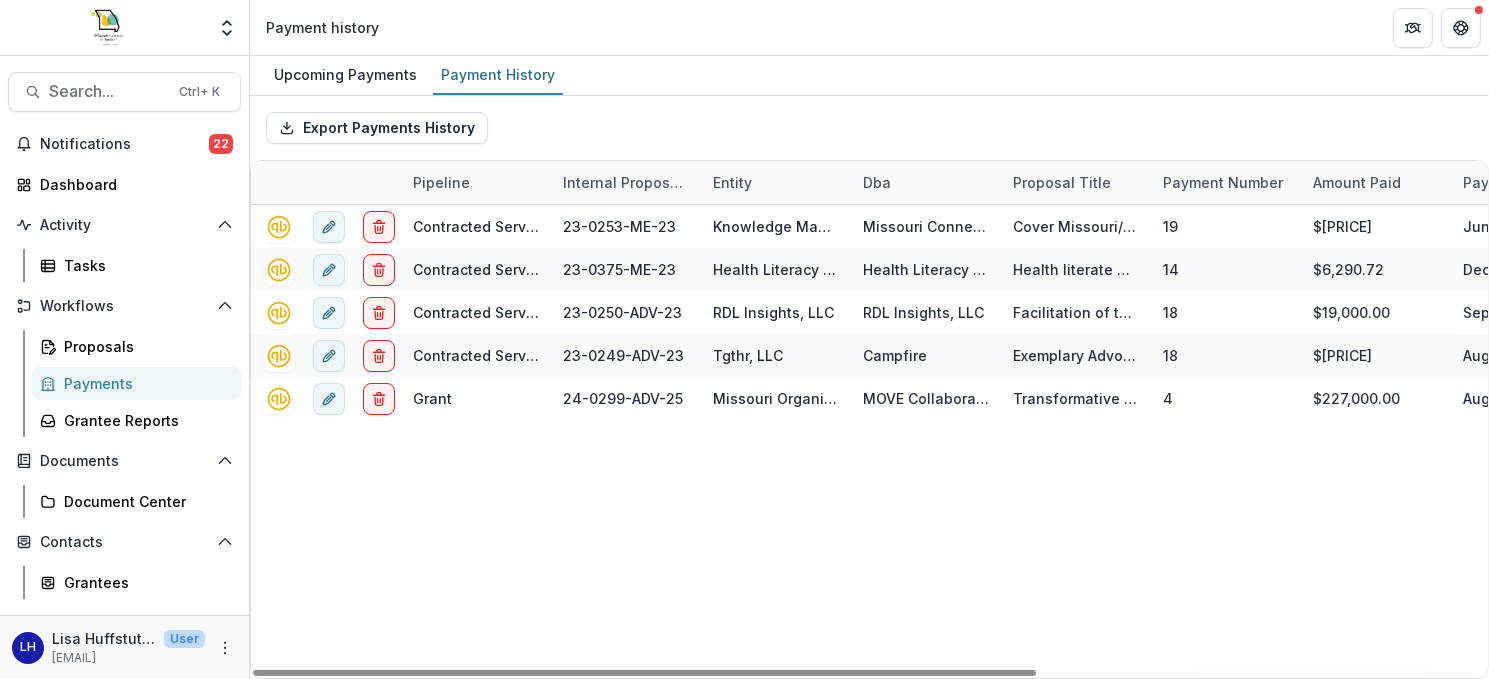 select on "**********" 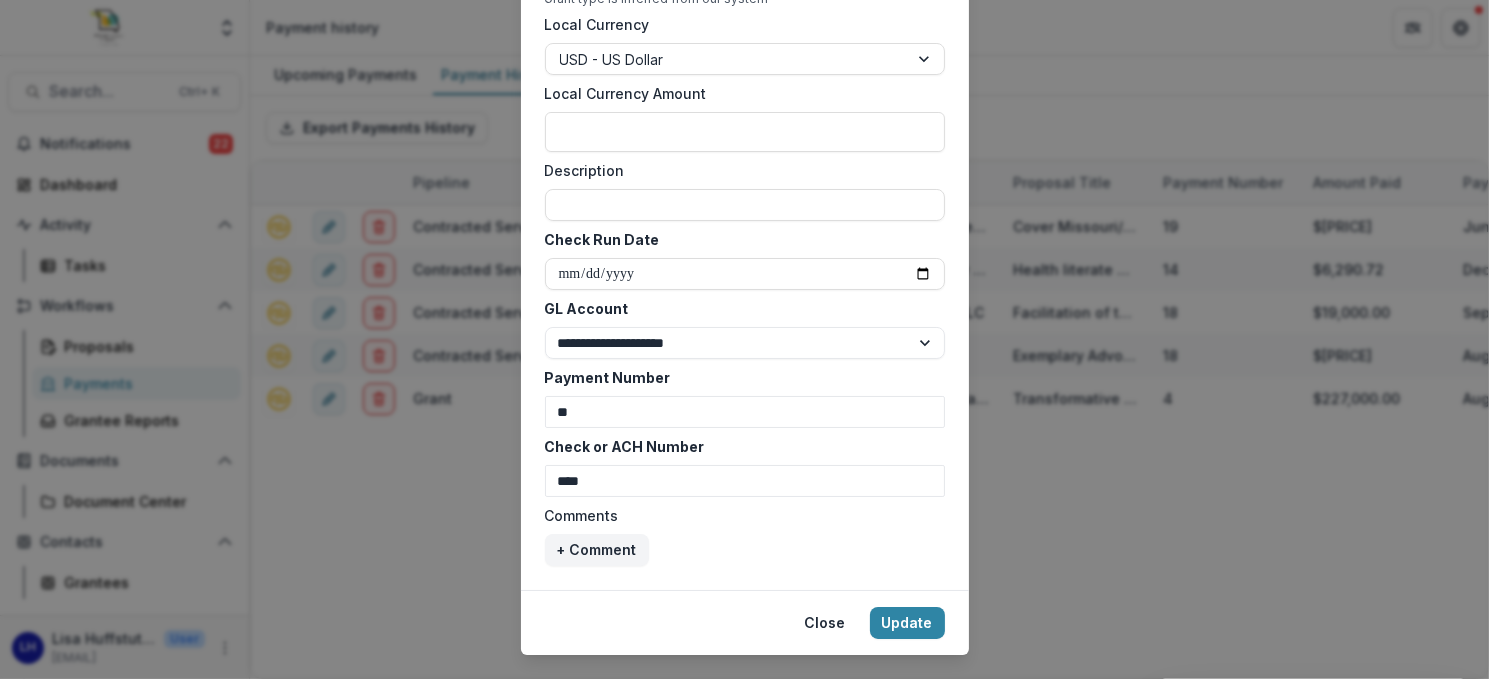 scroll, scrollTop: 1000, scrollLeft: 0, axis: vertical 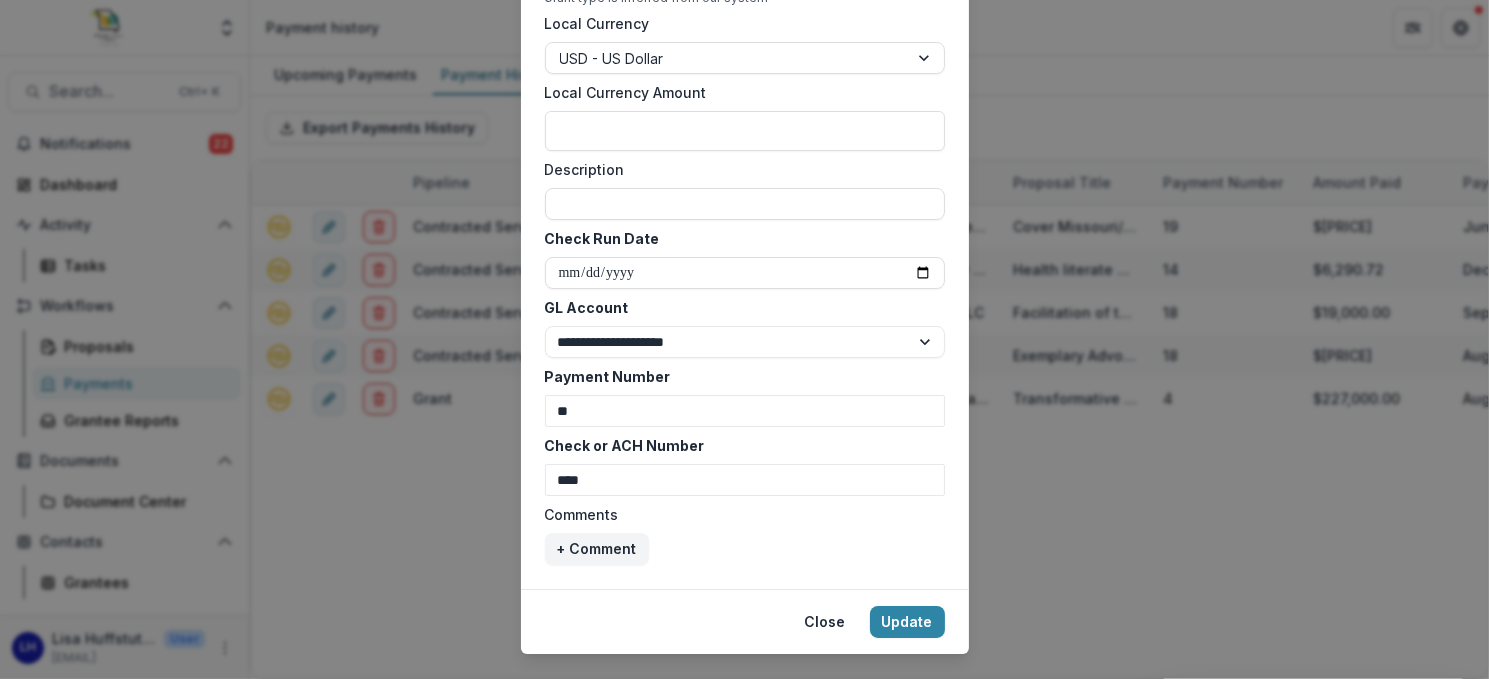 drag, startPoint x: 820, startPoint y: 619, endPoint x: 800, endPoint y: 546, distance: 75.690155 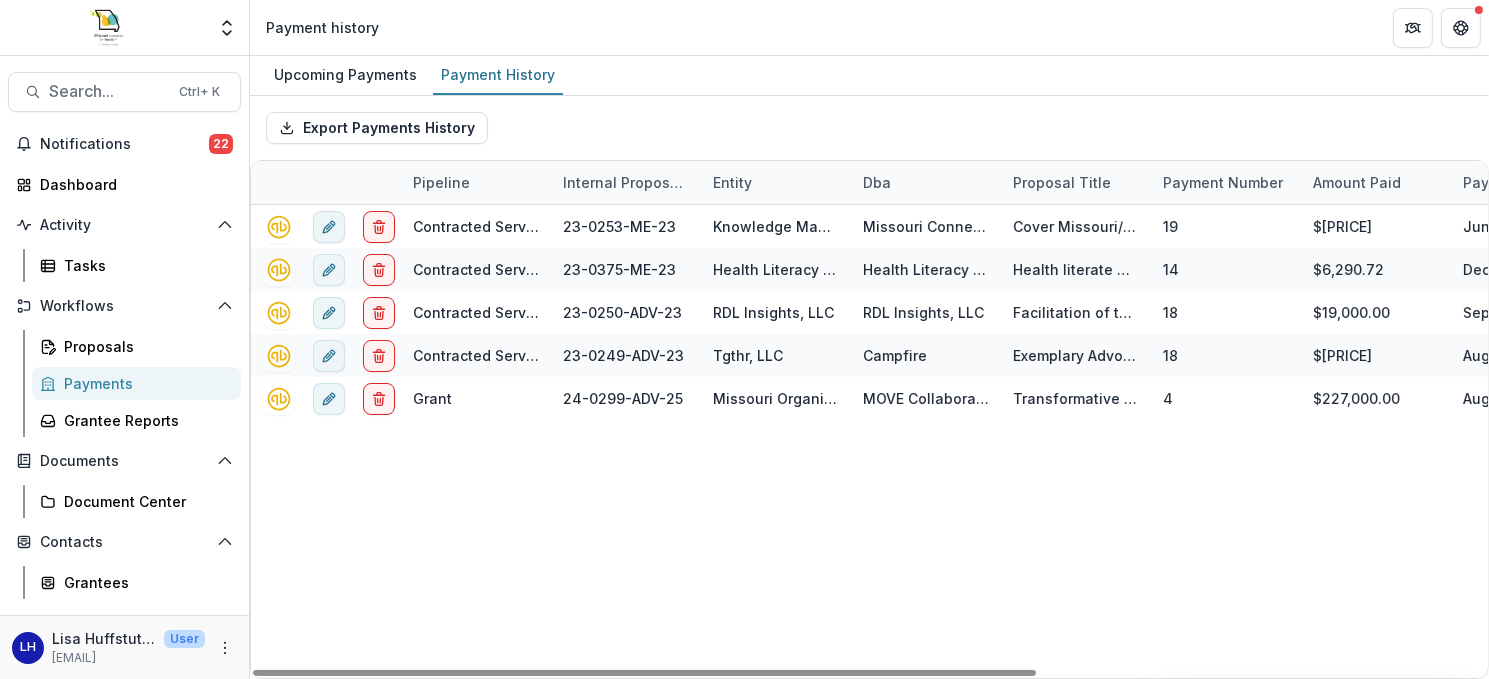 click 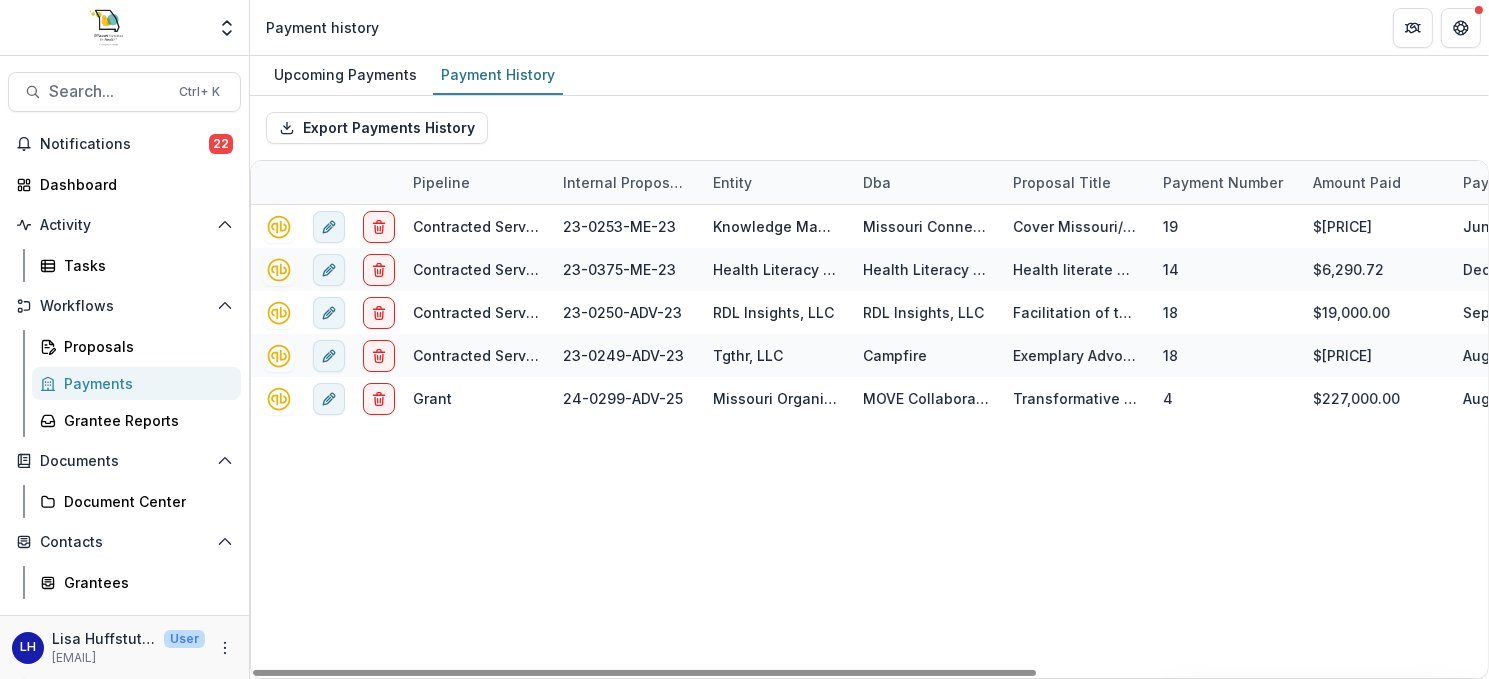 select on "**********" 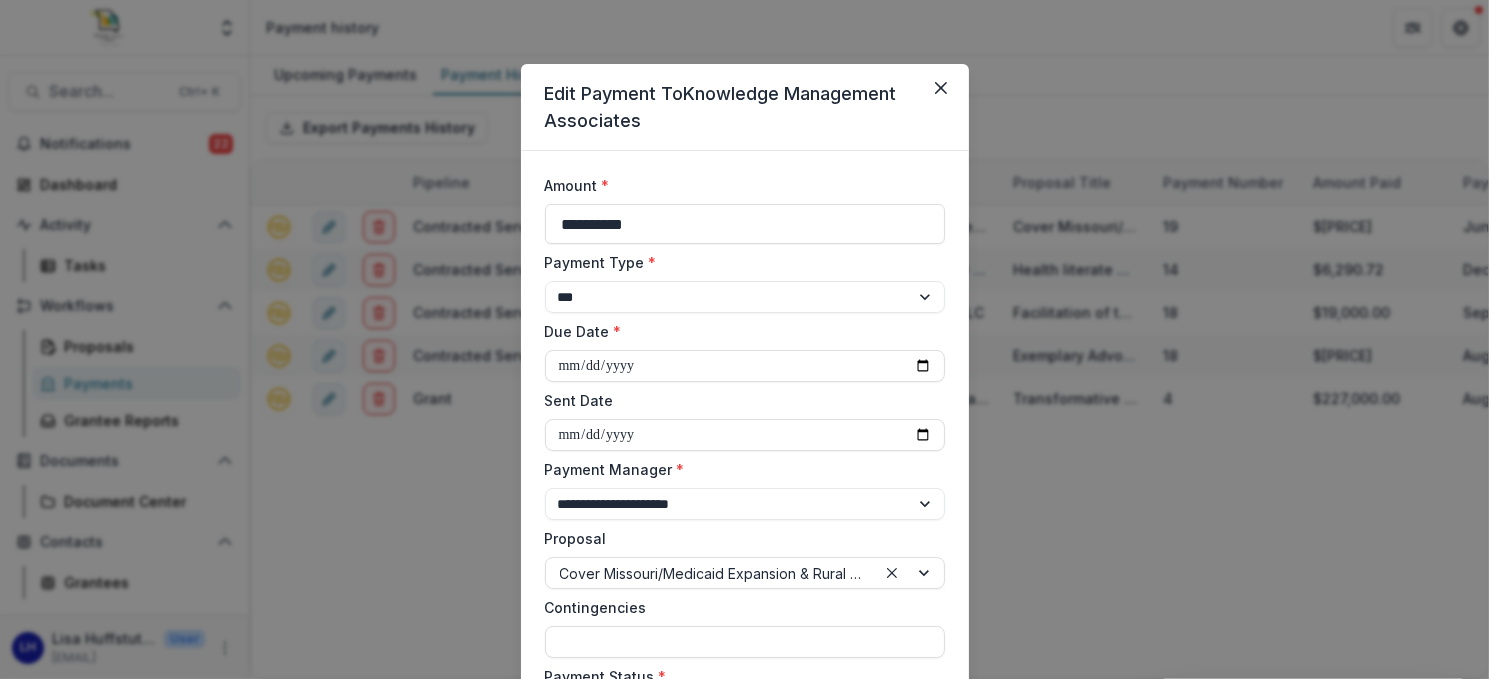 drag, startPoint x: 745, startPoint y: 230, endPoint x: 565, endPoint y: 223, distance: 180.13606 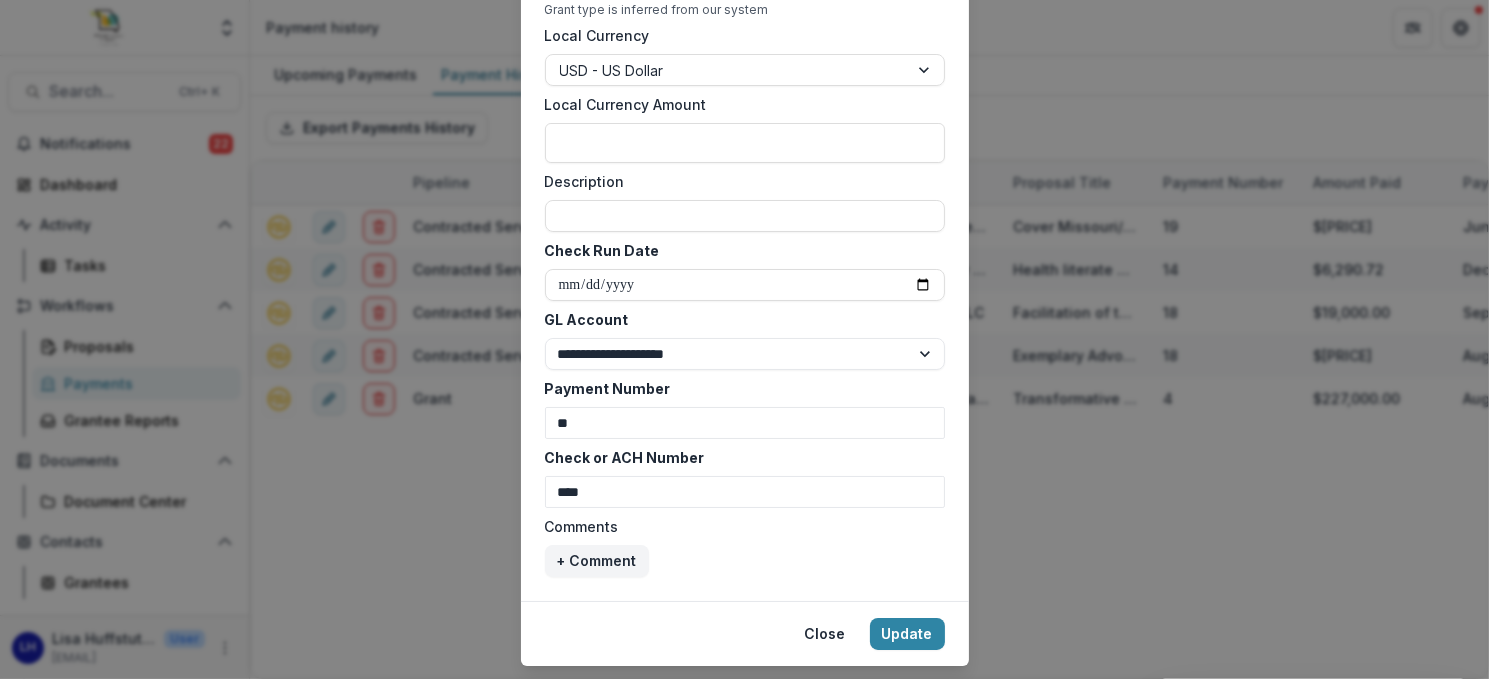 scroll, scrollTop: 1036, scrollLeft: 0, axis: vertical 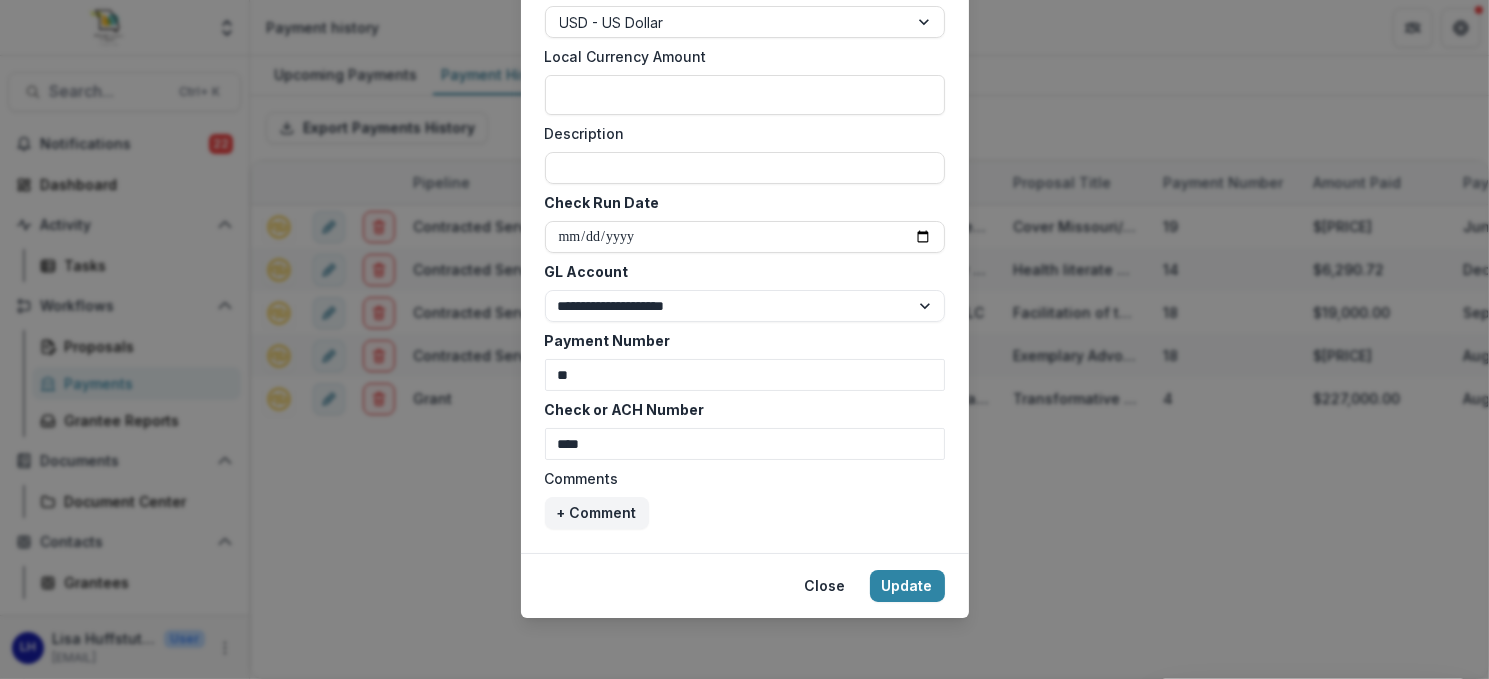 type on "**********" 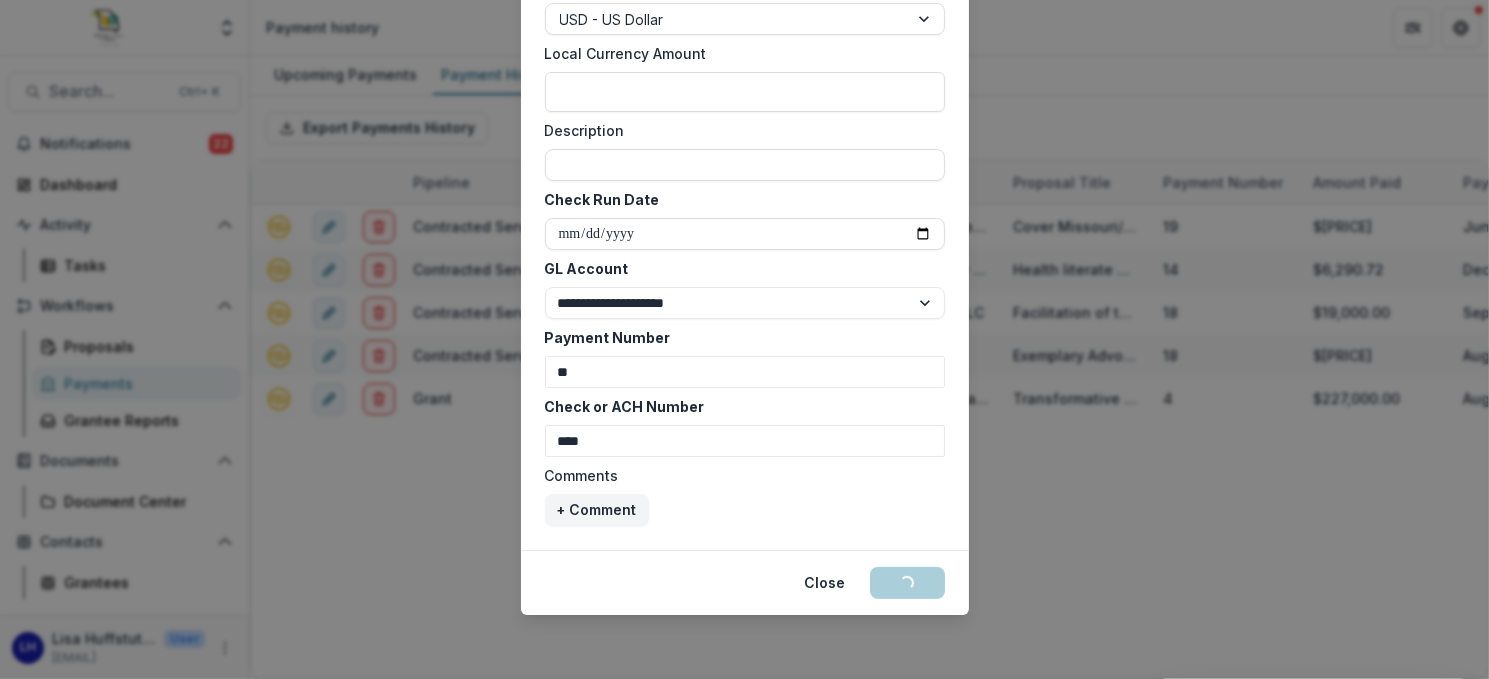 scroll, scrollTop: 1012, scrollLeft: 0, axis: vertical 